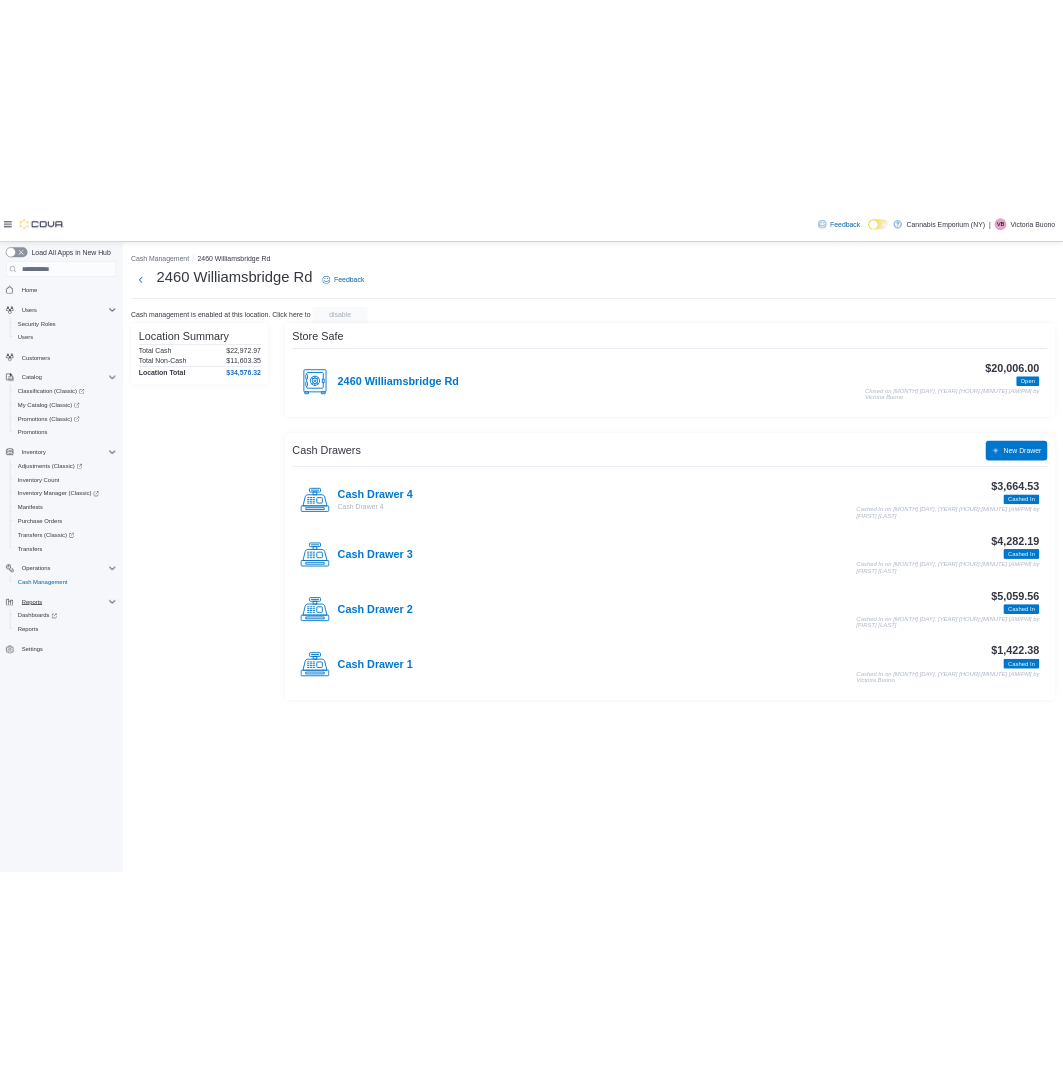 scroll, scrollTop: 0, scrollLeft: 0, axis: both 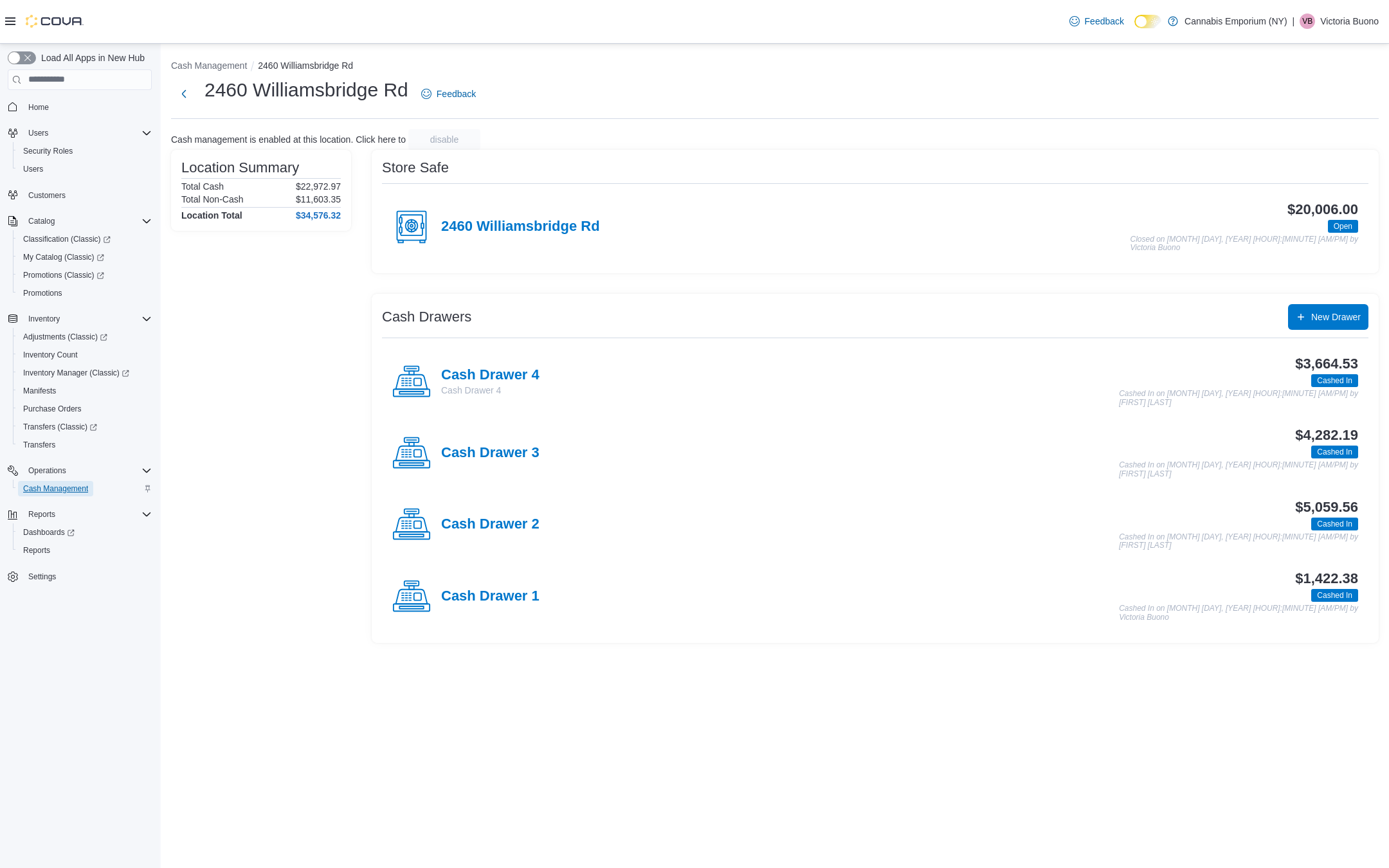 click on "Cash Management" at bounding box center [55, 489] 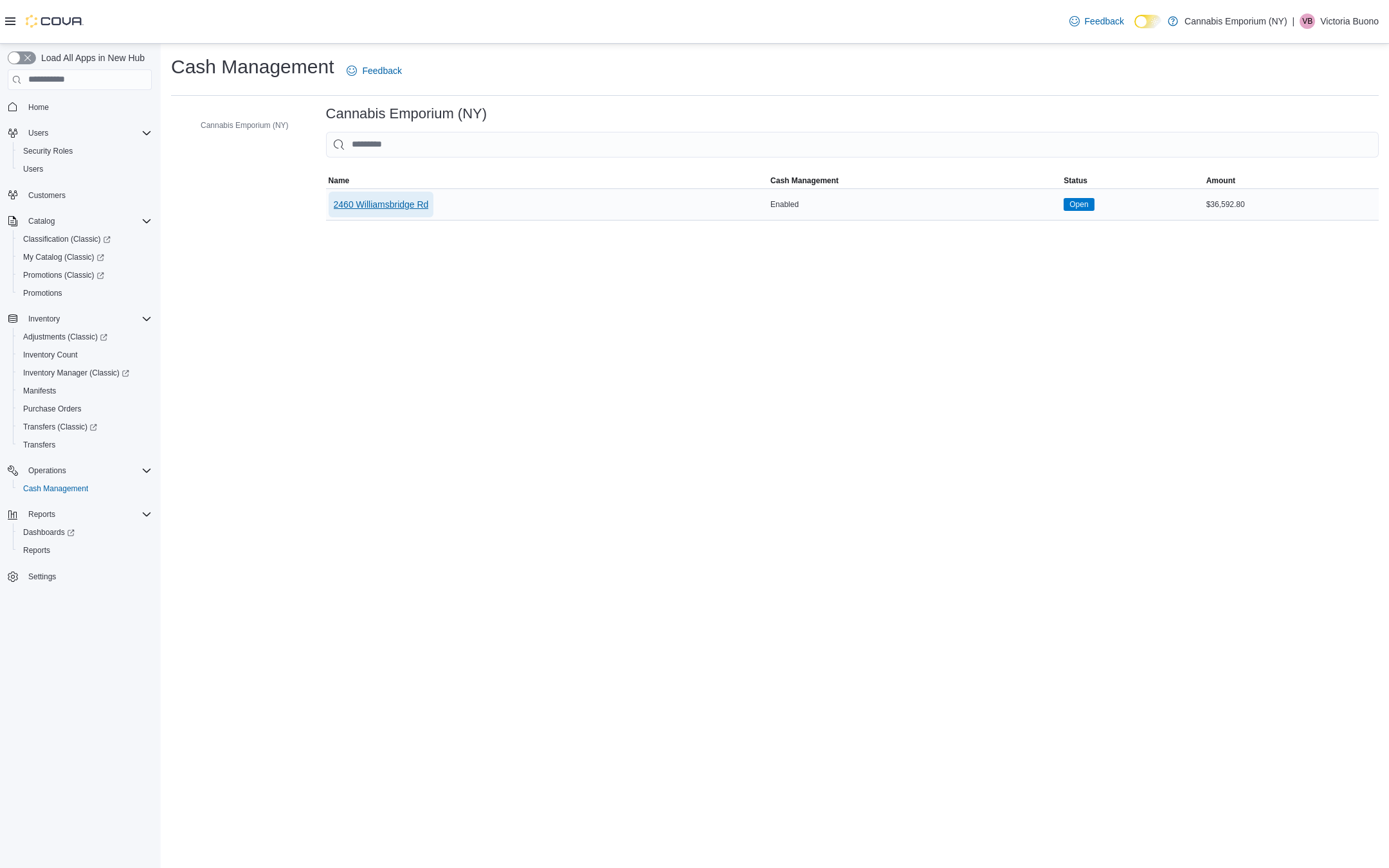 click on "2460 Williamsbridge Rd" at bounding box center [381, 204] 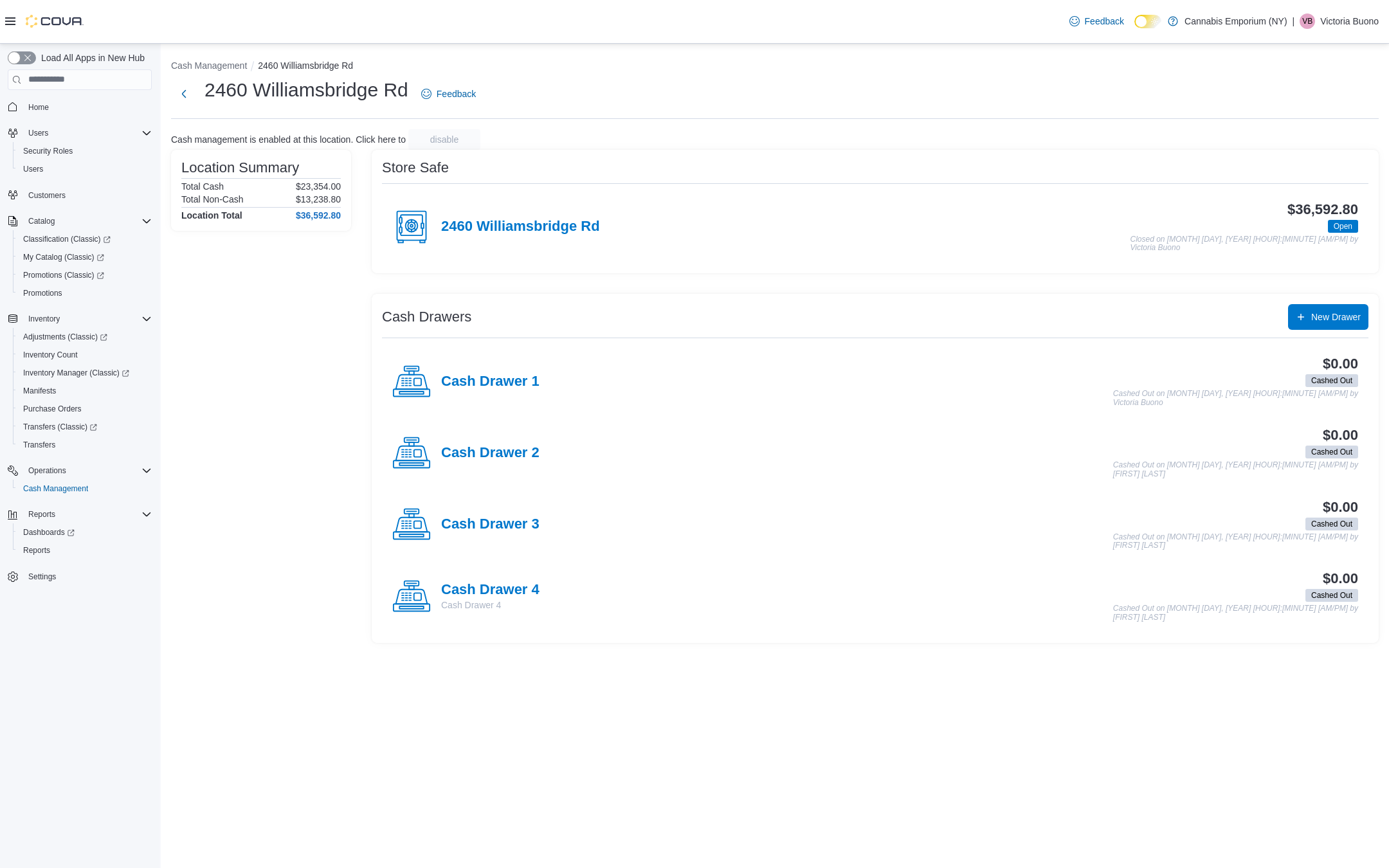 click on "2460 Williamsbridge Rd" at bounding box center (496, 227) 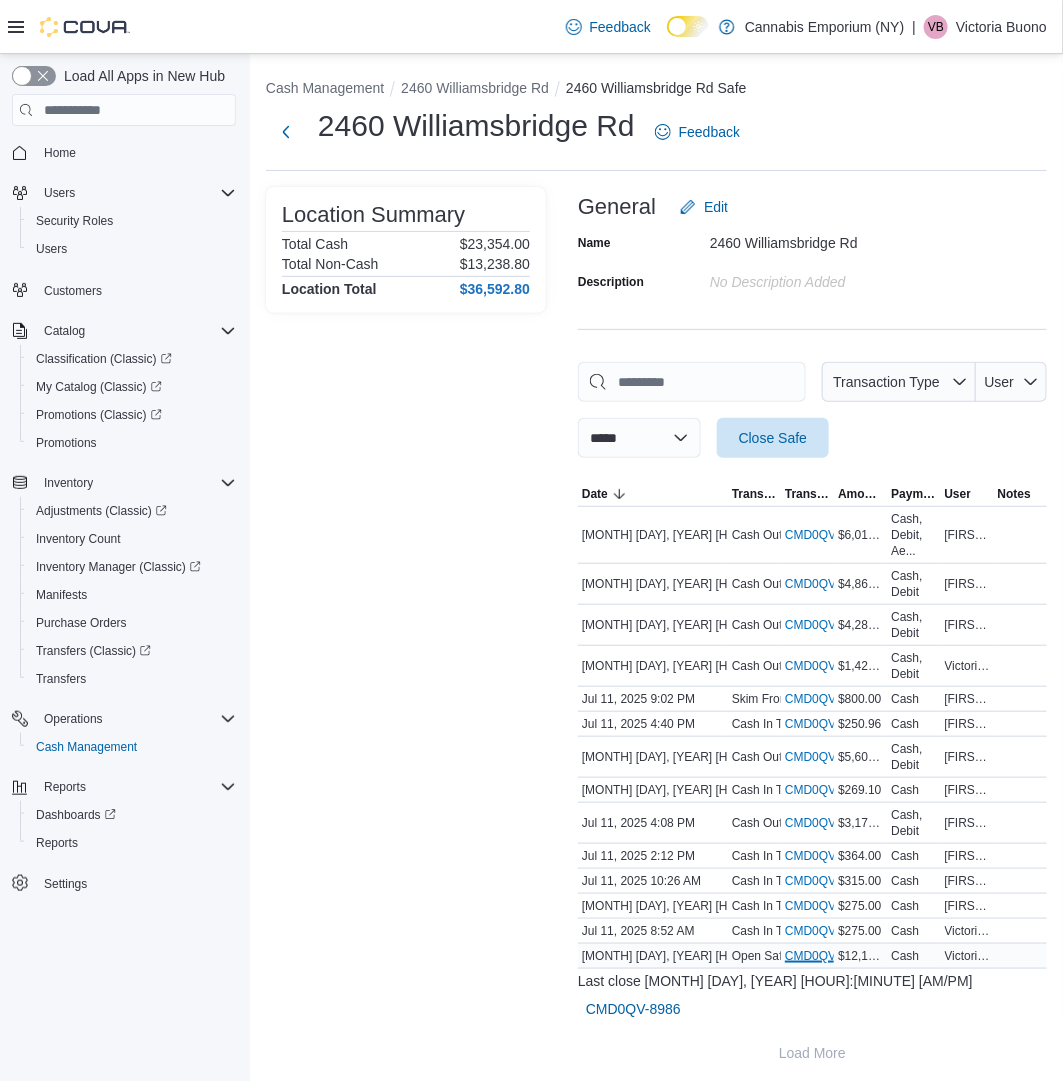click on "CMD0QV-8987 (opens in a new tab or window)" at bounding box center [833, 956] 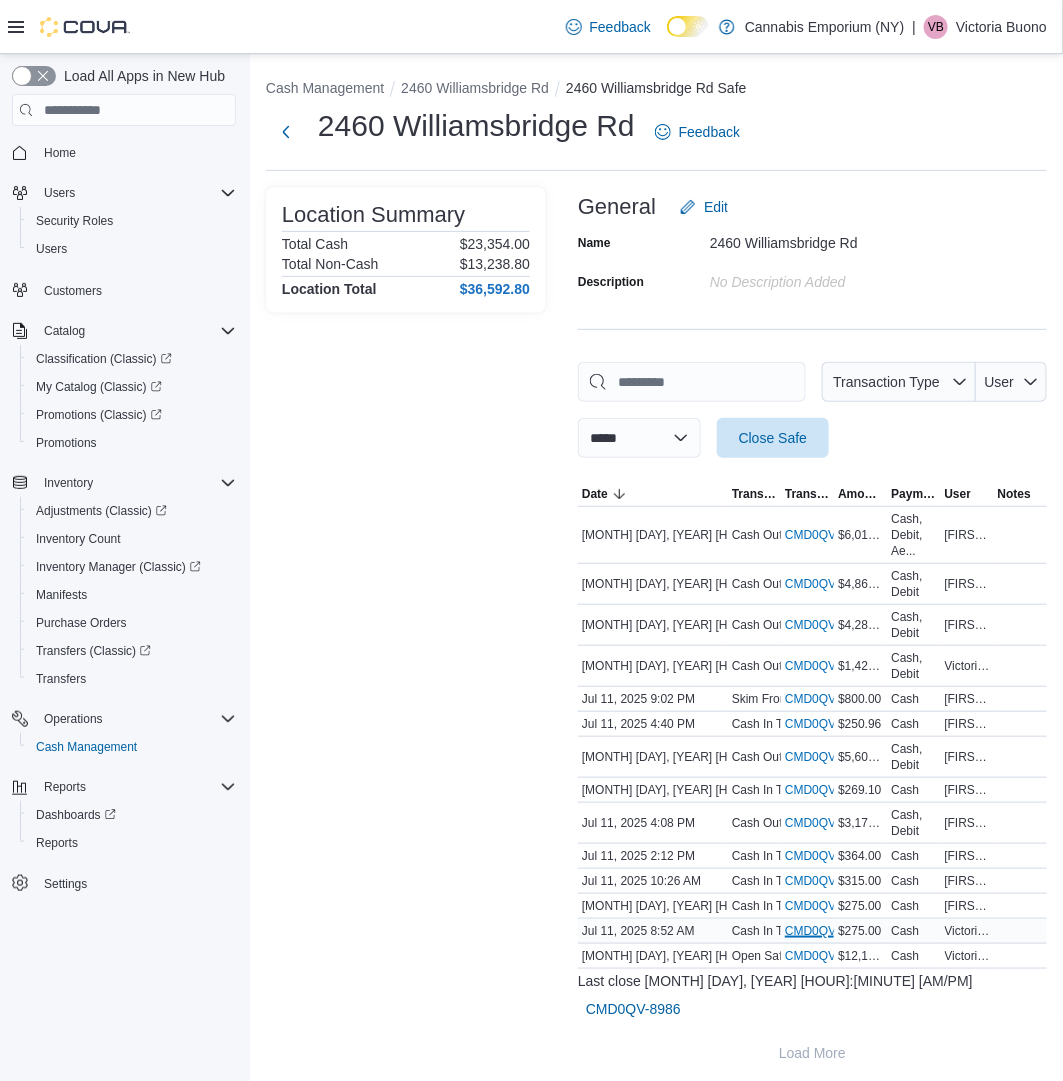 click on "CMD0QV-8988 (opens in a new tab or window)" at bounding box center [833, 931] 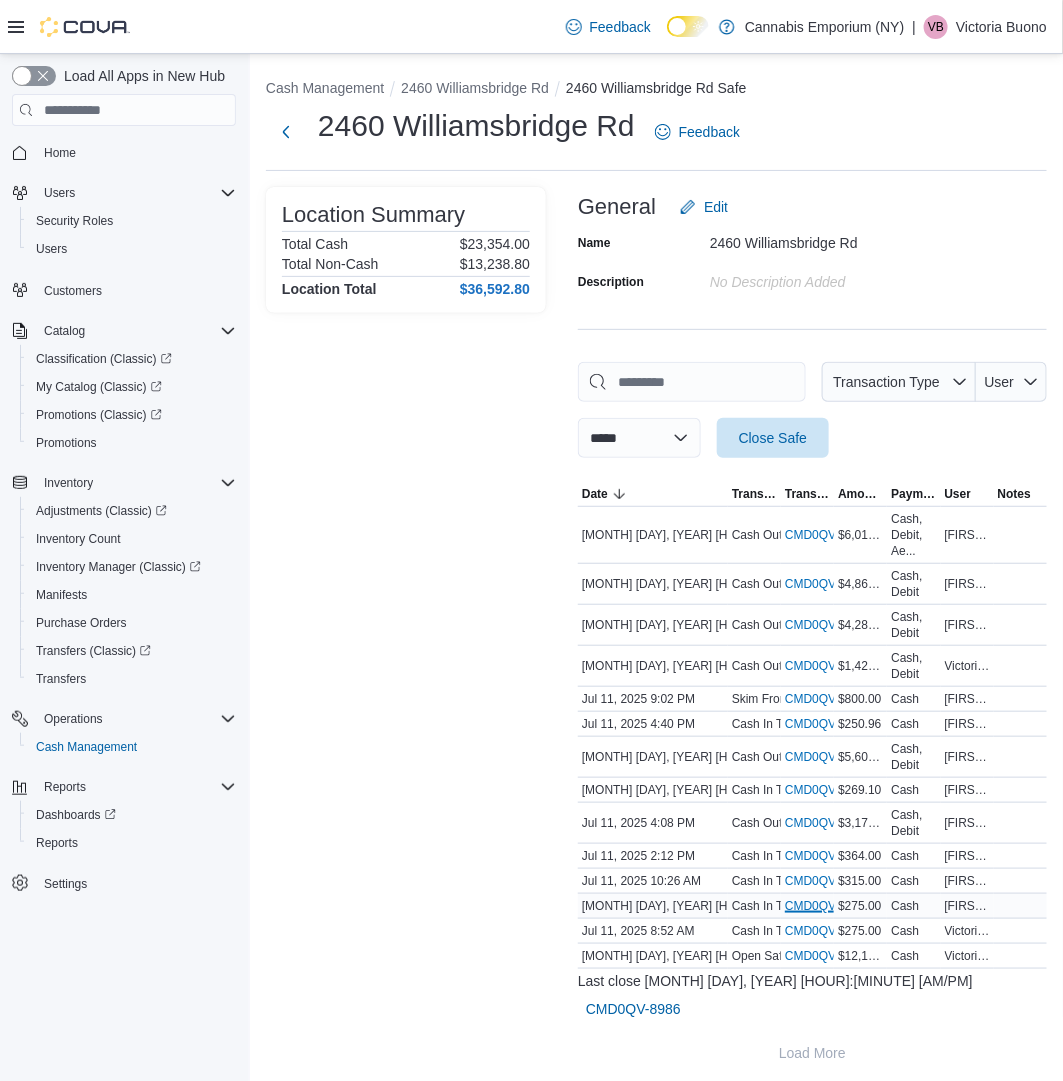 click on "CMD0QV-8989 (opens in a new tab or window)" at bounding box center [833, 906] 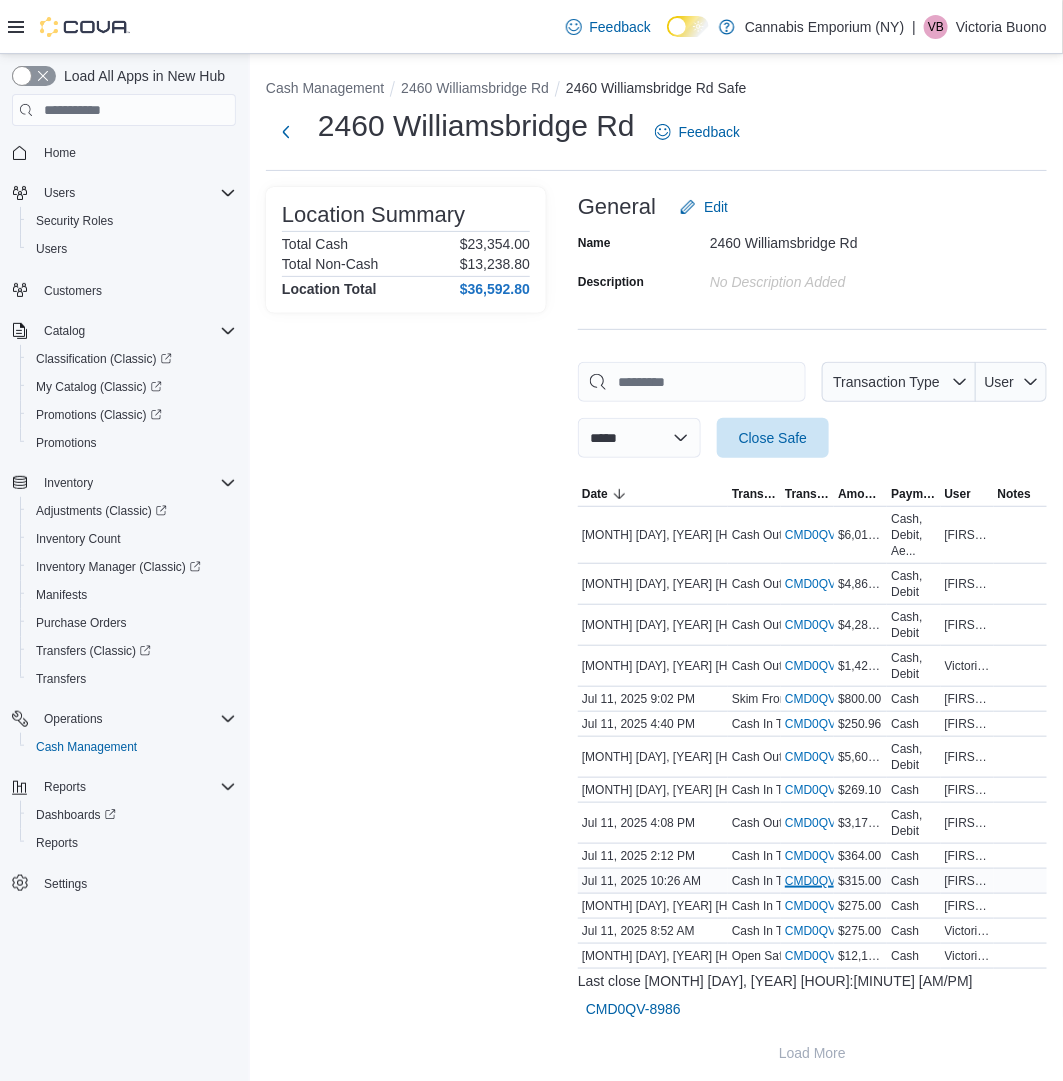 click on "CMD0QV-8990 (opens in a new tab or window)" at bounding box center (833, 881) 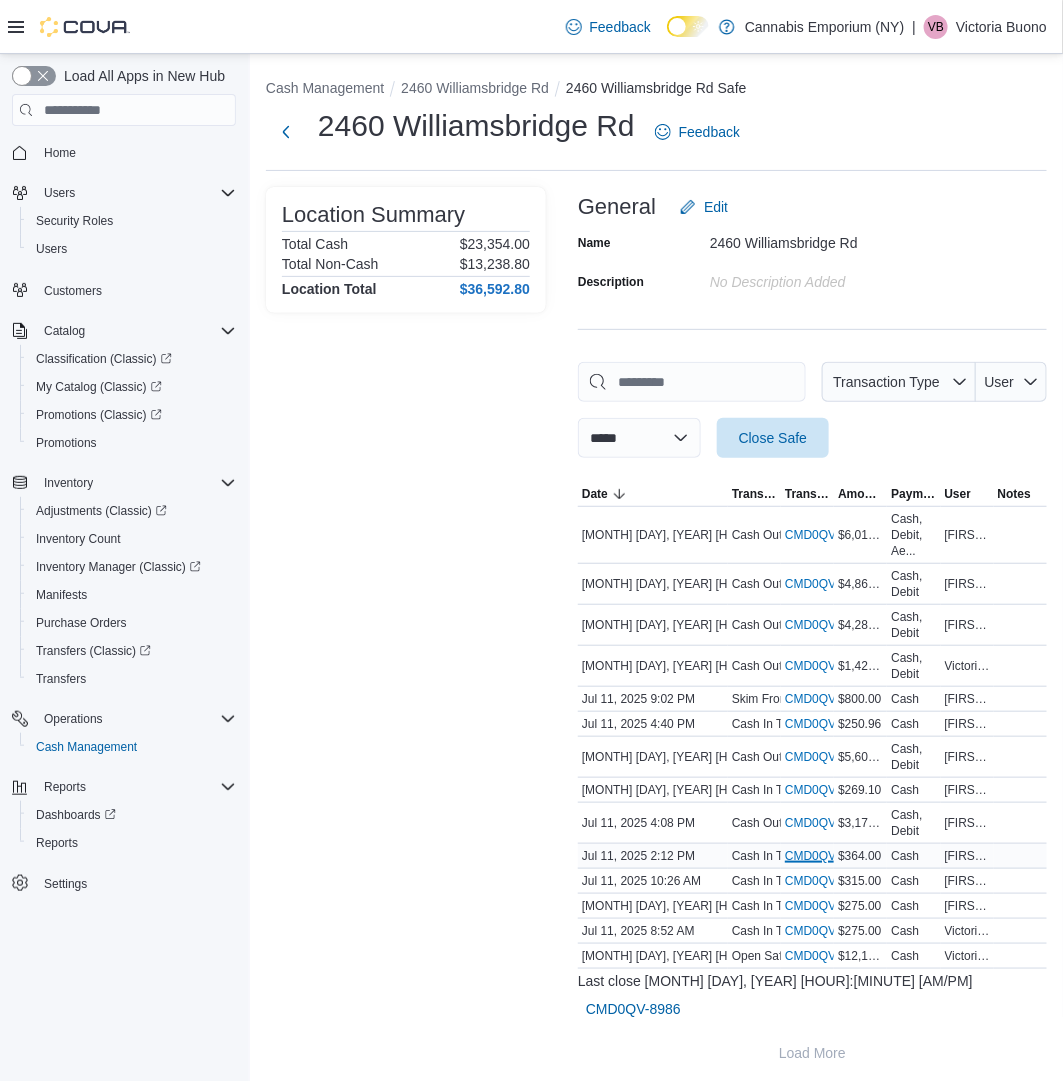 click on "CMD0QV-8991 (opens in a new tab or window)" at bounding box center (833, 856) 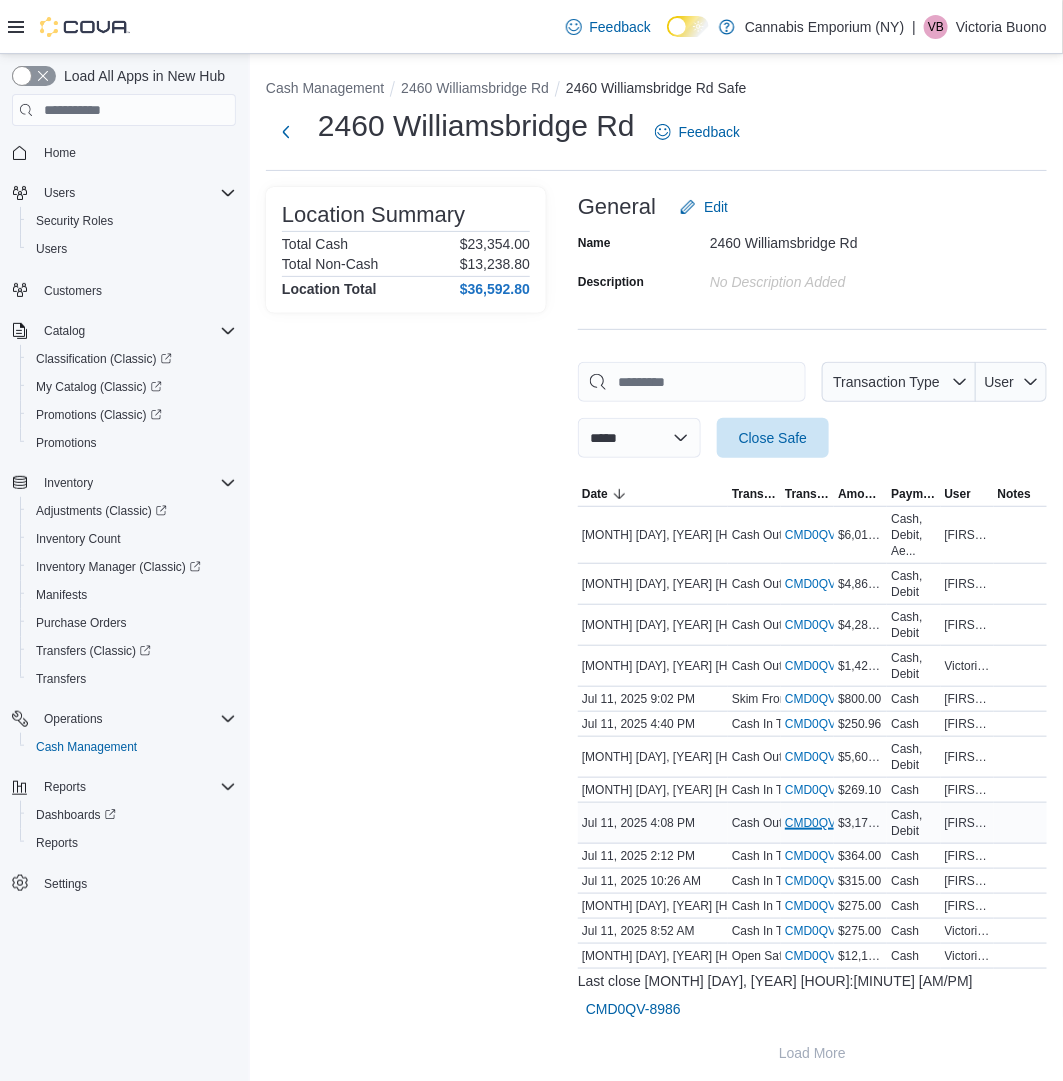 click on "CMD0QV-8992 (opens in a new tab or window)" at bounding box center [833, 823] 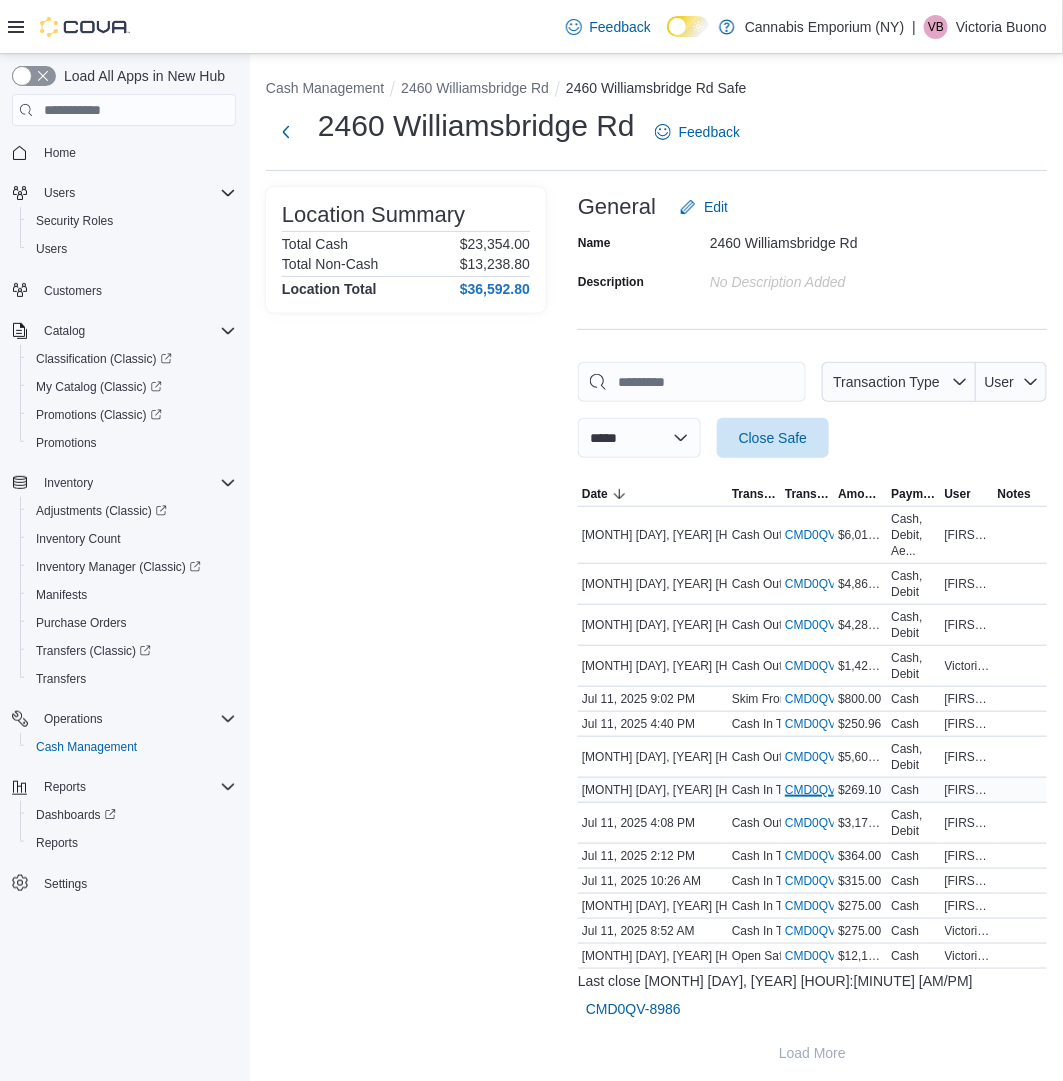 click on "CMD0QV-8993 (opens in a new tab or window)" at bounding box center [833, 790] 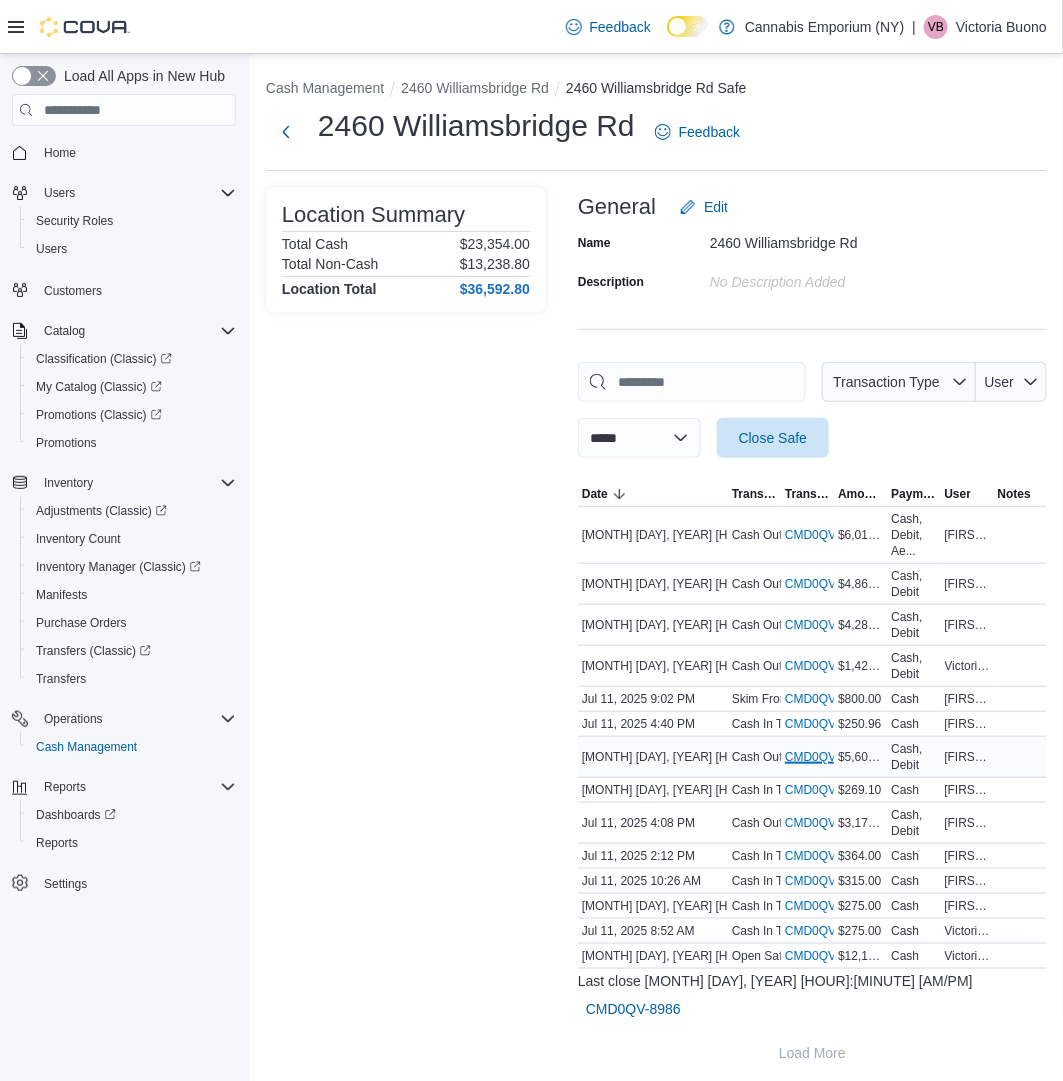 click on "CMD0QV-8994 (opens in a new tab or window)" at bounding box center [833, 757] 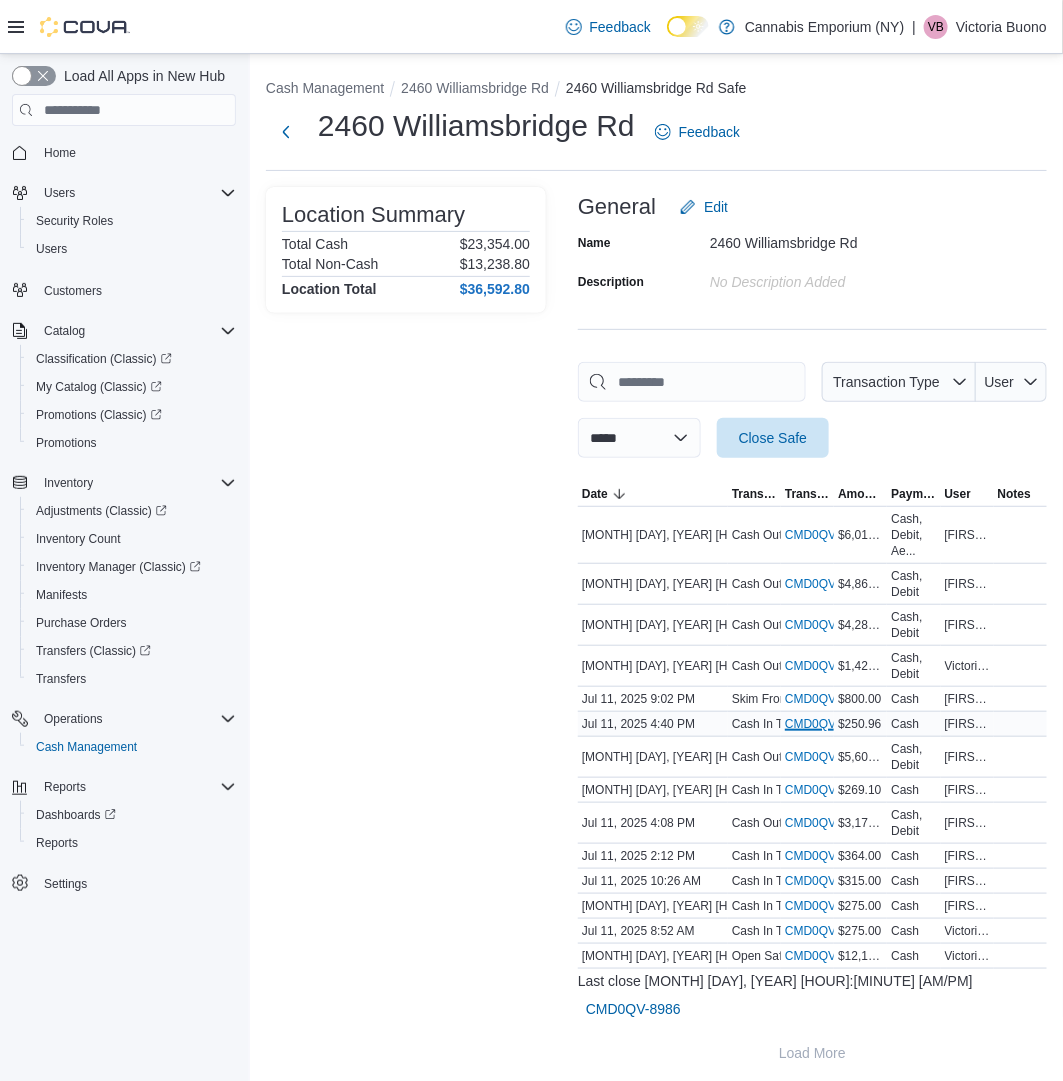 click on "CMD0QV-8995 (opens in a new tab or window)" at bounding box center [833, 724] 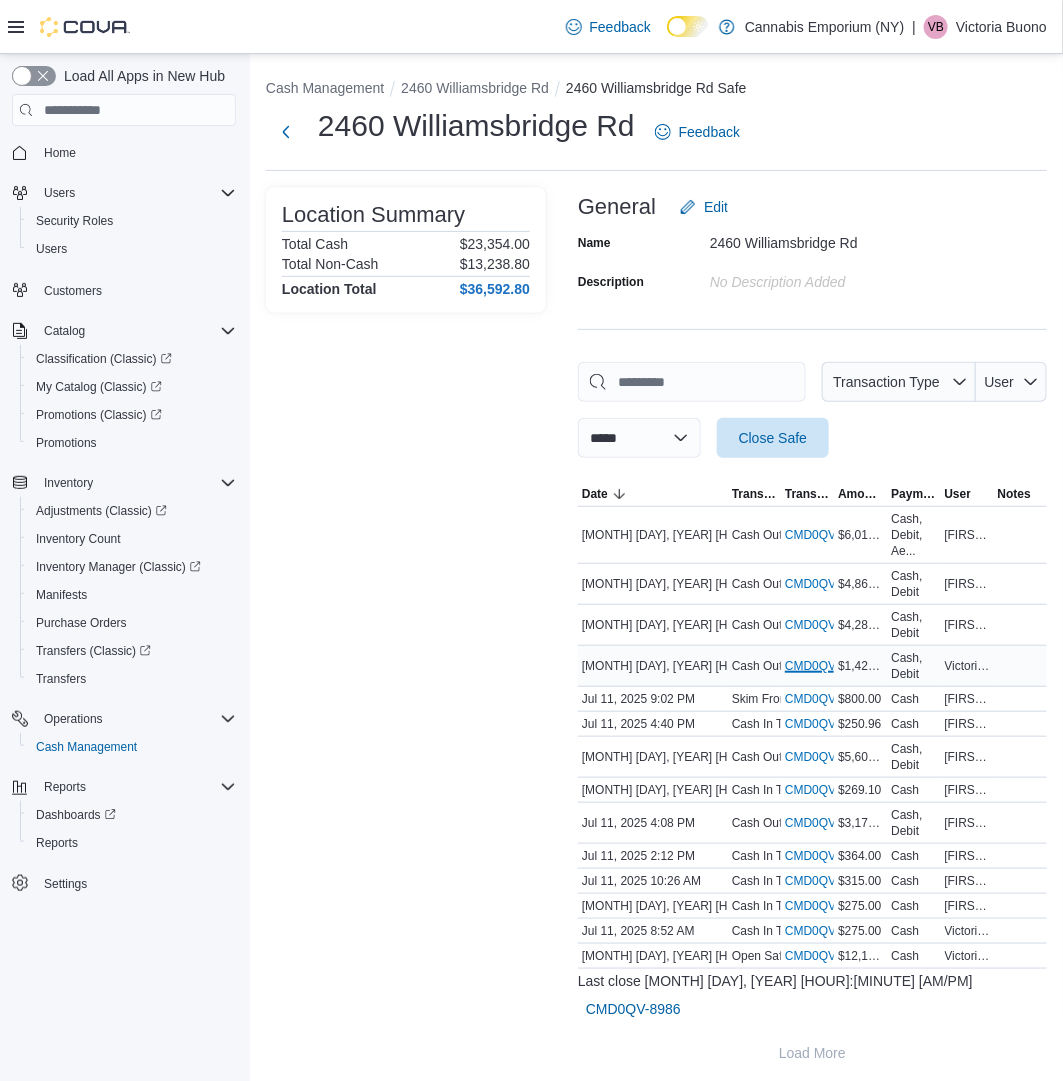 click on "CMD0QV-8997 (opens in a new tab or window)" at bounding box center (833, 666) 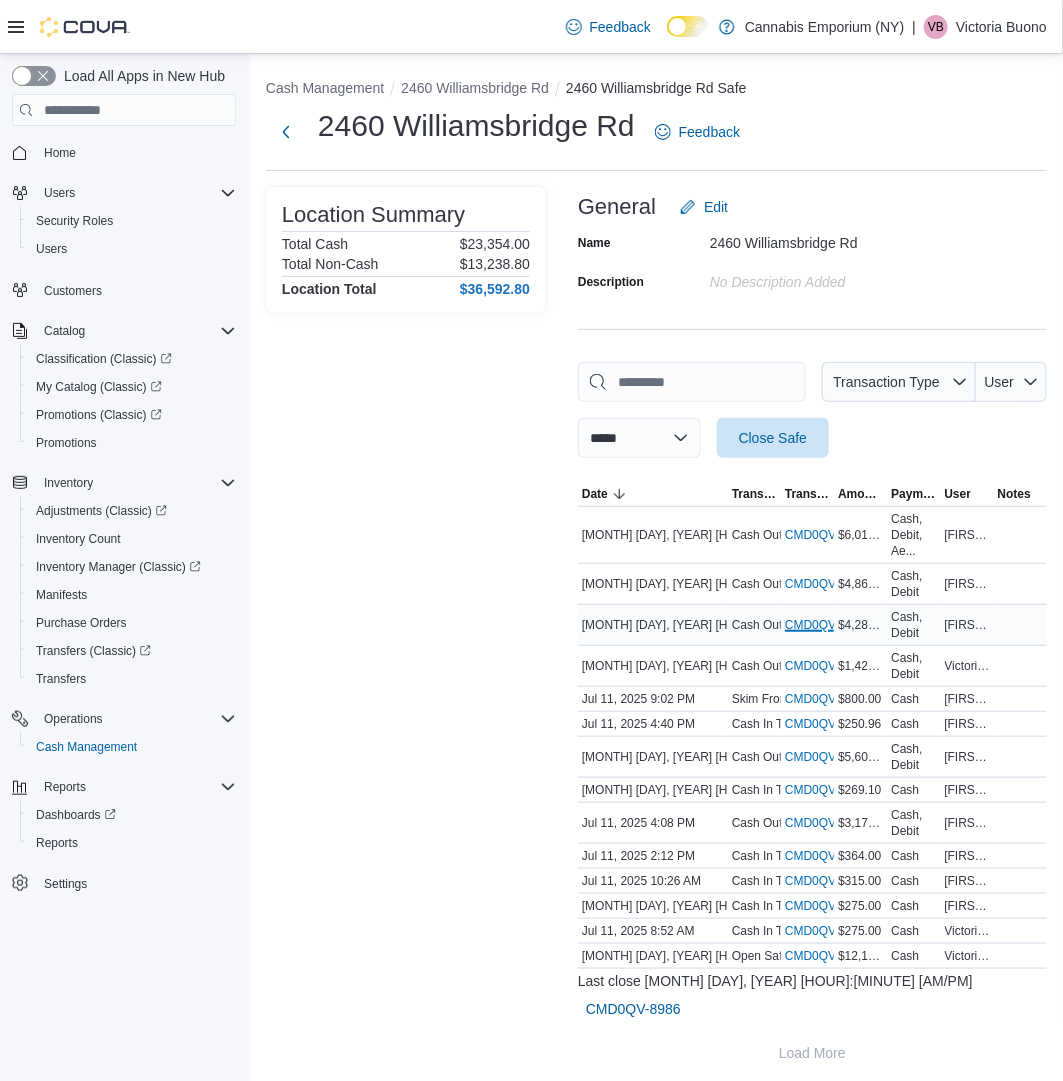 click on "CMD0QV-8998 (opens in a new tab or window)" at bounding box center [833, 625] 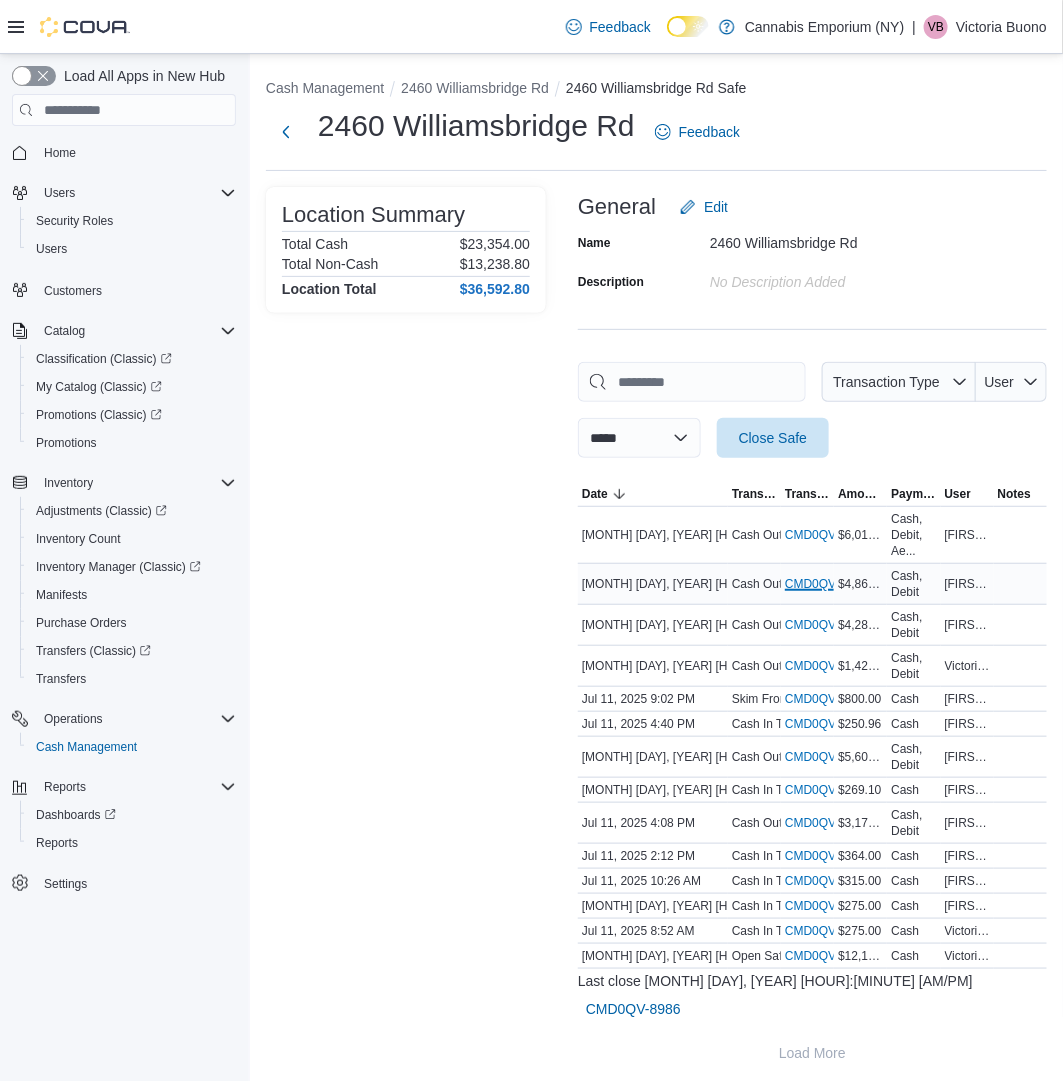 click on "CMD0QV-8999 (opens in a new tab or window)" at bounding box center [833, 584] 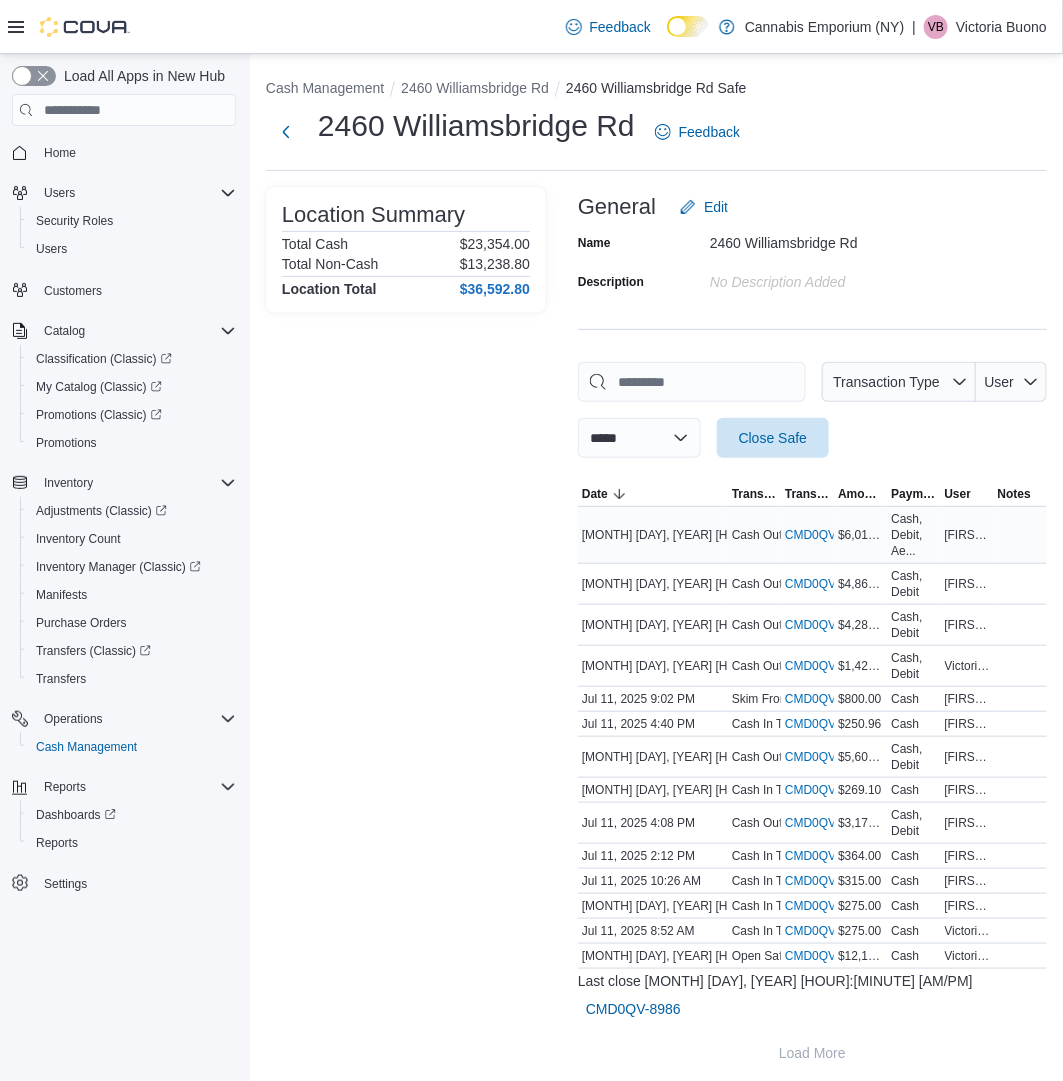 click on "$6,015.01" at bounding box center (860, 535) 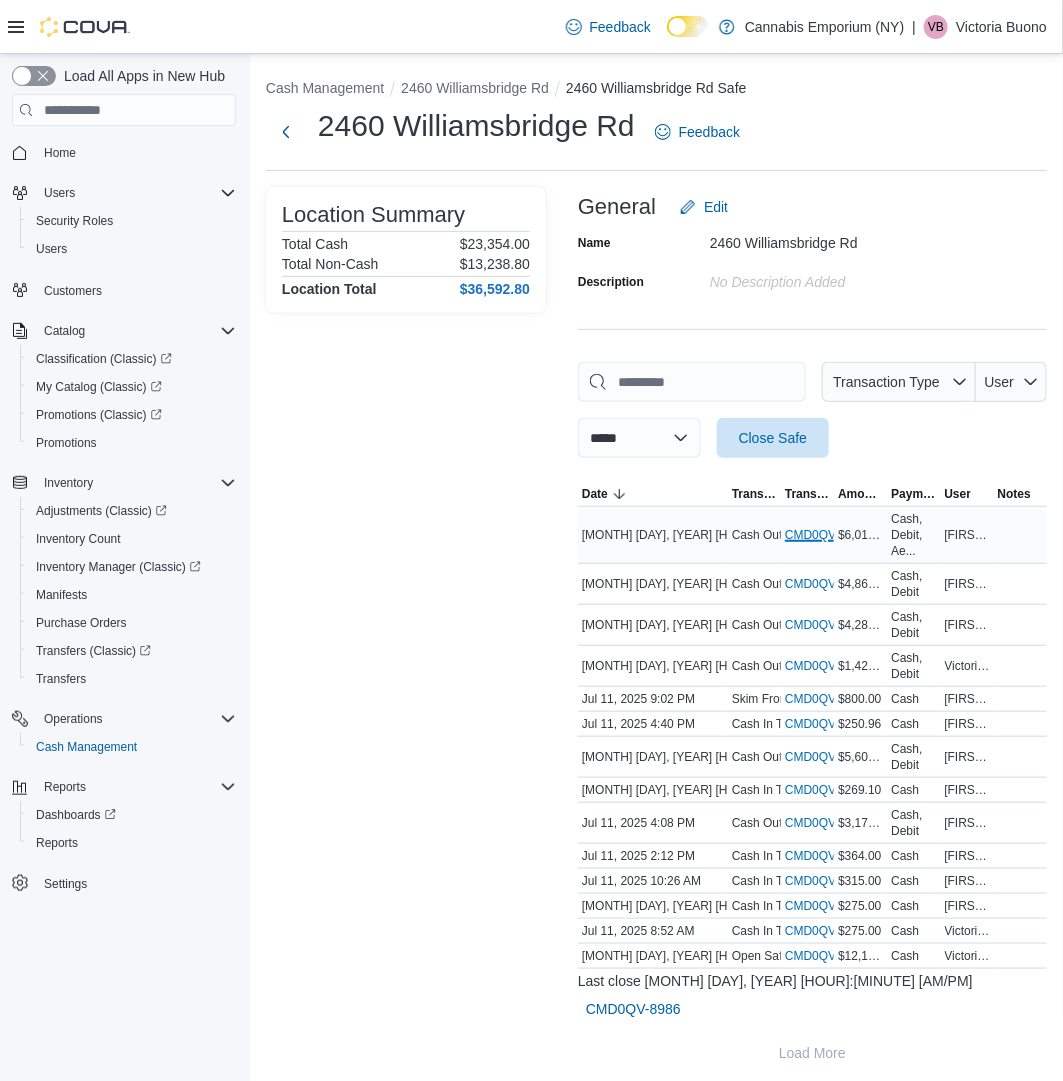 click on "CMD0QV-9000 (opens in a new tab or window)" at bounding box center (833, 535) 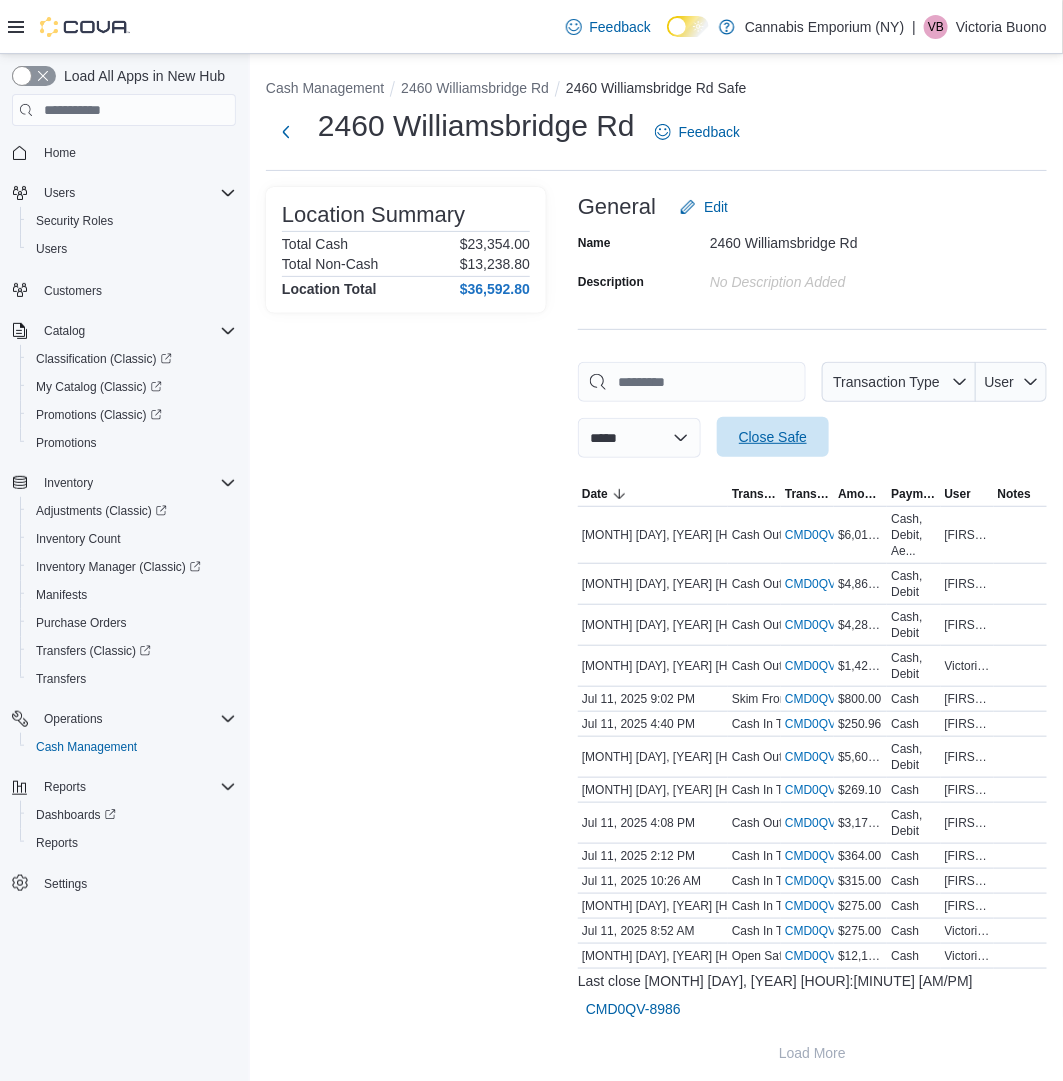click on "Close Safe" at bounding box center (773, 437) 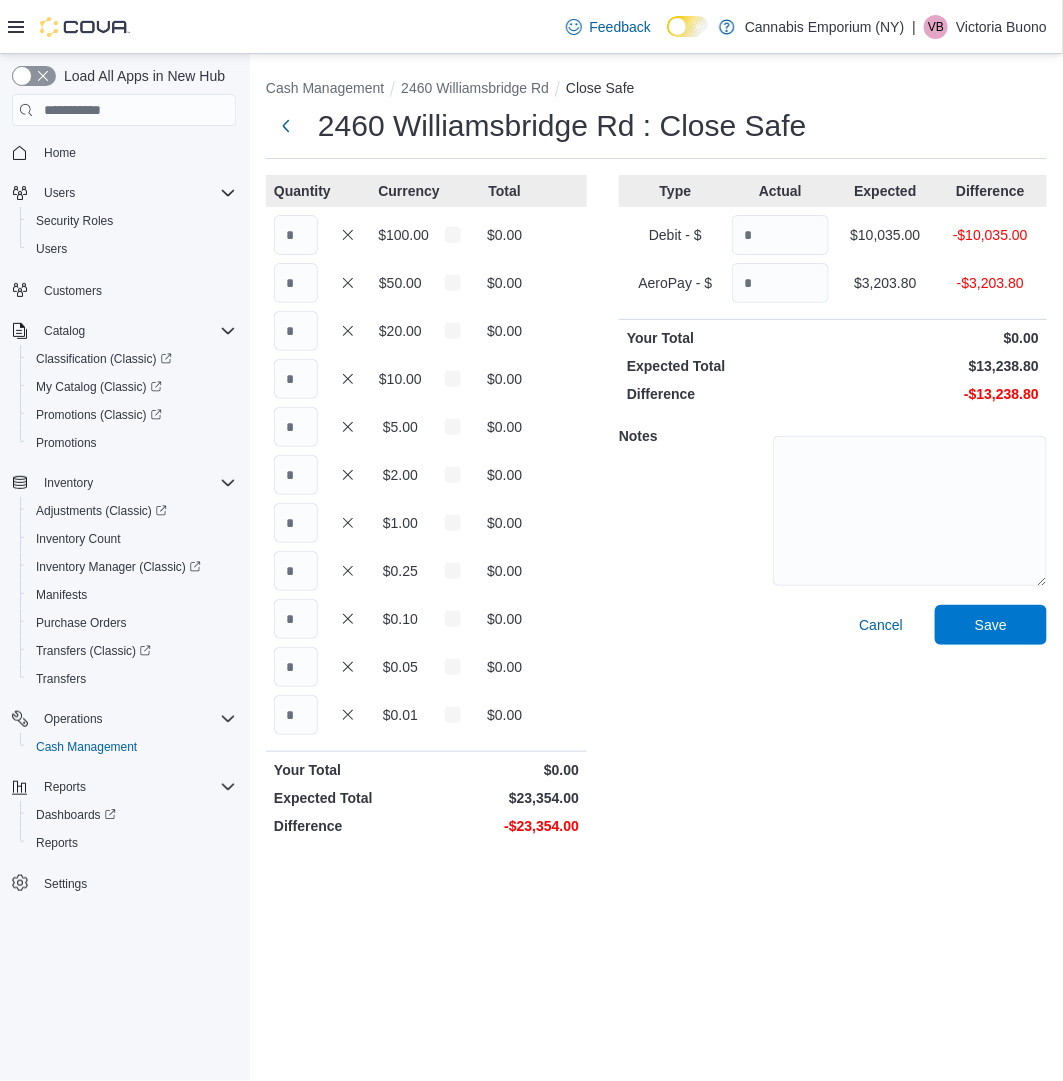 click on "$100.00 $0.00" at bounding box center [426, 235] 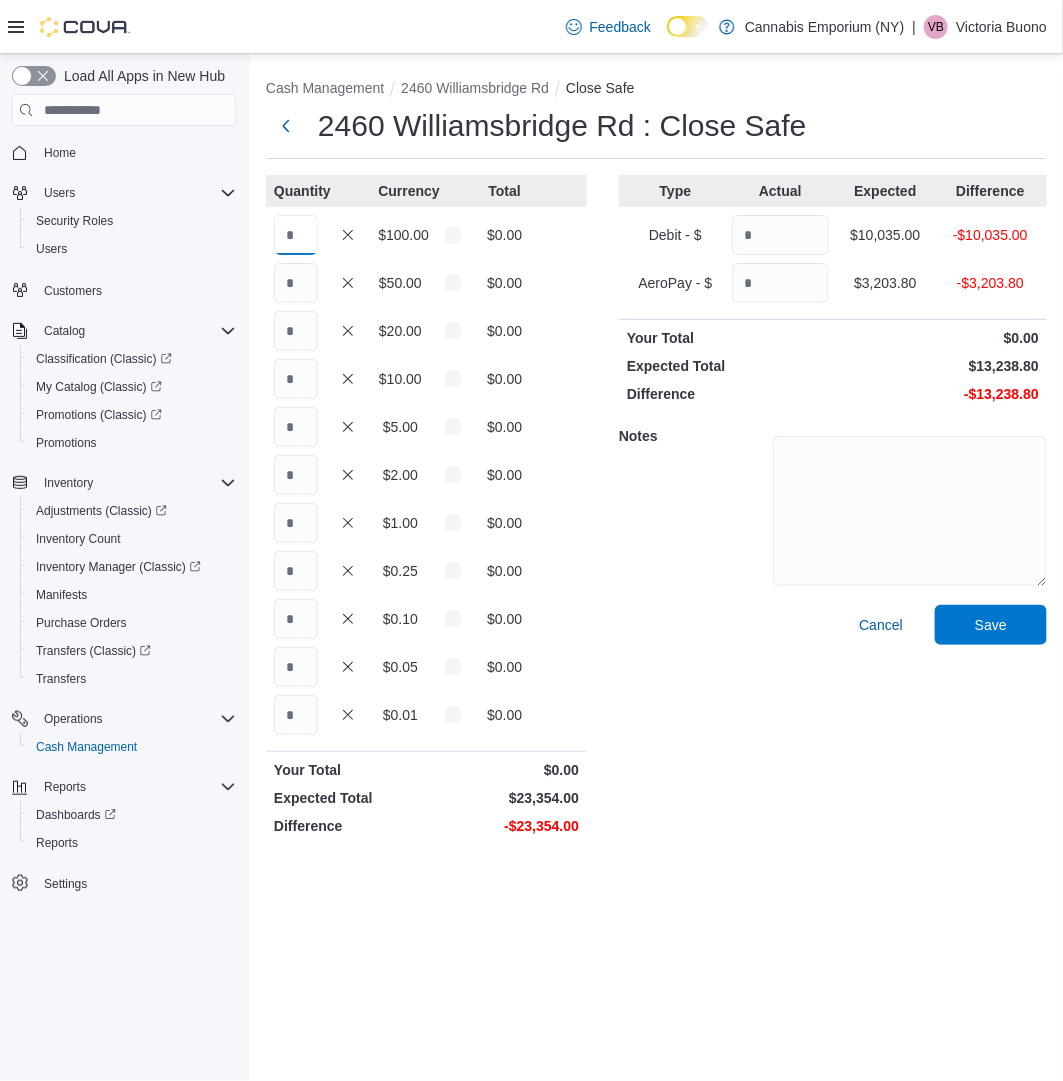 click at bounding box center [296, 235] 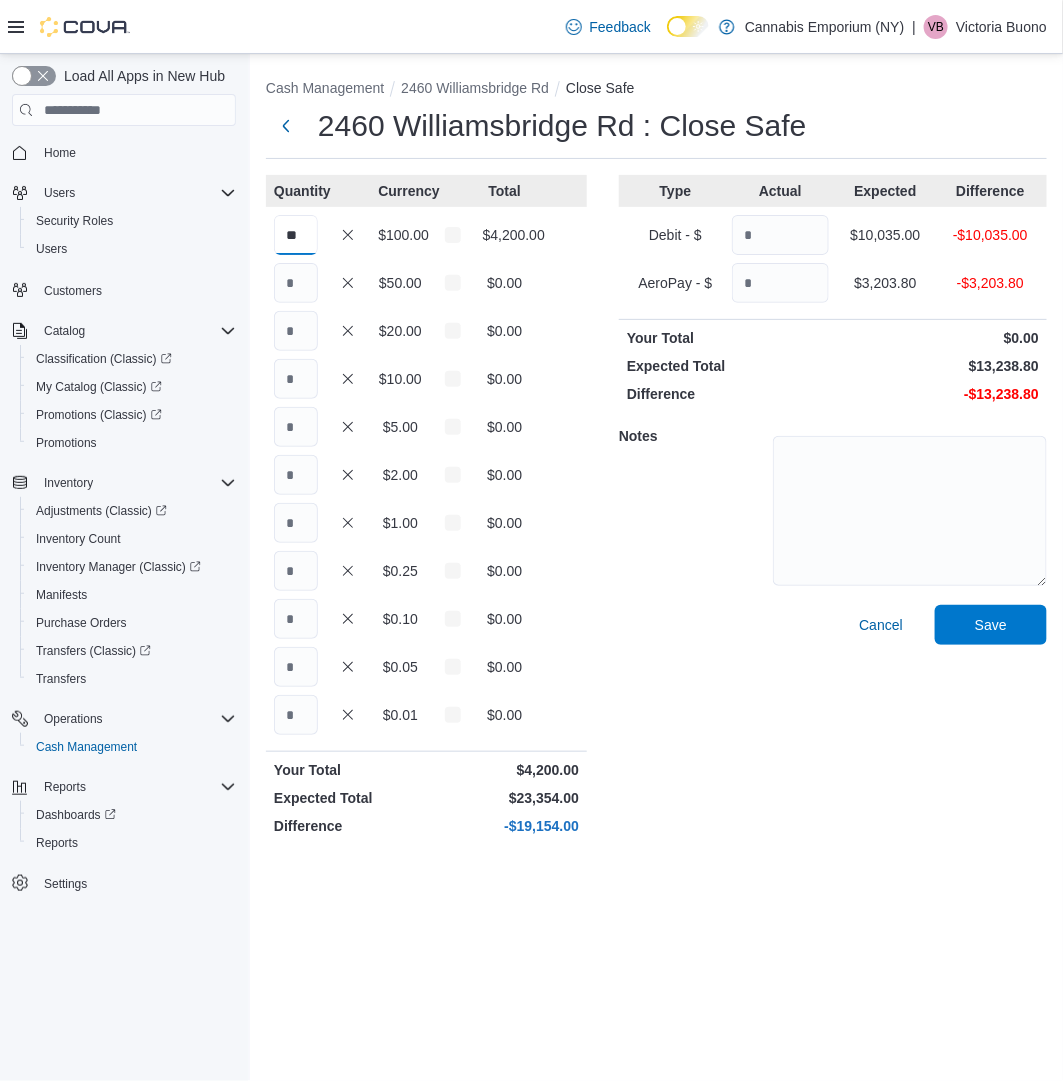 type on "**" 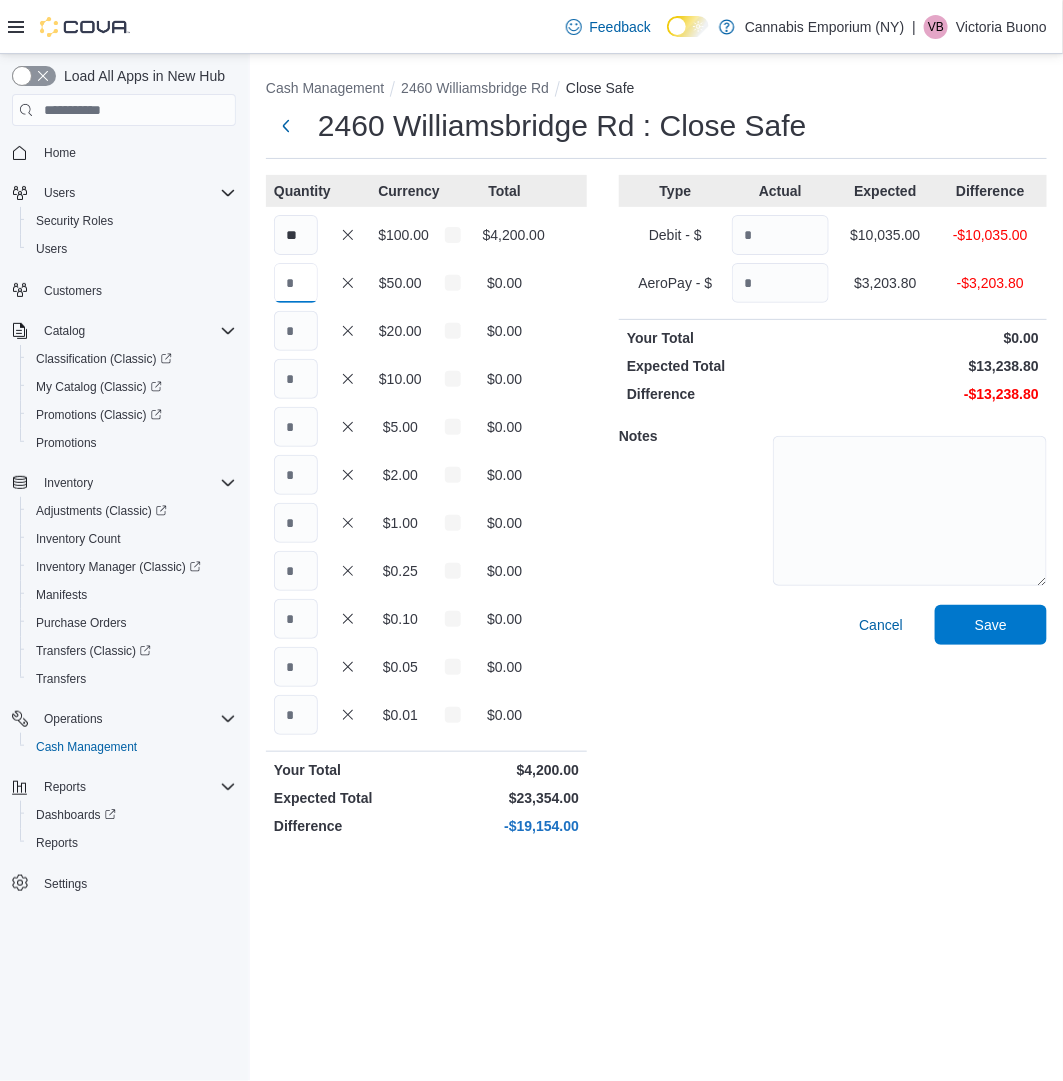 click at bounding box center [296, 283] 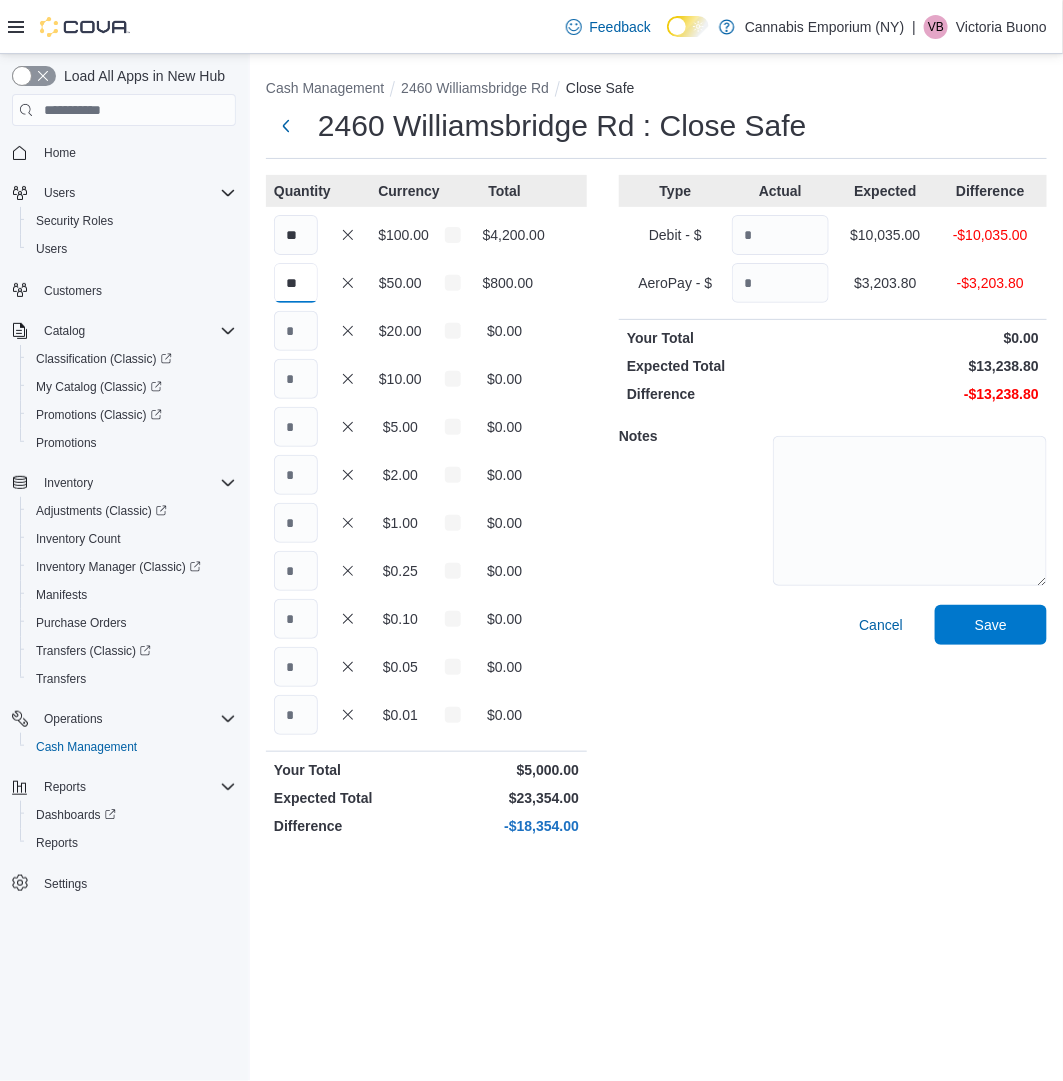 type on "**" 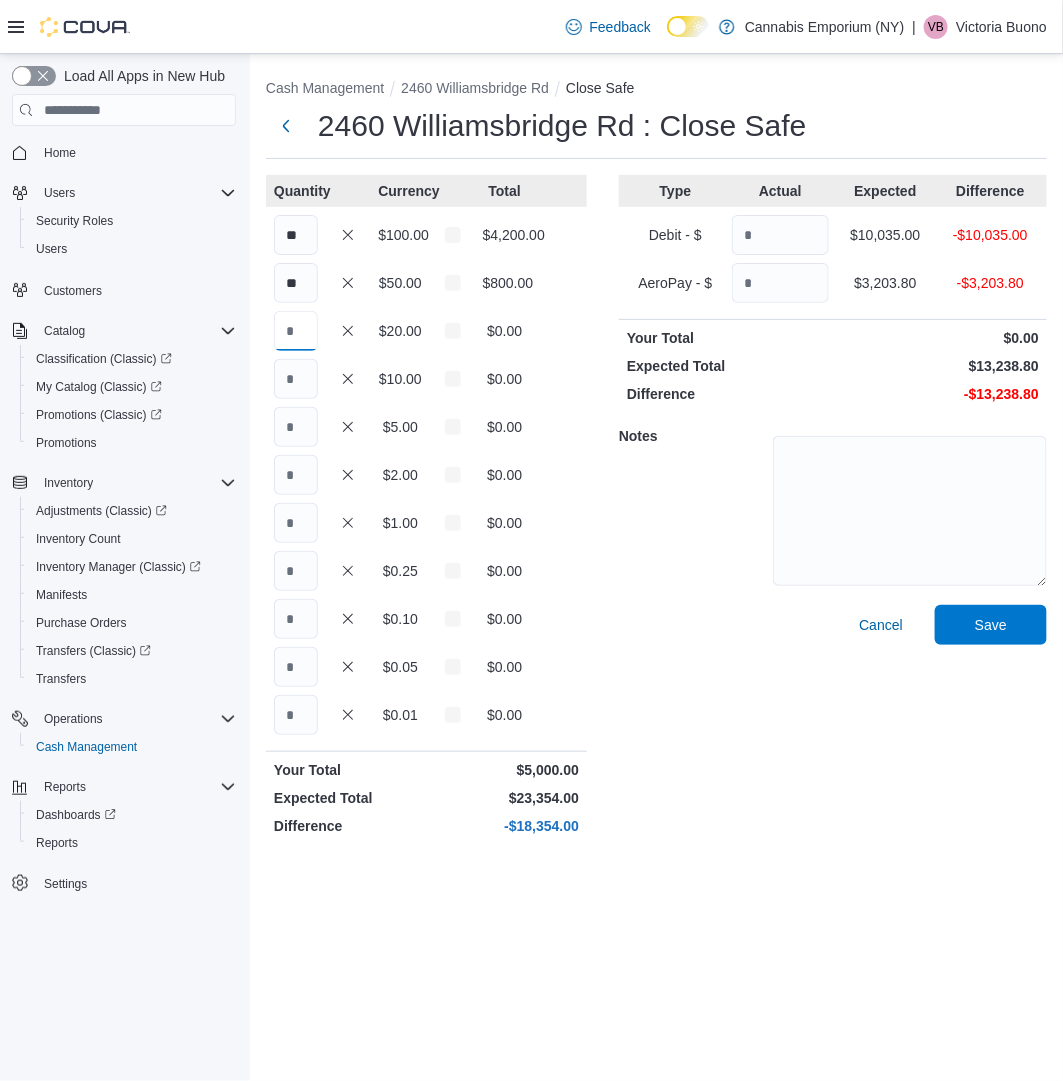 click at bounding box center [296, 331] 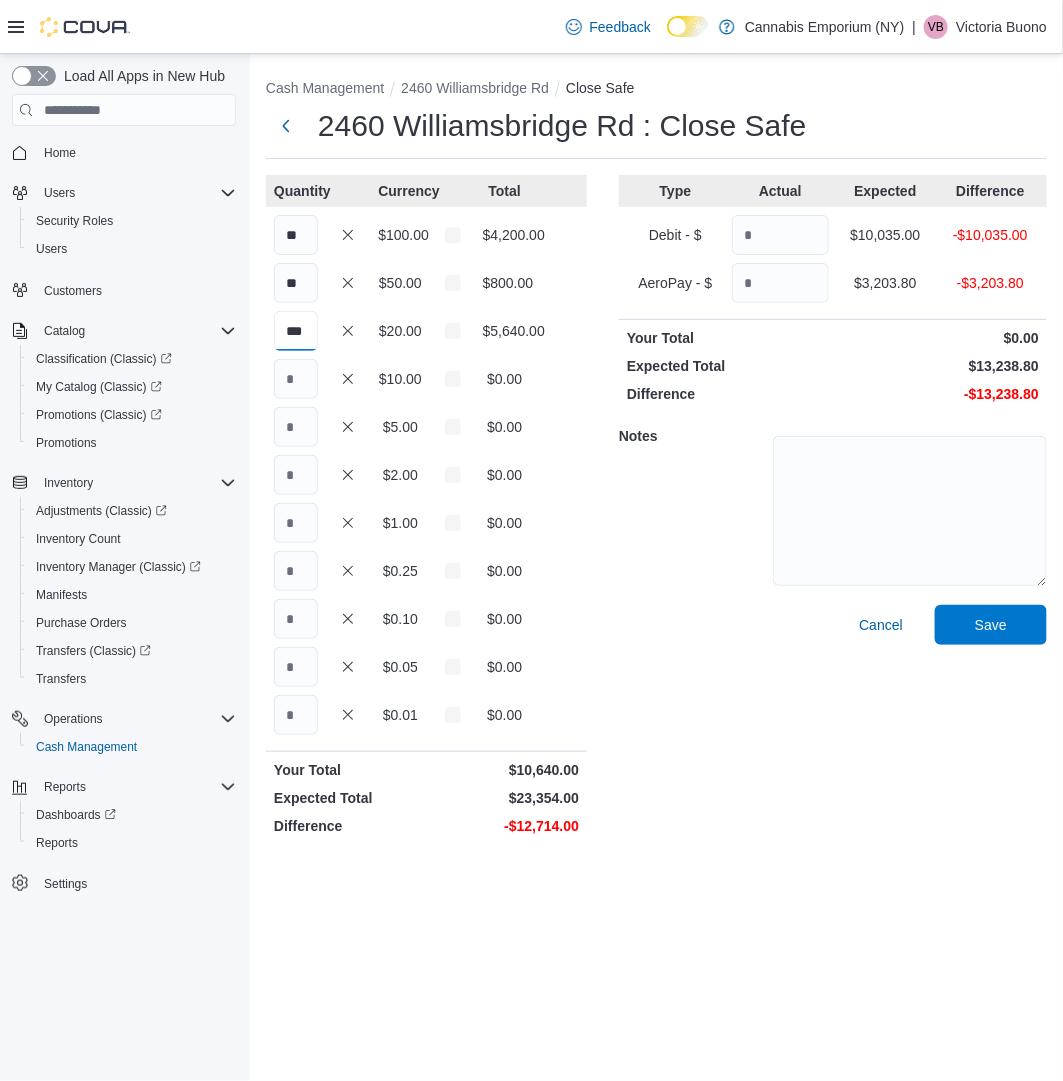 scroll, scrollTop: 0, scrollLeft: 5, axis: horizontal 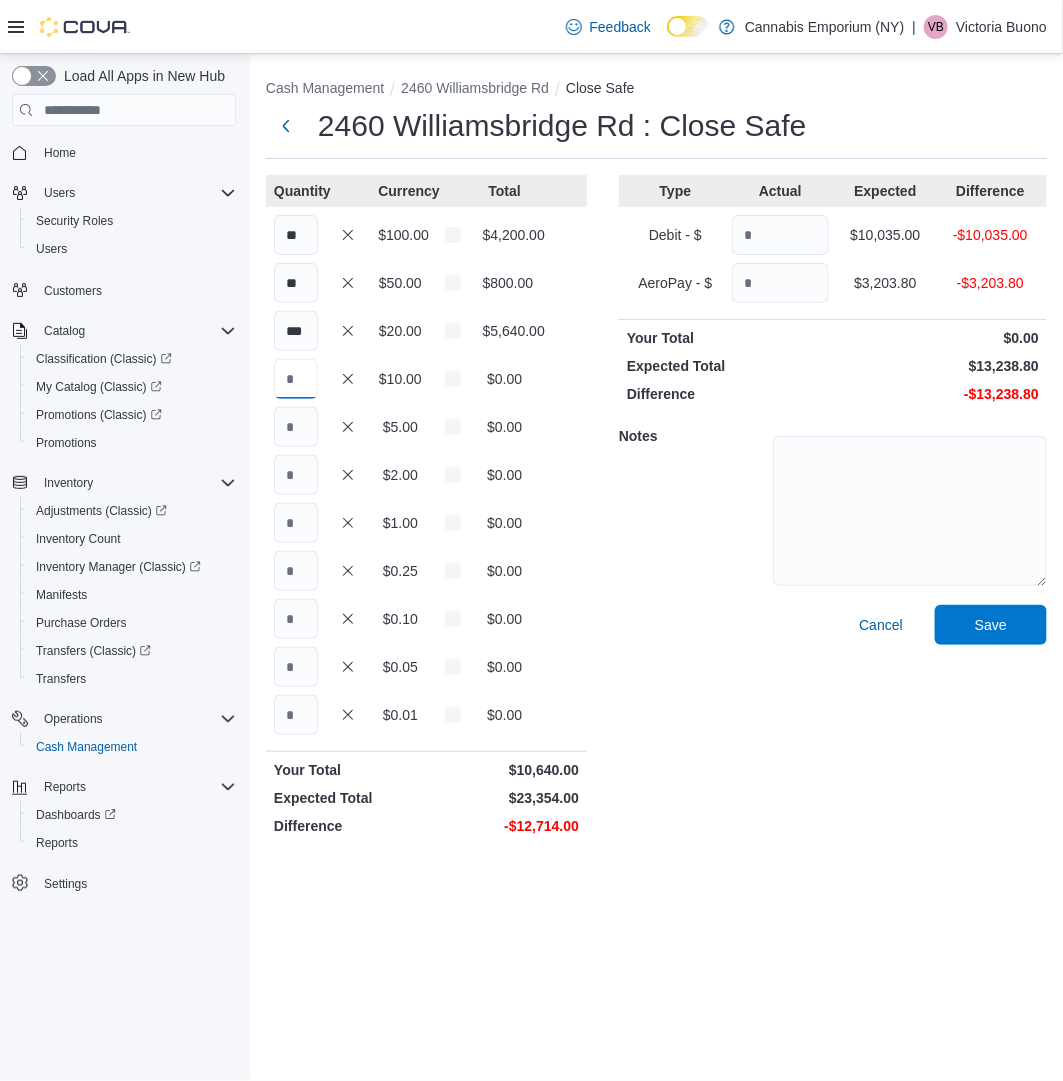 click at bounding box center (296, 379) 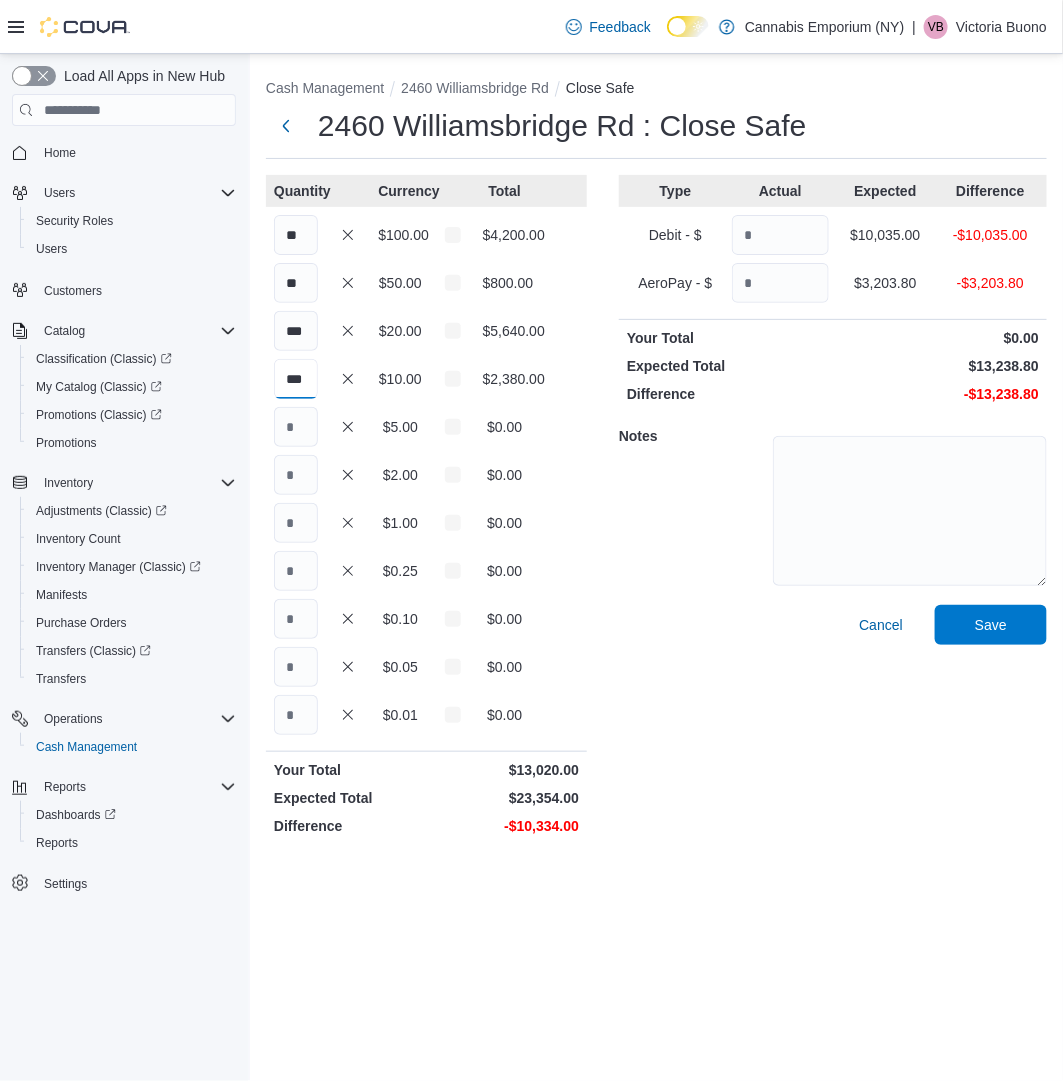scroll, scrollTop: 0, scrollLeft: 5, axis: horizontal 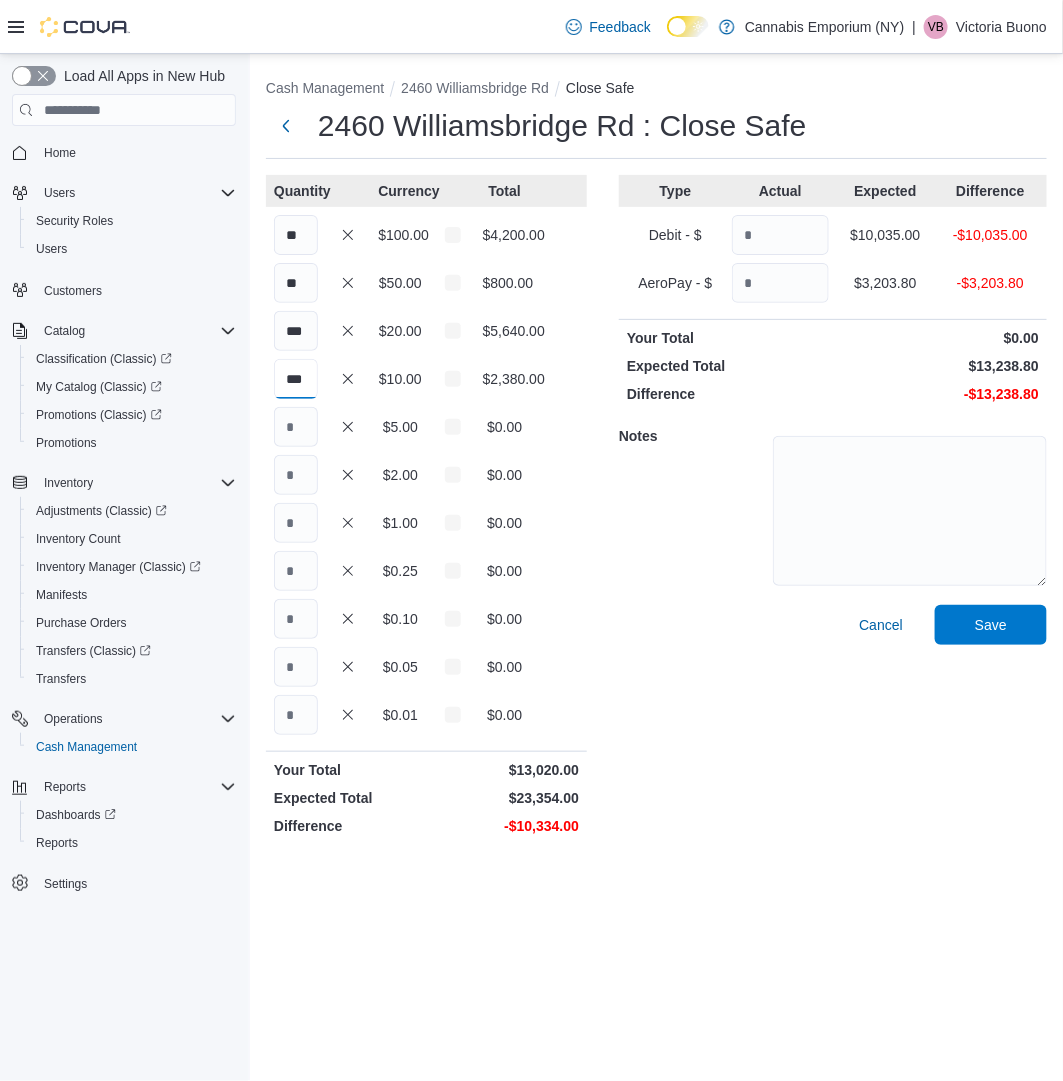 type on "***" 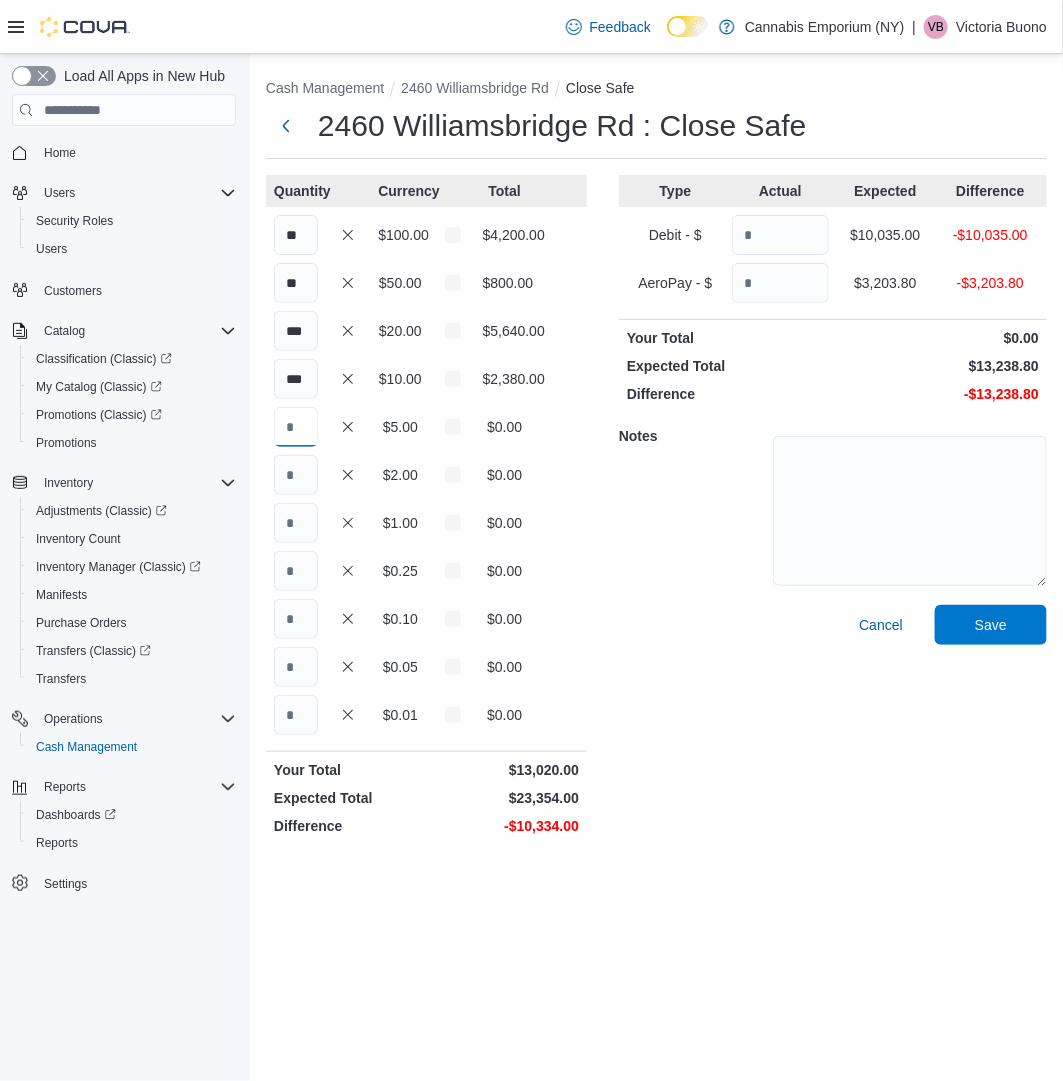 click at bounding box center [296, 427] 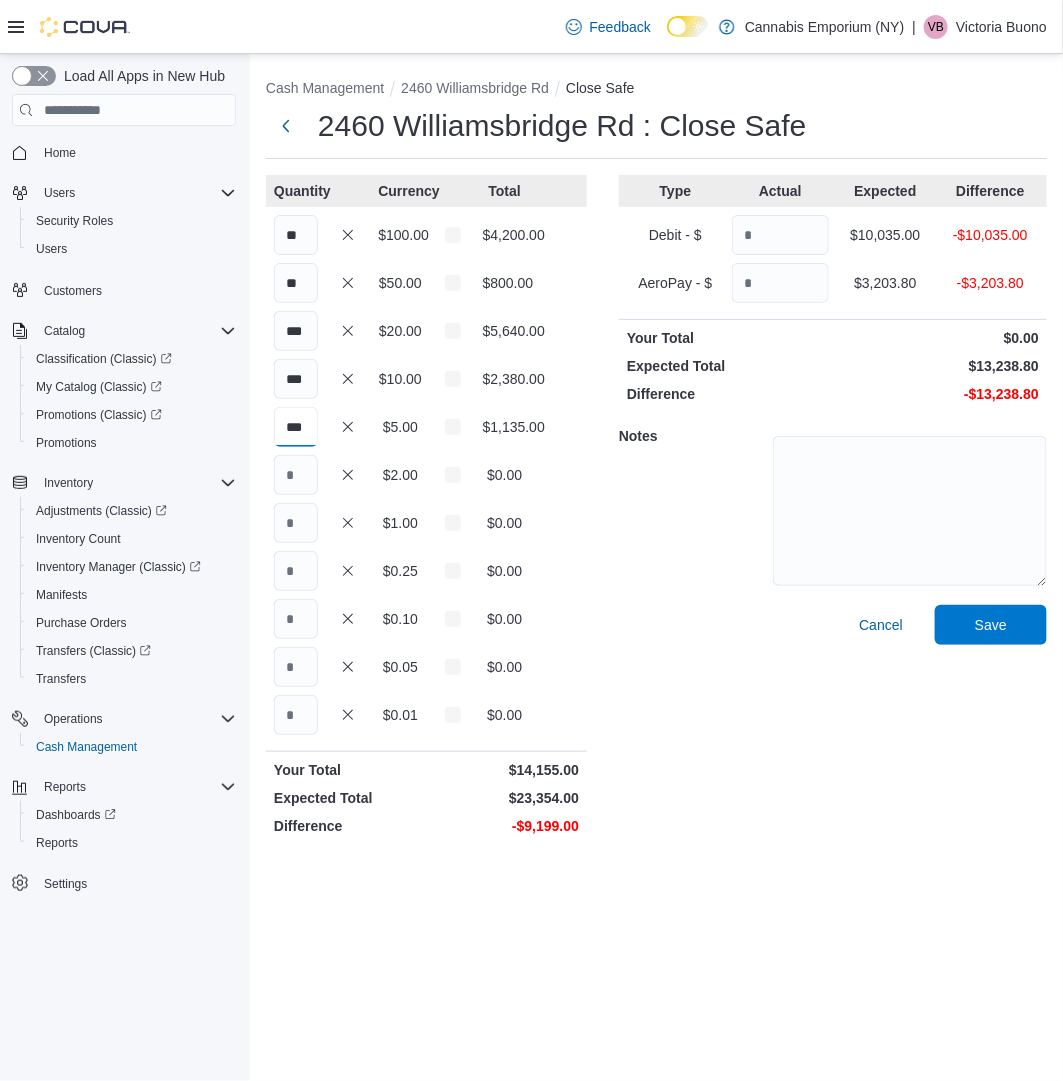 scroll, scrollTop: 0, scrollLeft: 4, axis: horizontal 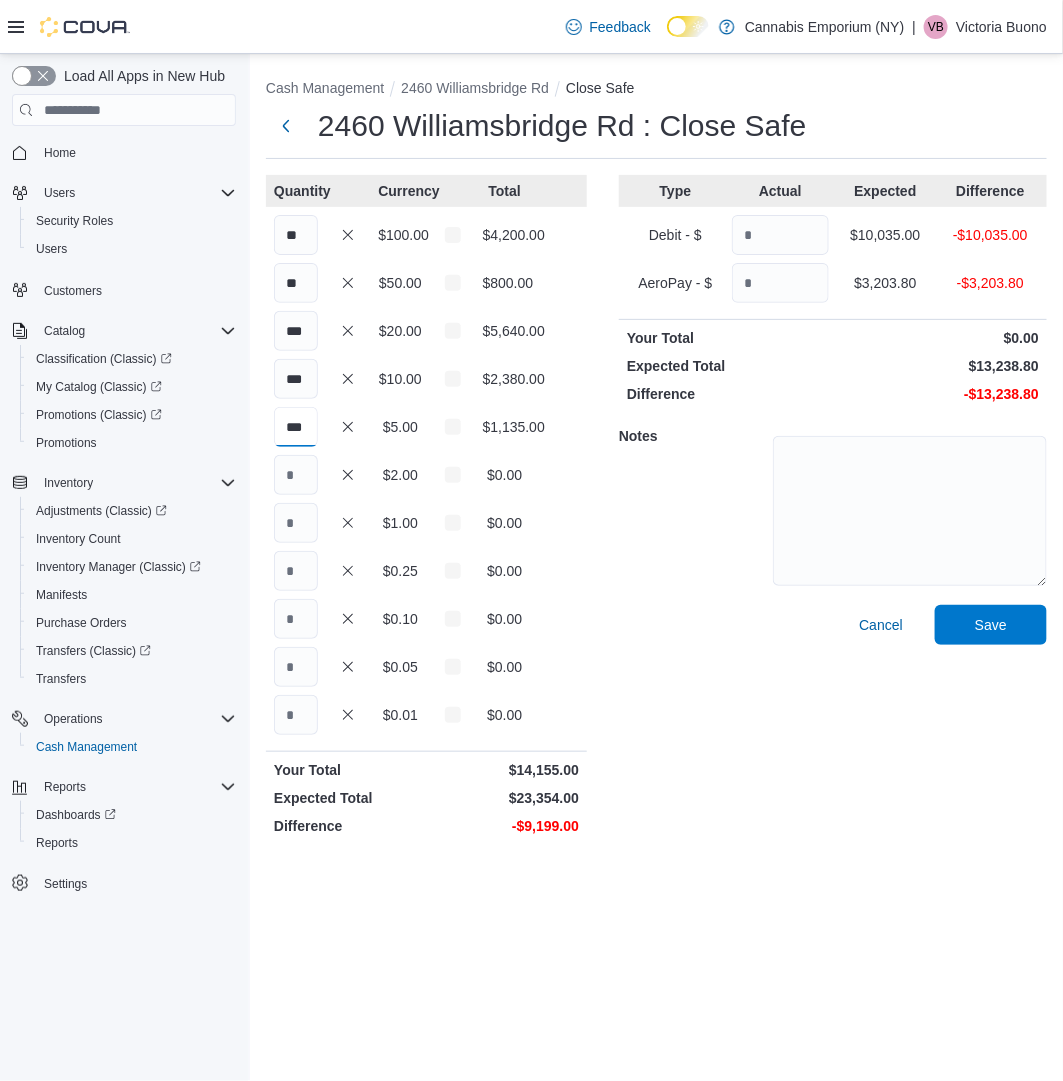 type on "***" 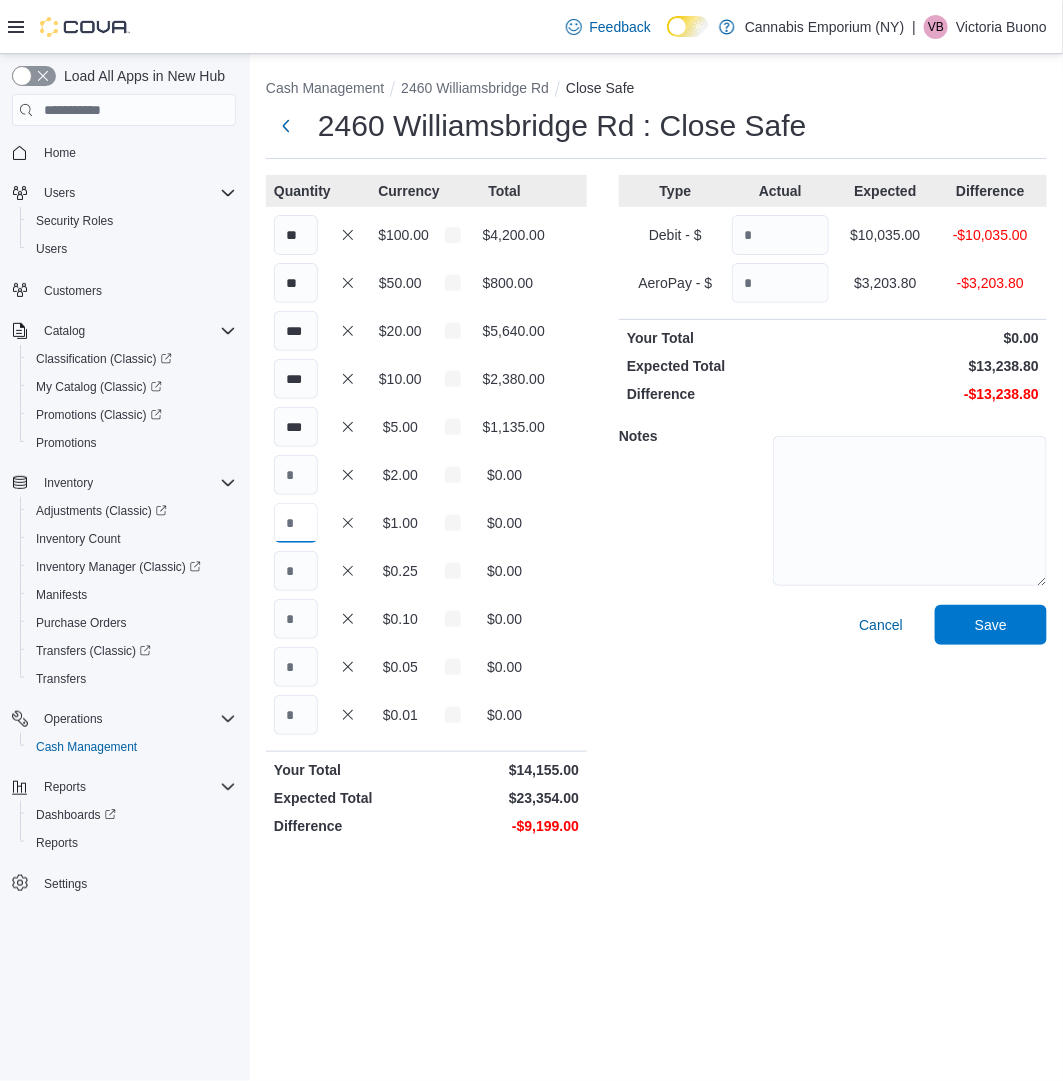 click at bounding box center [296, 523] 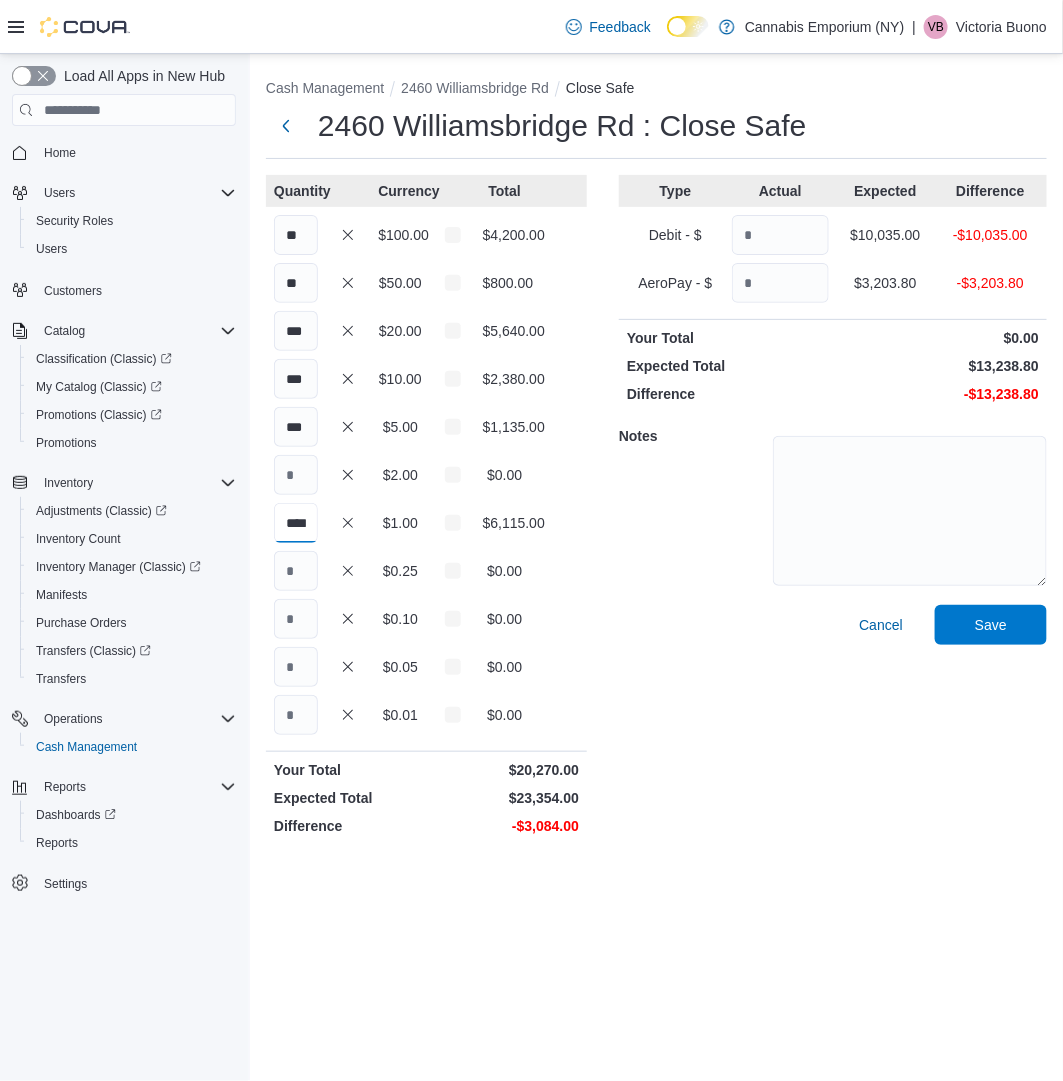 scroll, scrollTop: 0, scrollLeft: 9, axis: horizontal 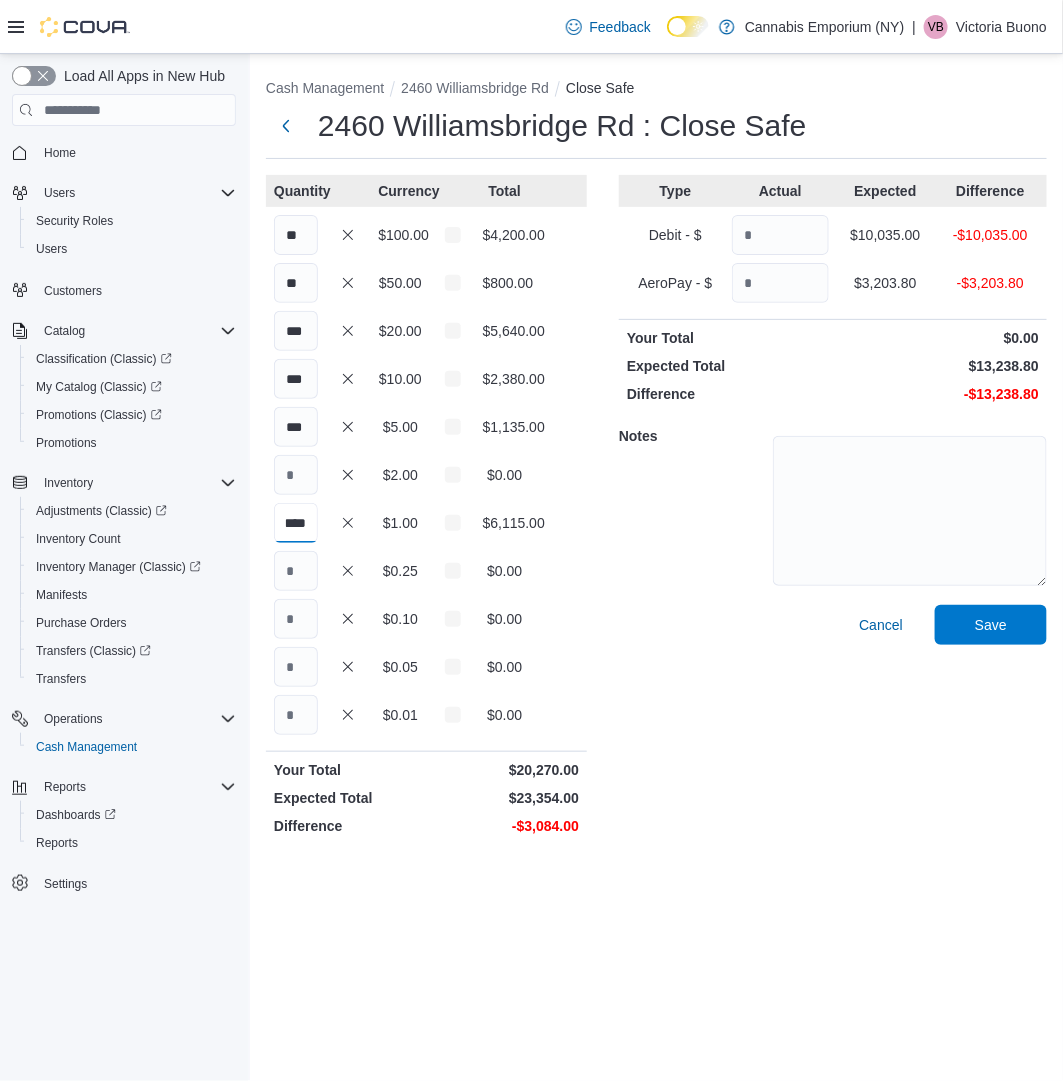 type on "****" 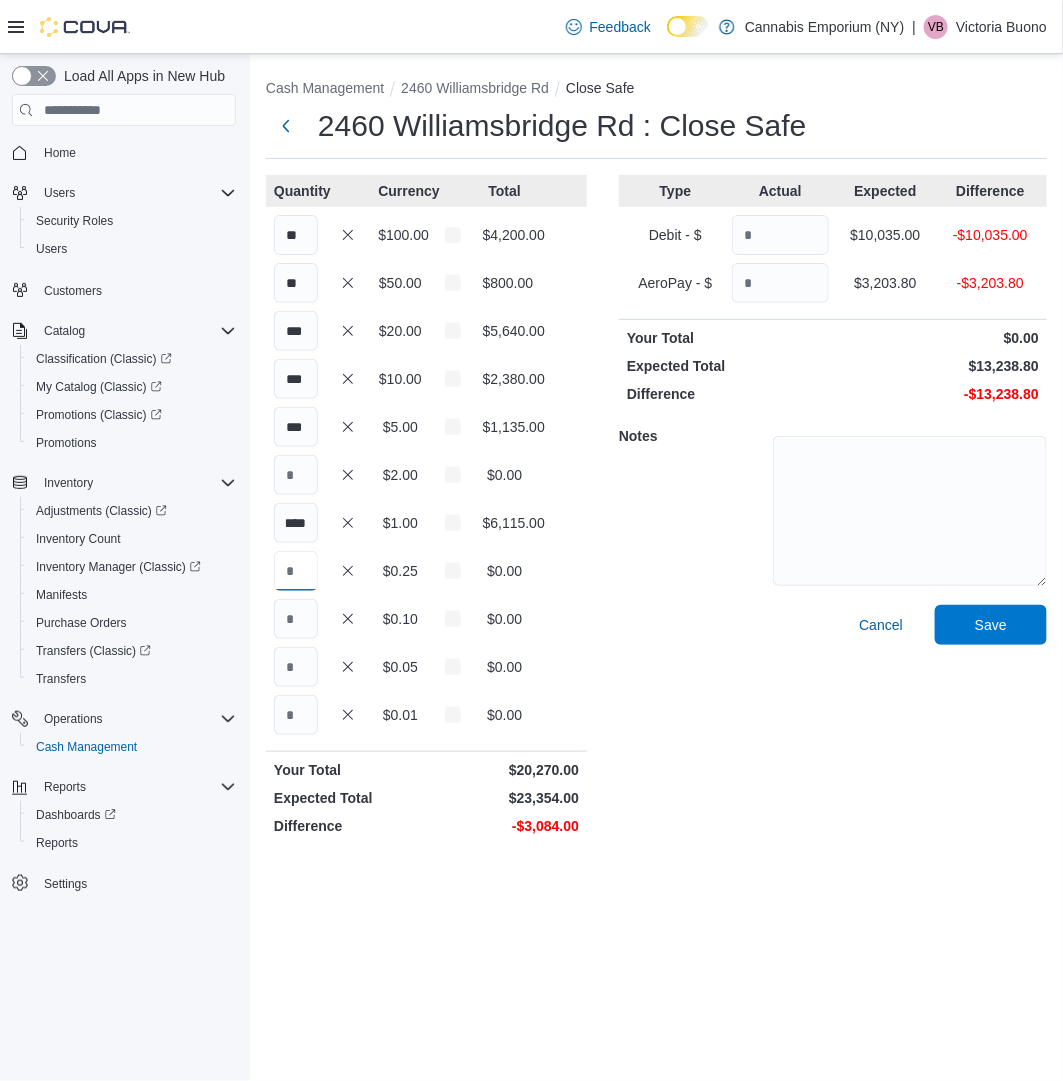 scroll, scrollTop: 0, scrollLeft: 0, axis: both 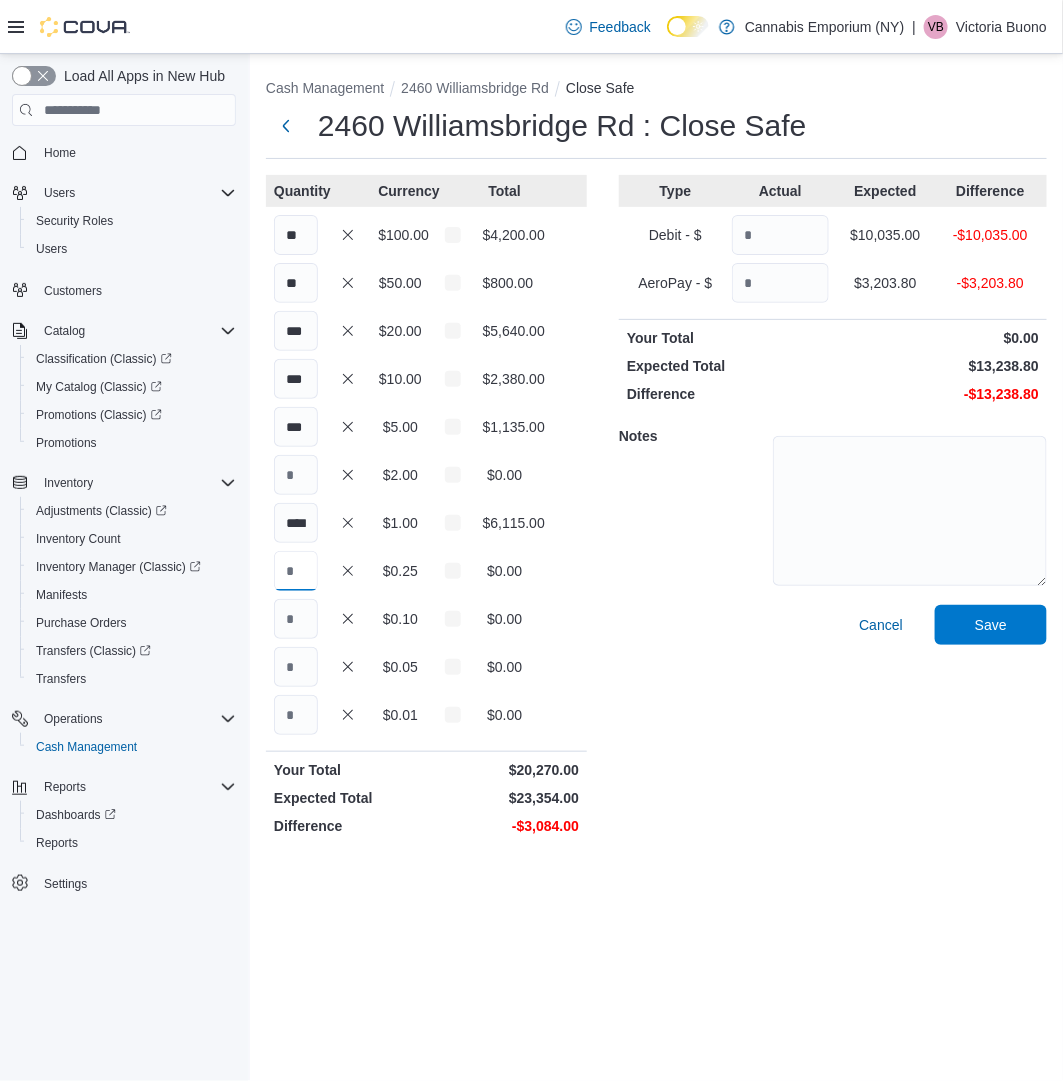 click at bounding box center (296, 571) 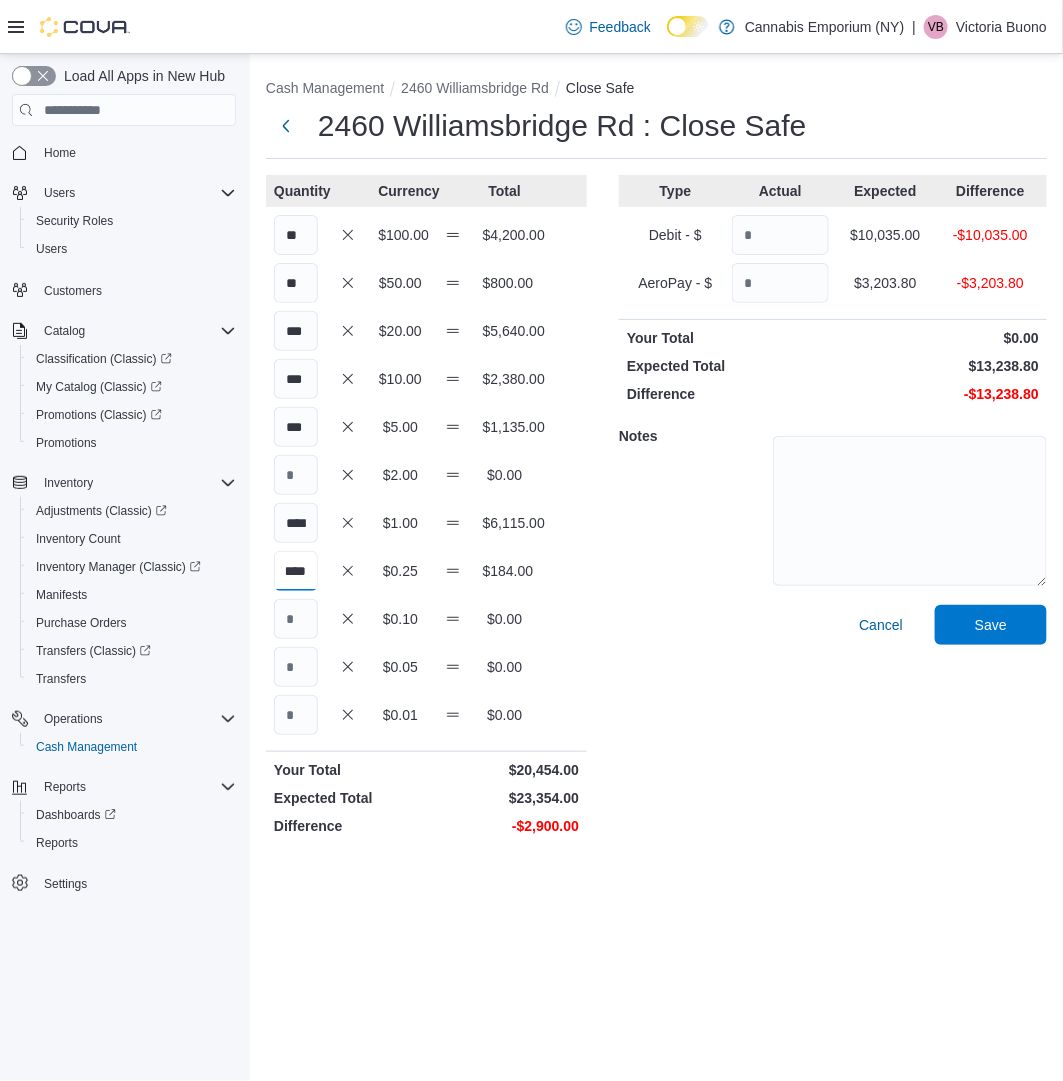 scroll, scrollTop: 0, scrollLeft: 12, axis: horizontal 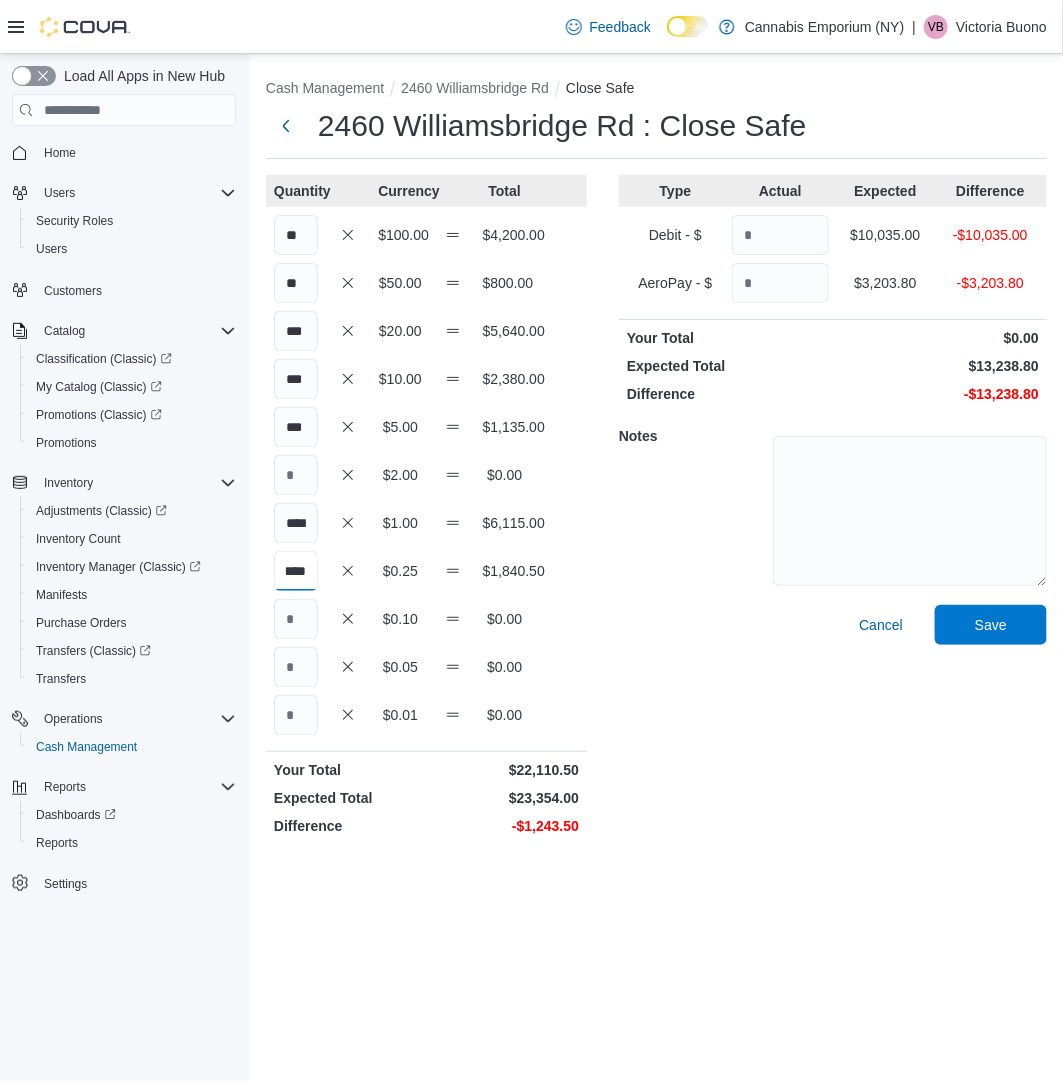 type on "****" 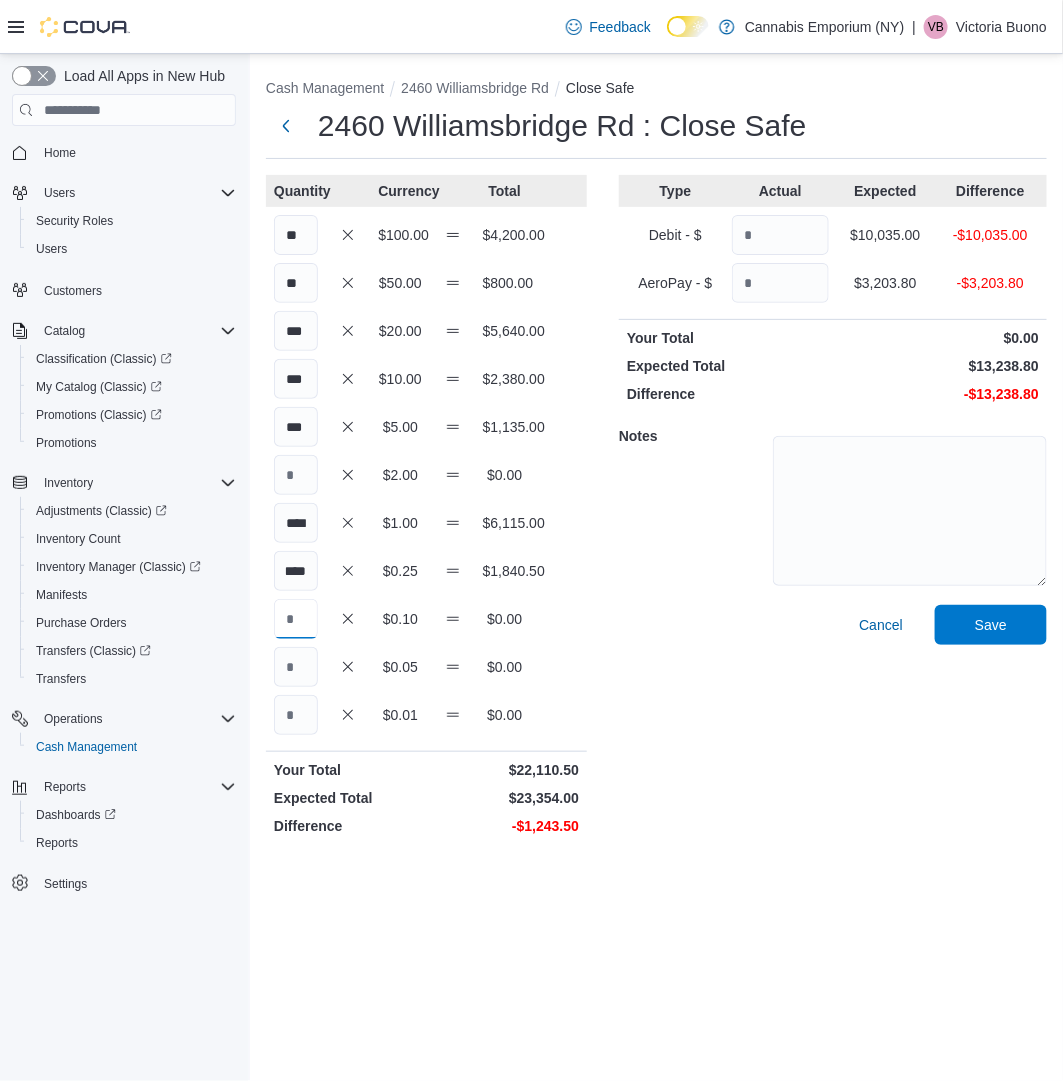 click at bounding box center (296, 619) 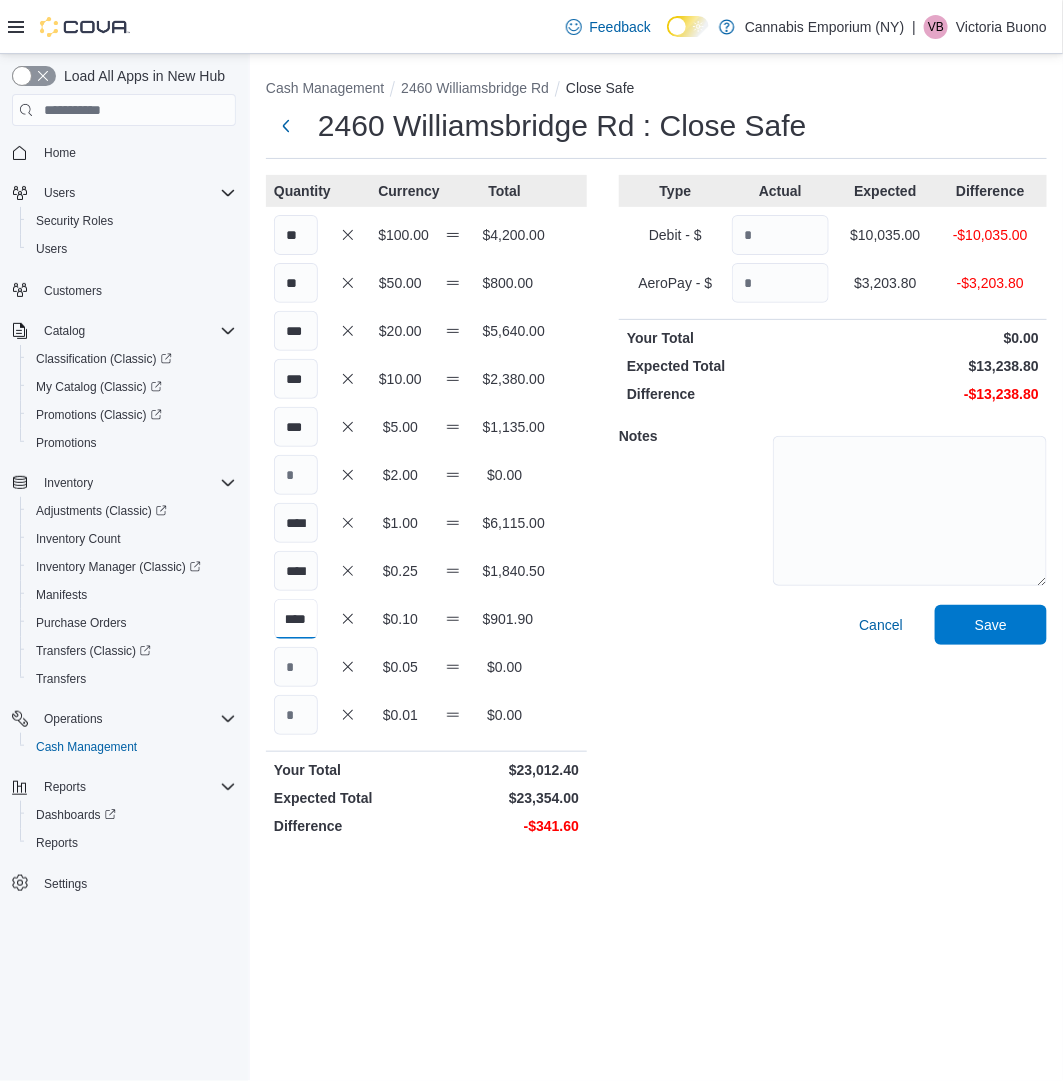 scroll, scrollTop: 0, scrollLeft: 12, axis: horizontal 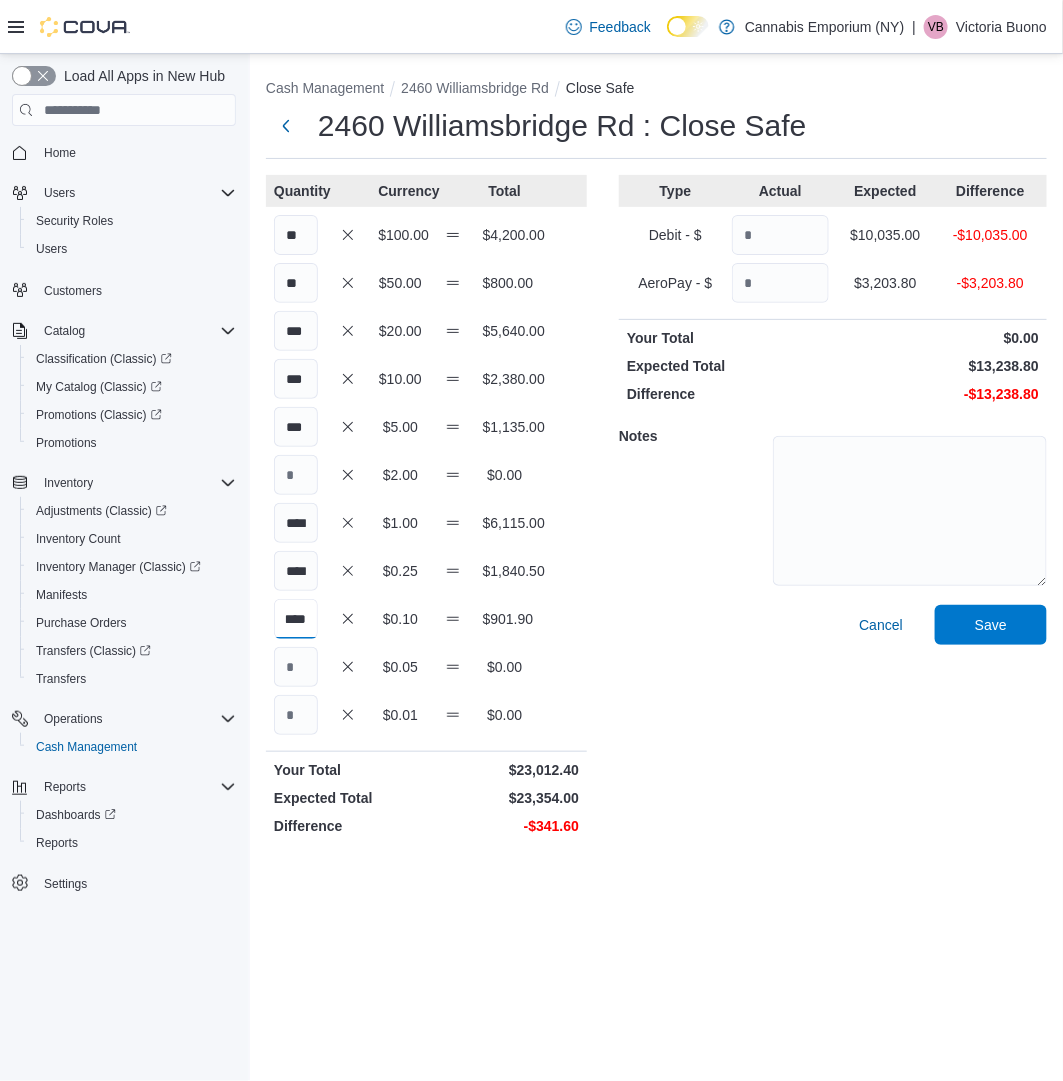 type on "****" 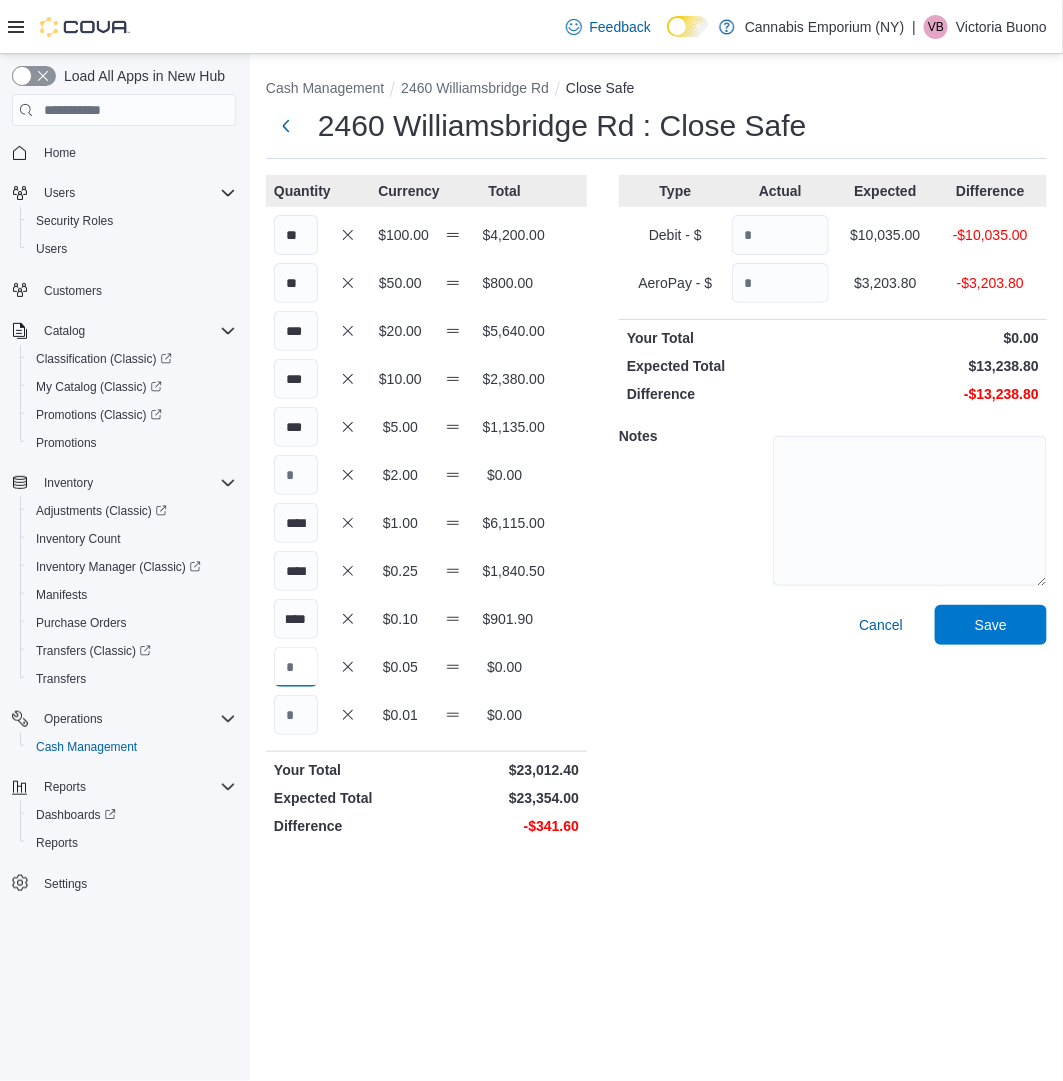 click at bounding box center [296, 667] 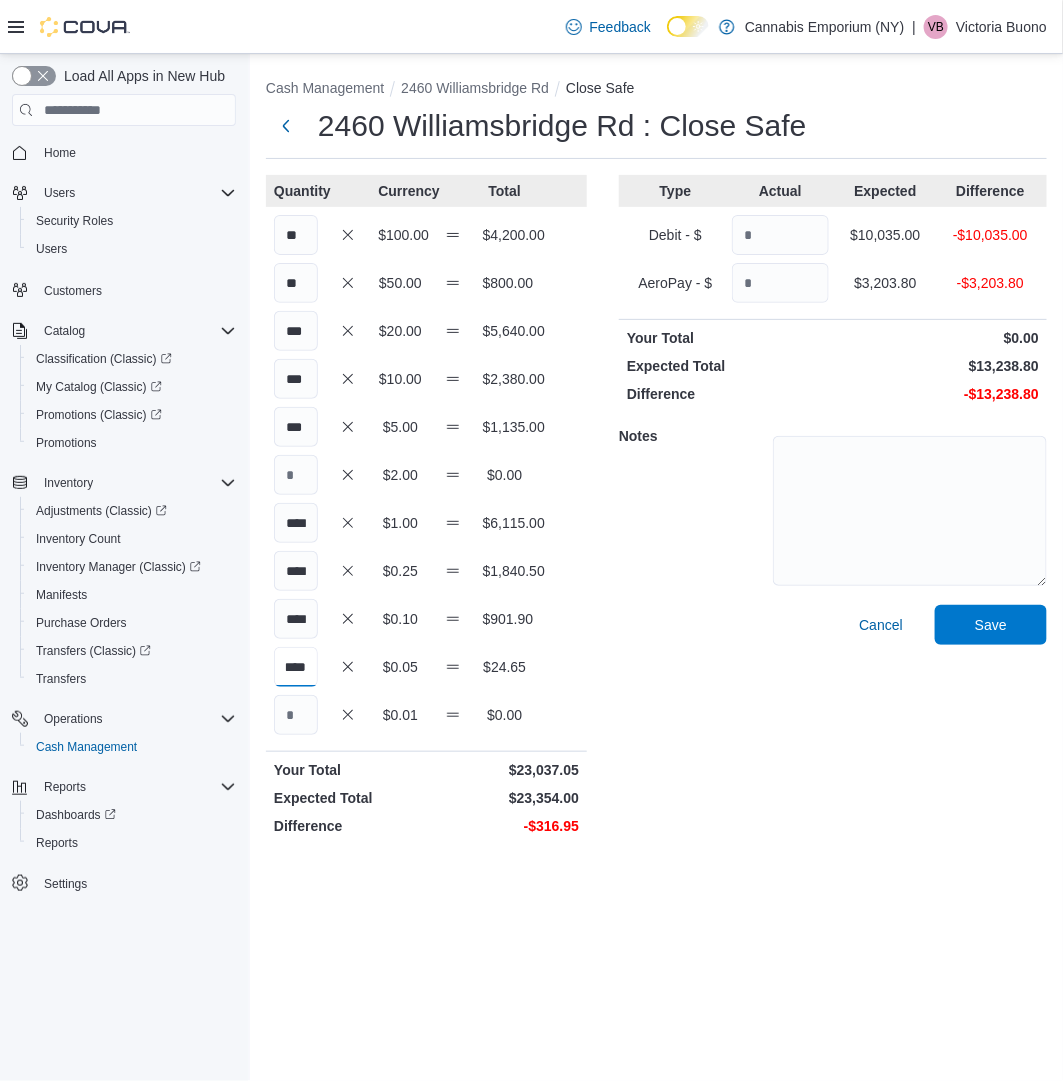 scroll, scrollTop: 0, scrollLeft: 12, axis: horizontal 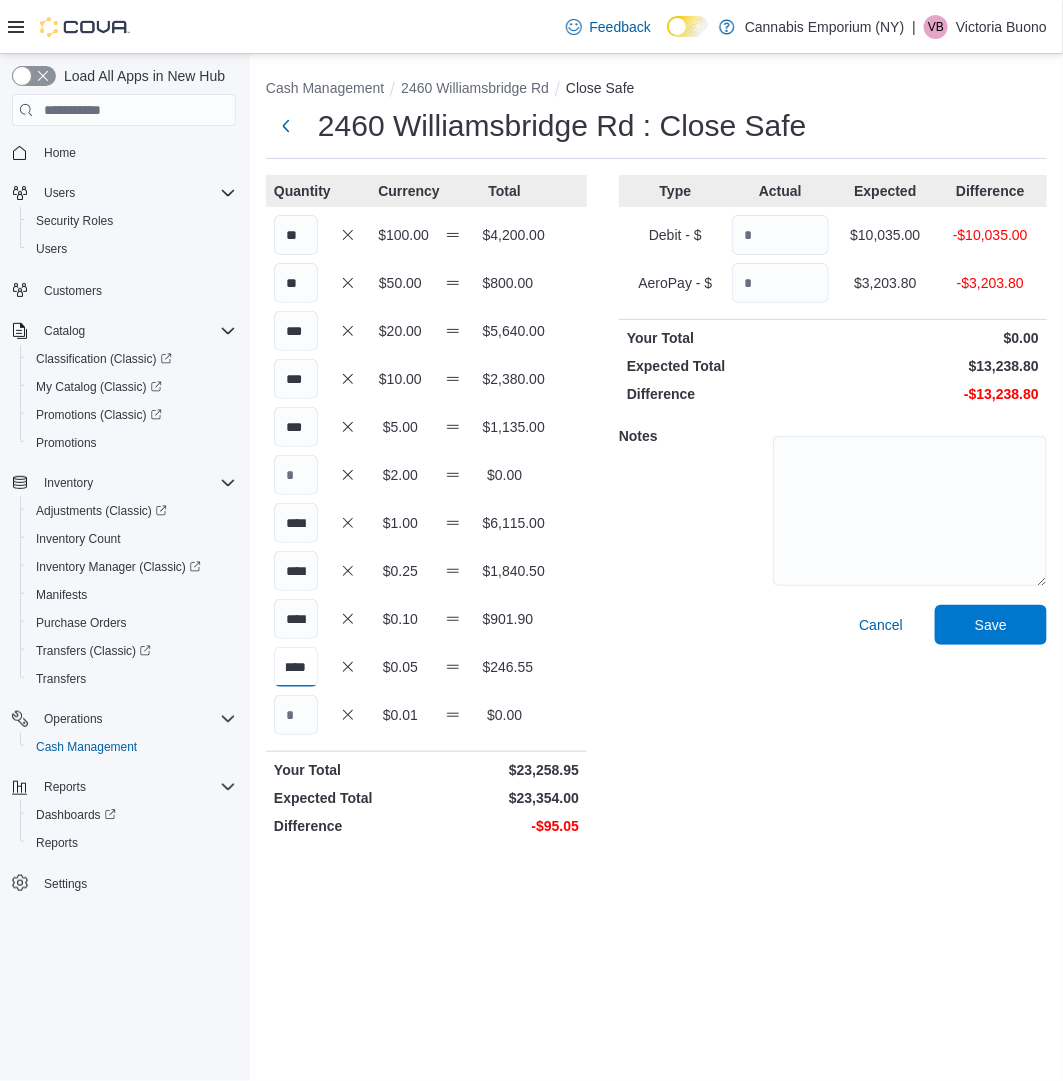 type on "****" 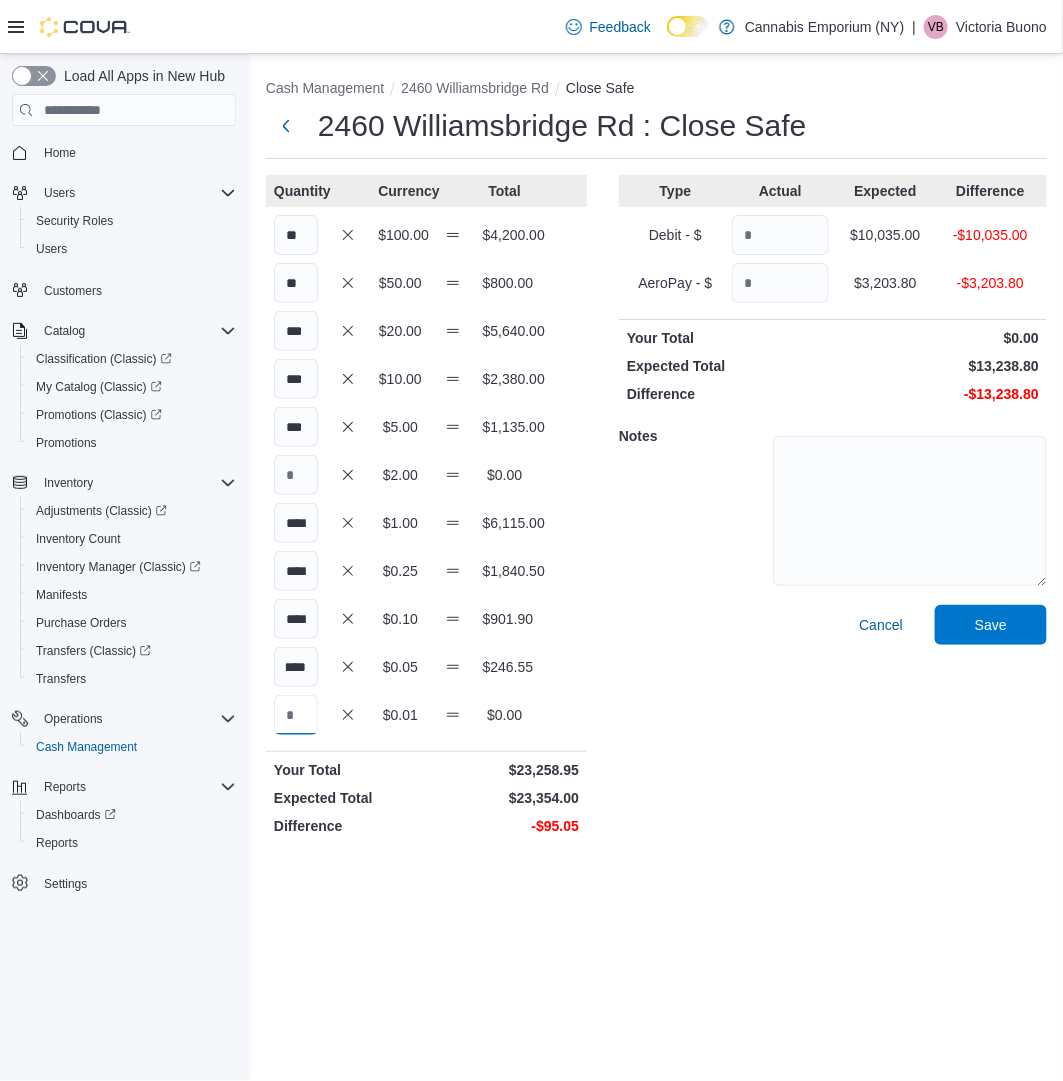 scroll, scrollTop: 0, scrollLeft: 0, axis: both 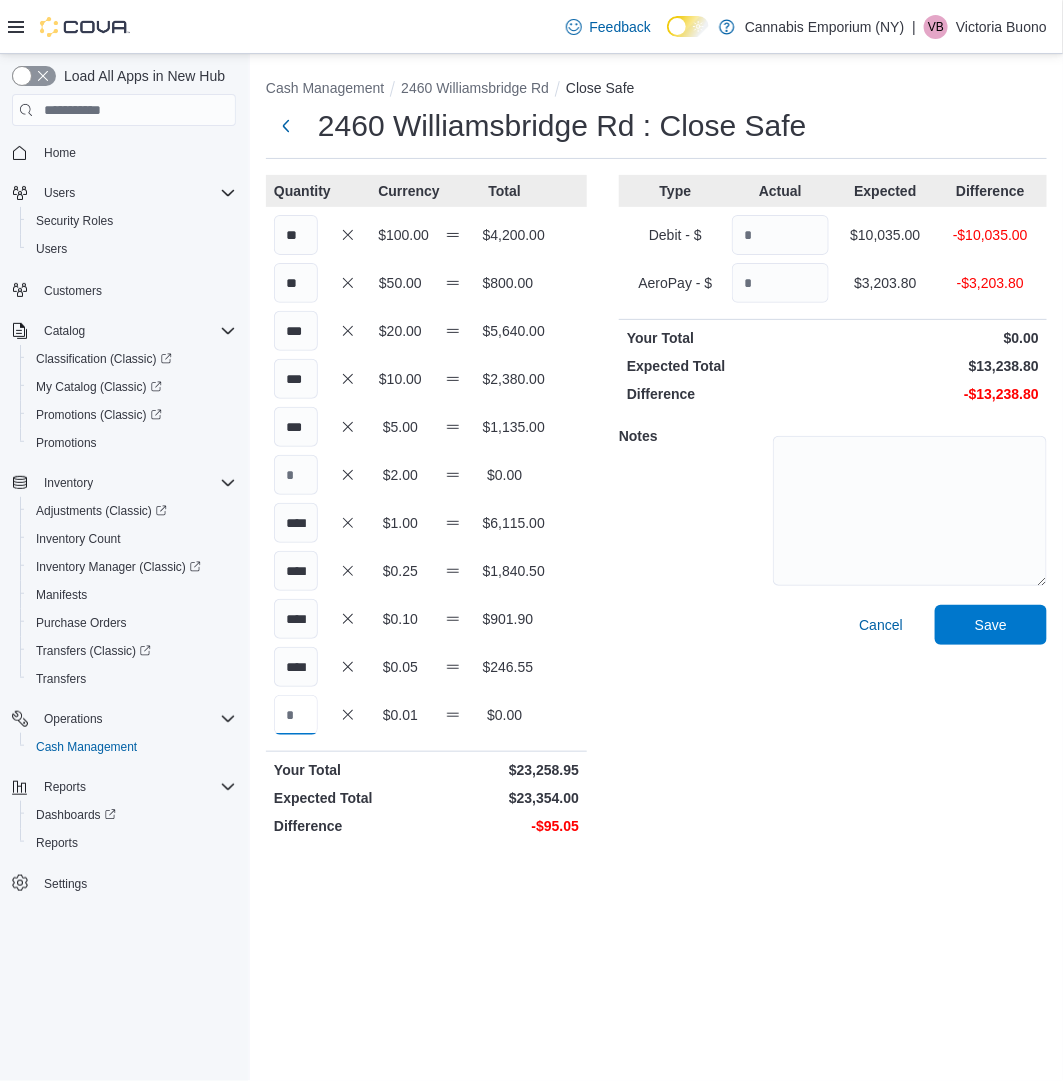 click at bounding box center [296, 715] 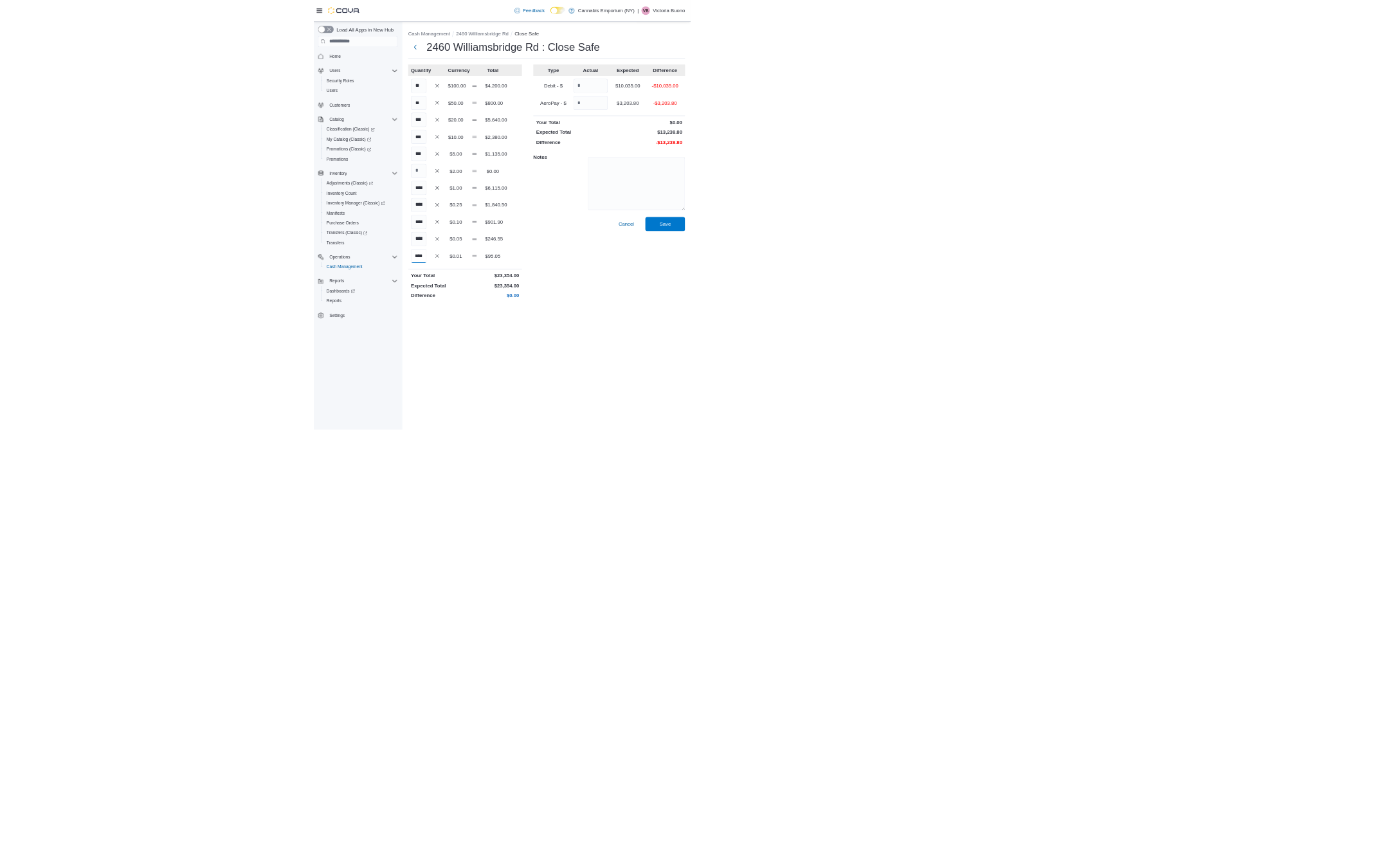 scroll, scrollTop: 0, scrollLeft: 0, axis: both 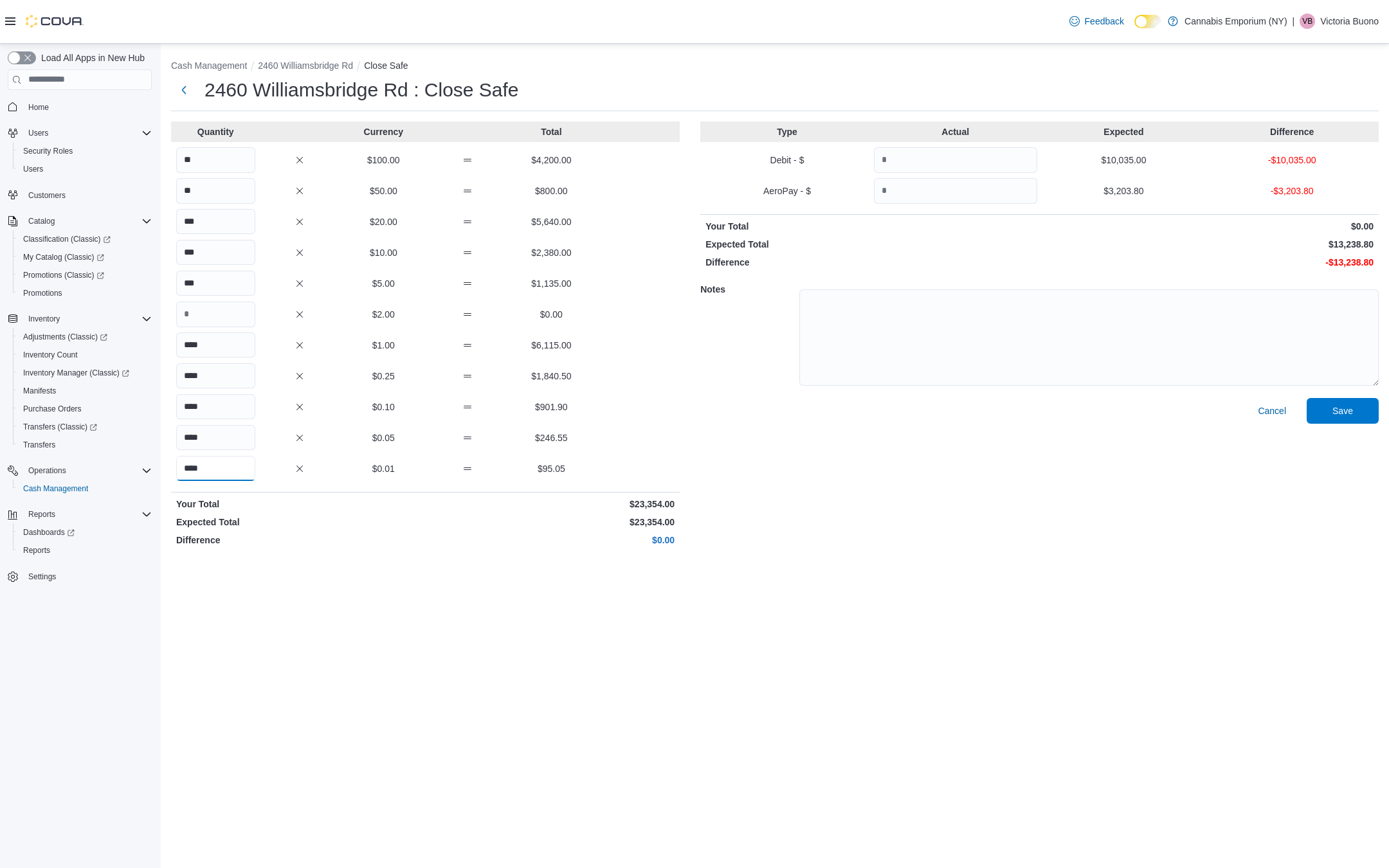 type on "****" 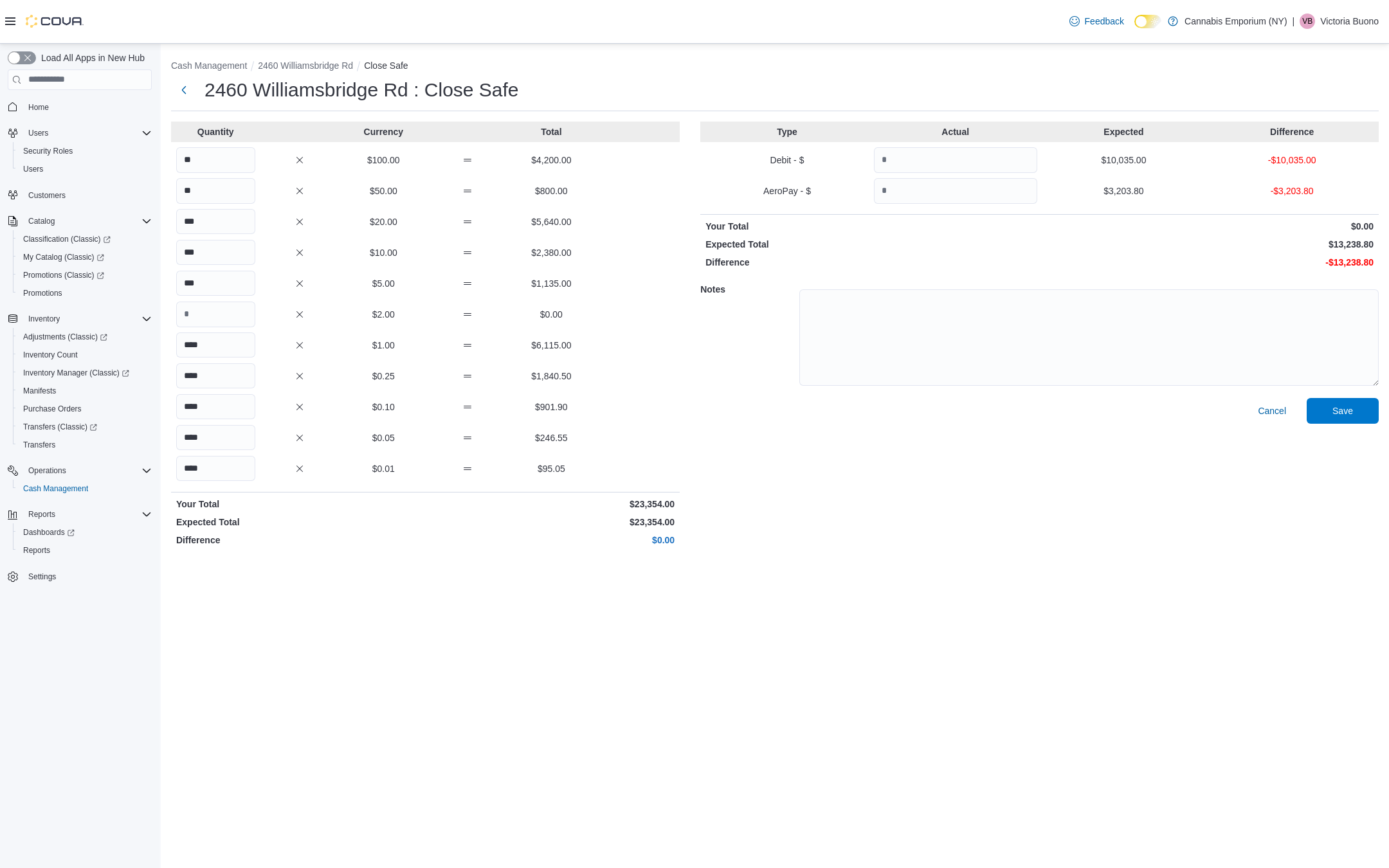click on "Type Actual Expected Difference Debit - $ $10,035.00 -$10,035.00 AeroPay - $ $3,203.80 -$3,203.80 Your Total $0.00 Expected Total $13,238.80 Difference -$13,238.80 Notes Cancel Save" at bounding box center (1039, 336) 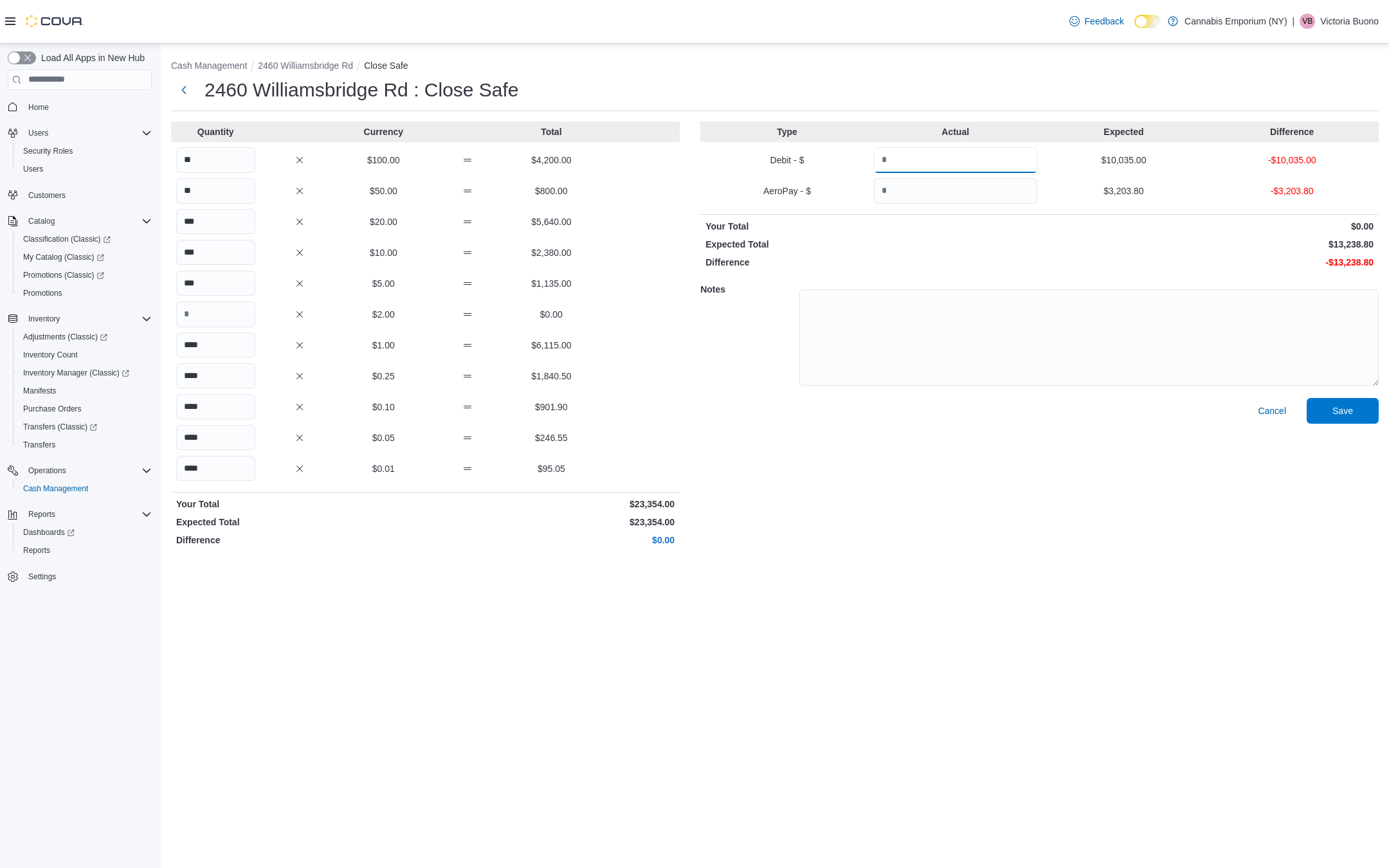 click at bounding box center [956, 160] 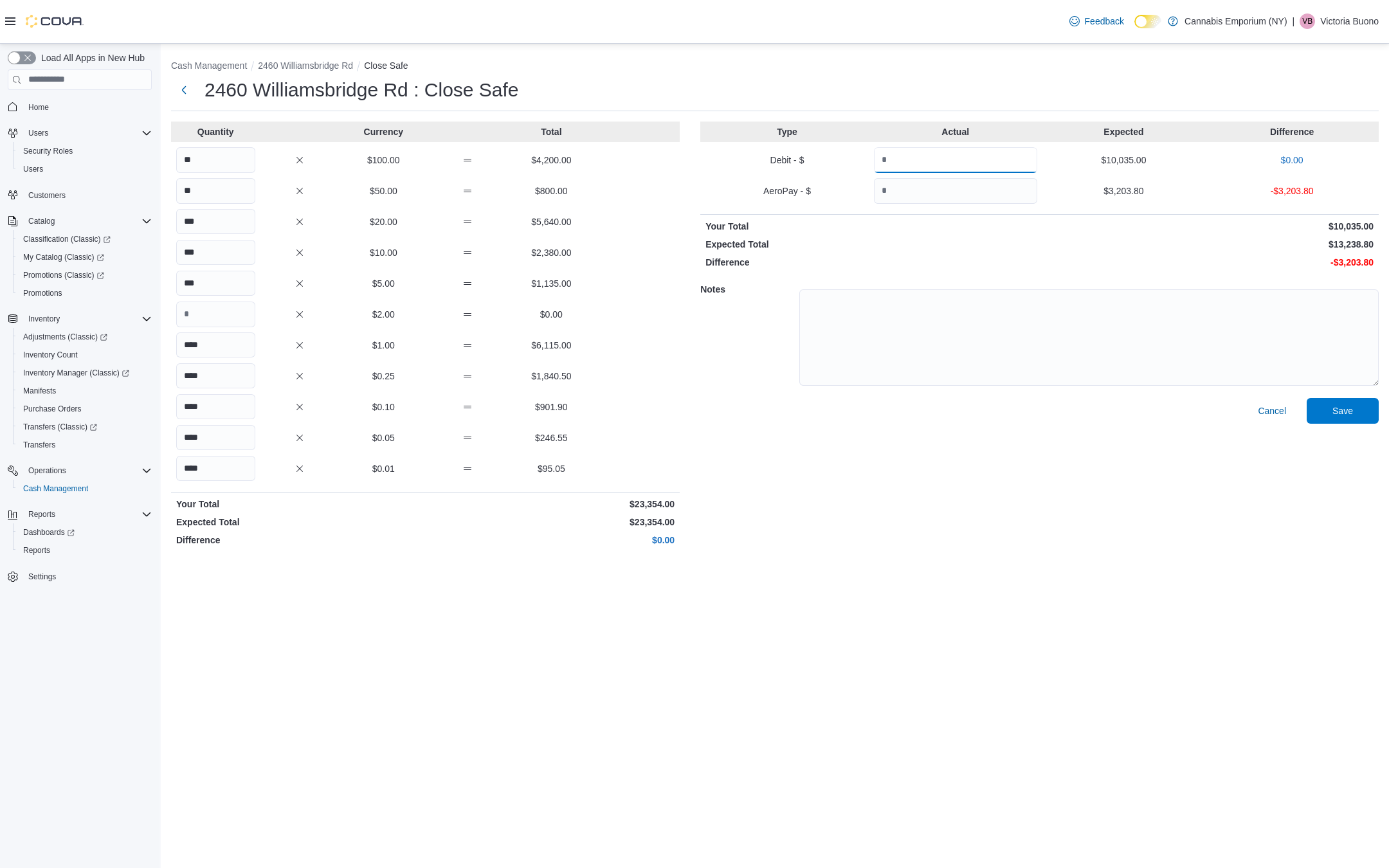 type on "*****" 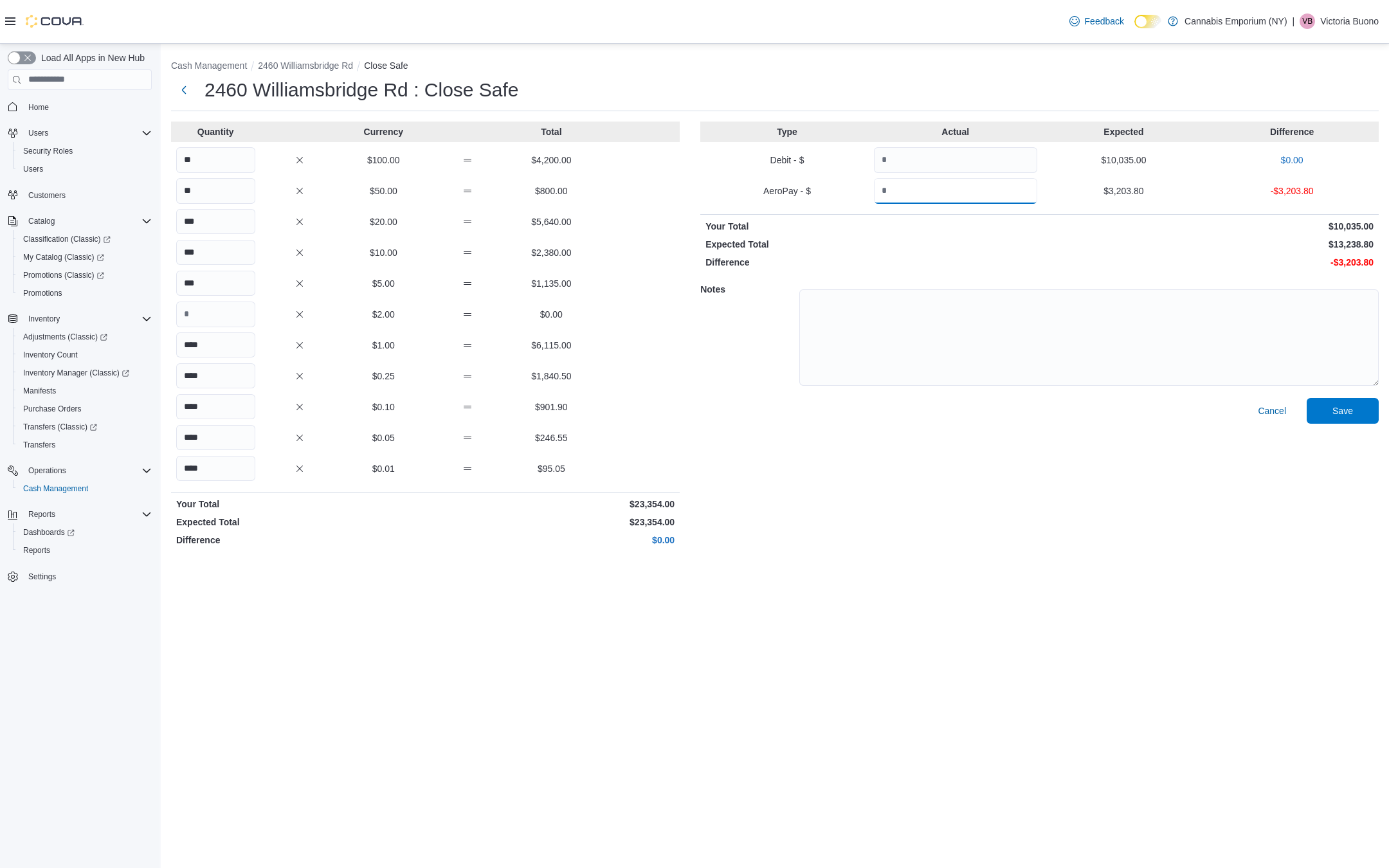 click at bounding box center [956, 191] 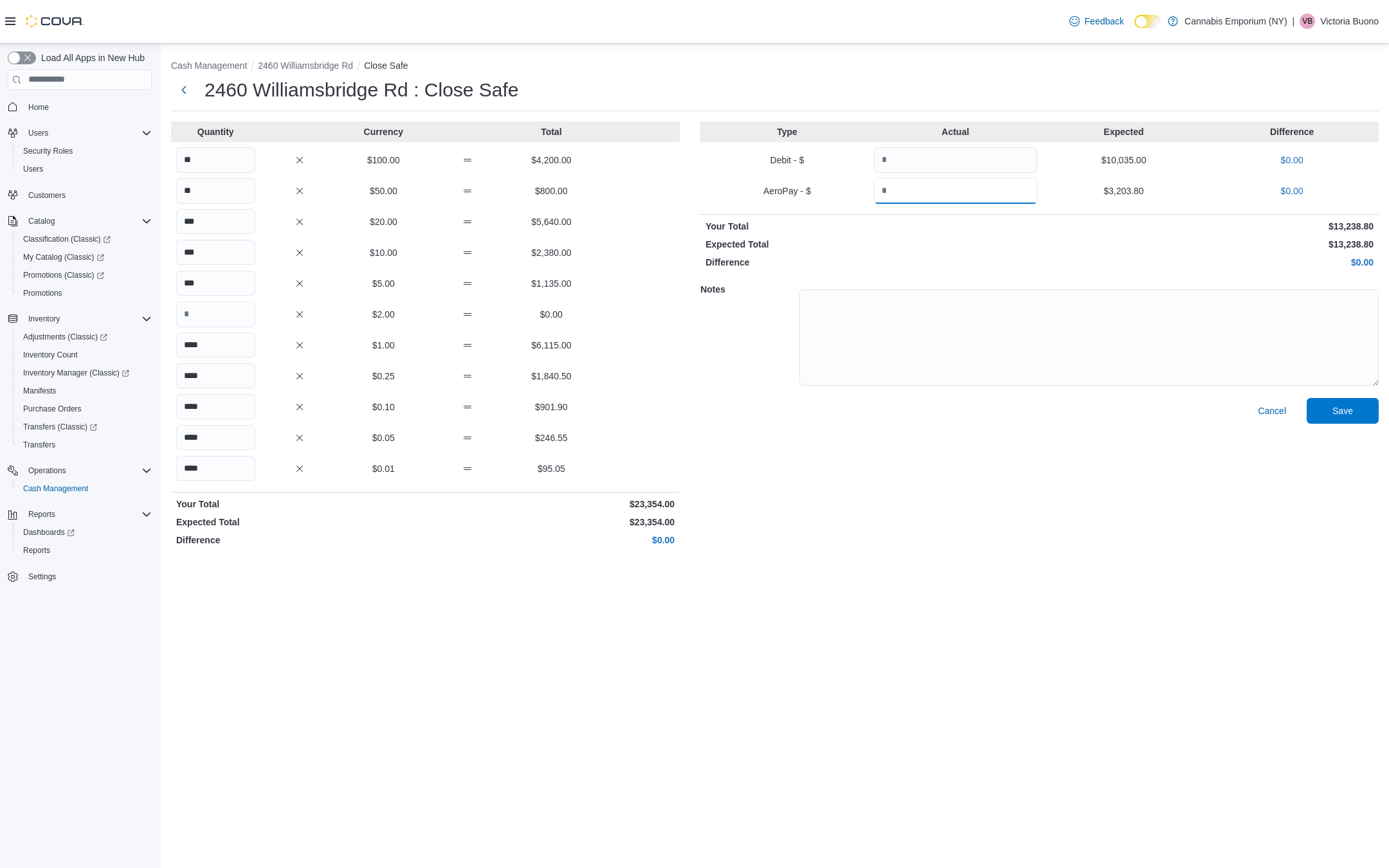 type on "*******" 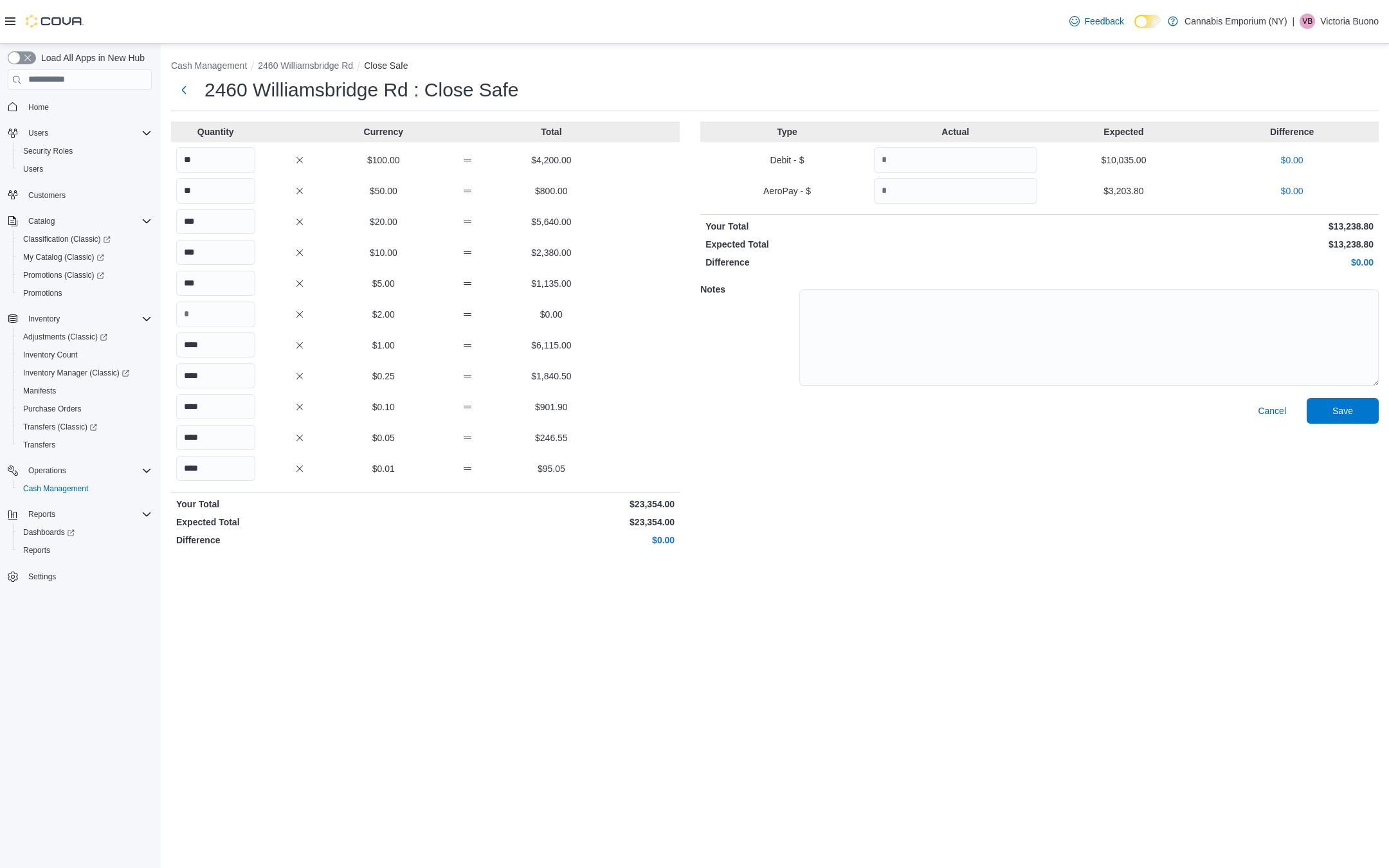 click on "$13,238.80" at bounding box center [1208, 226] 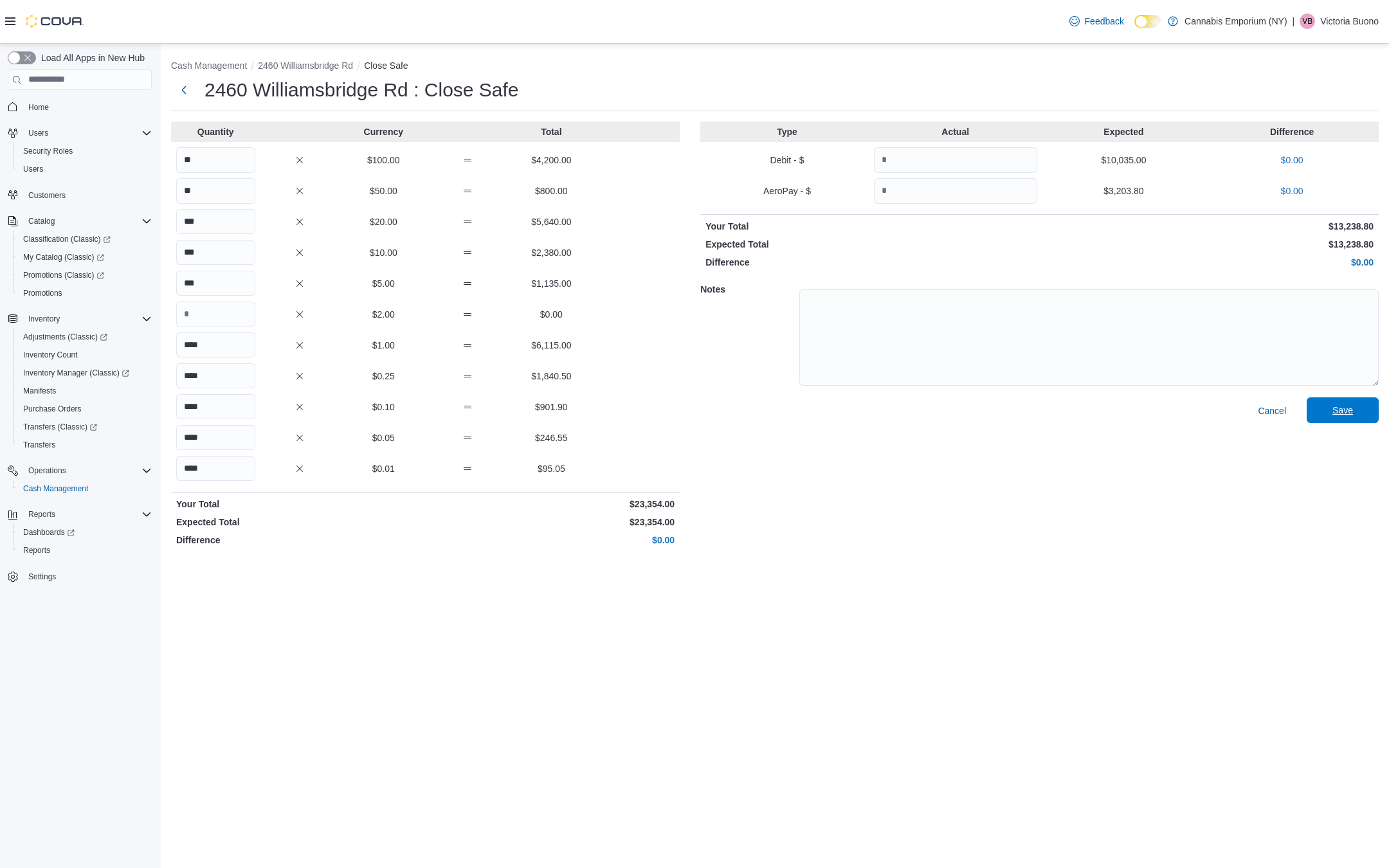 click on "Save" at bounding box center [1343, 410] 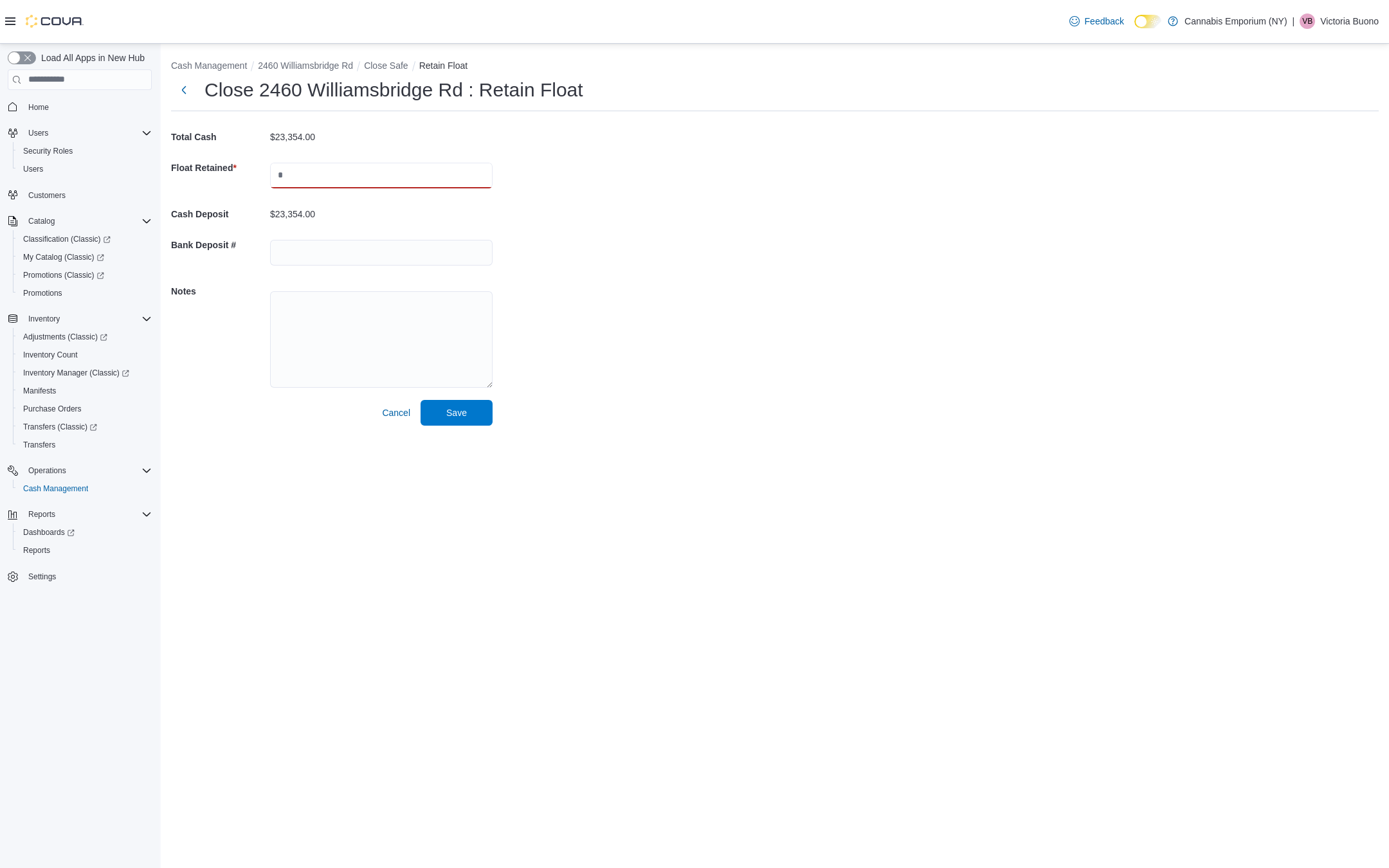 click at bounding box center (381, 176) 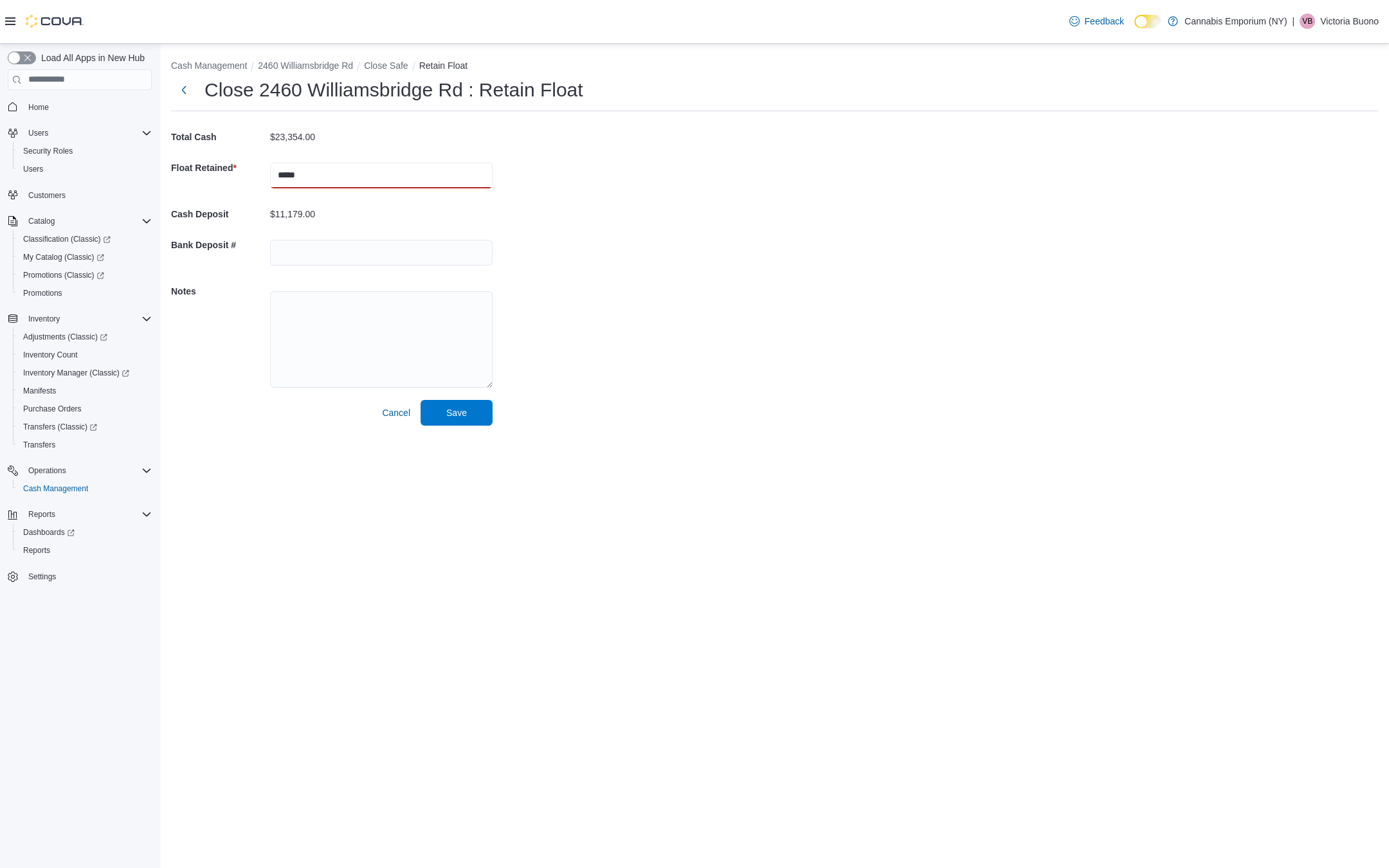 type on "*****" 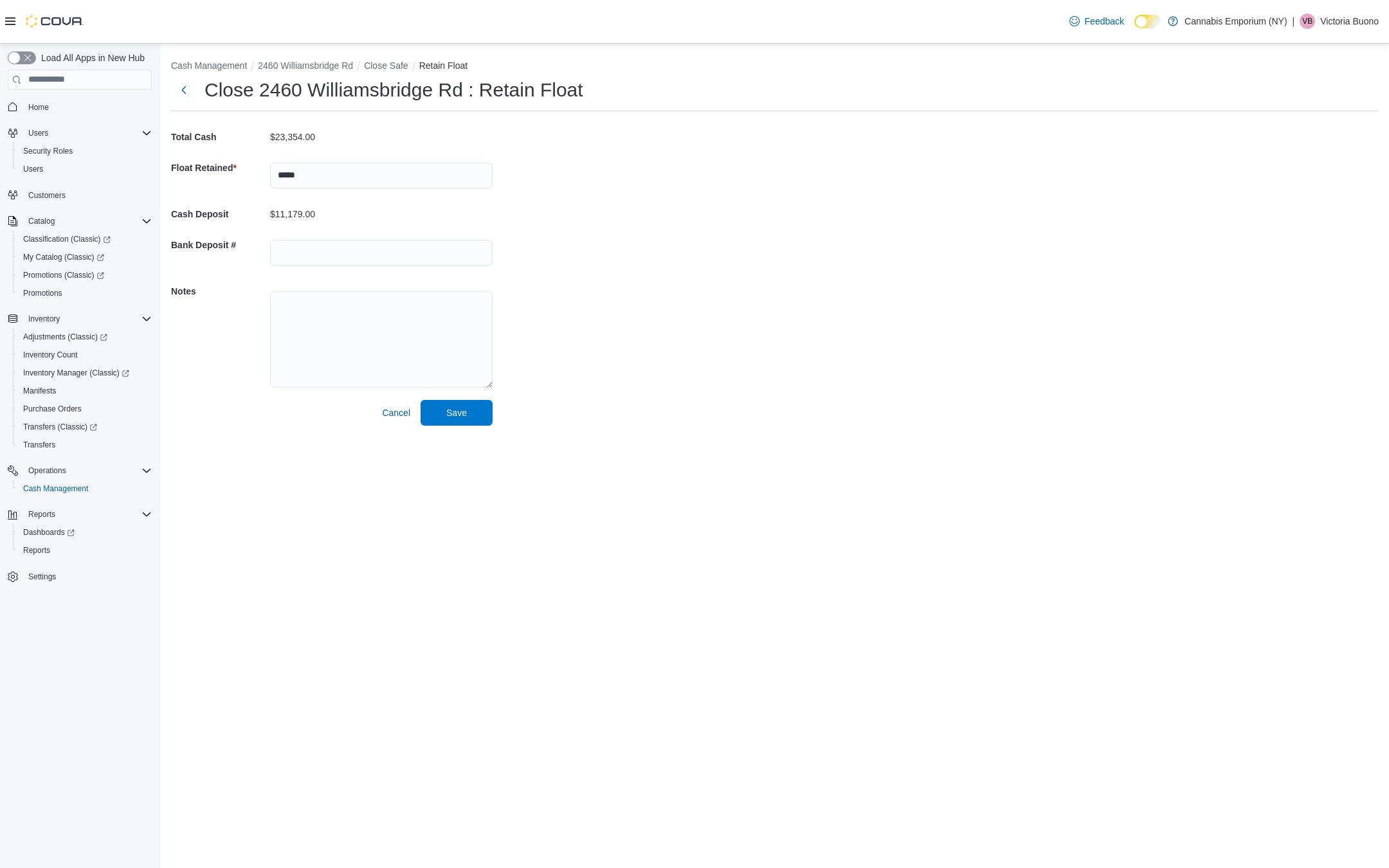 click on "Bank Deposit #" at bounding box center (332, 253) 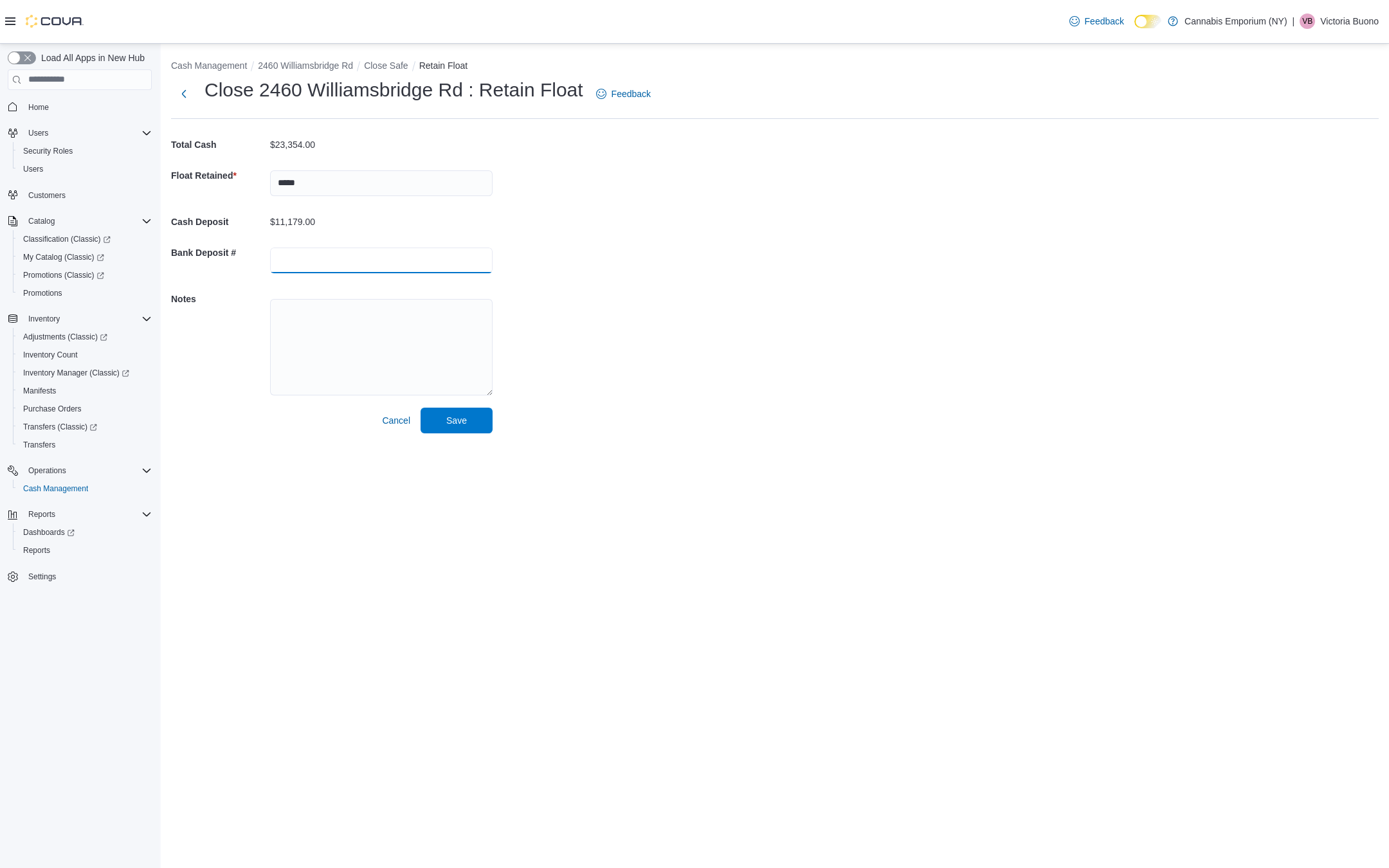 click at bounding box center [381, 260] 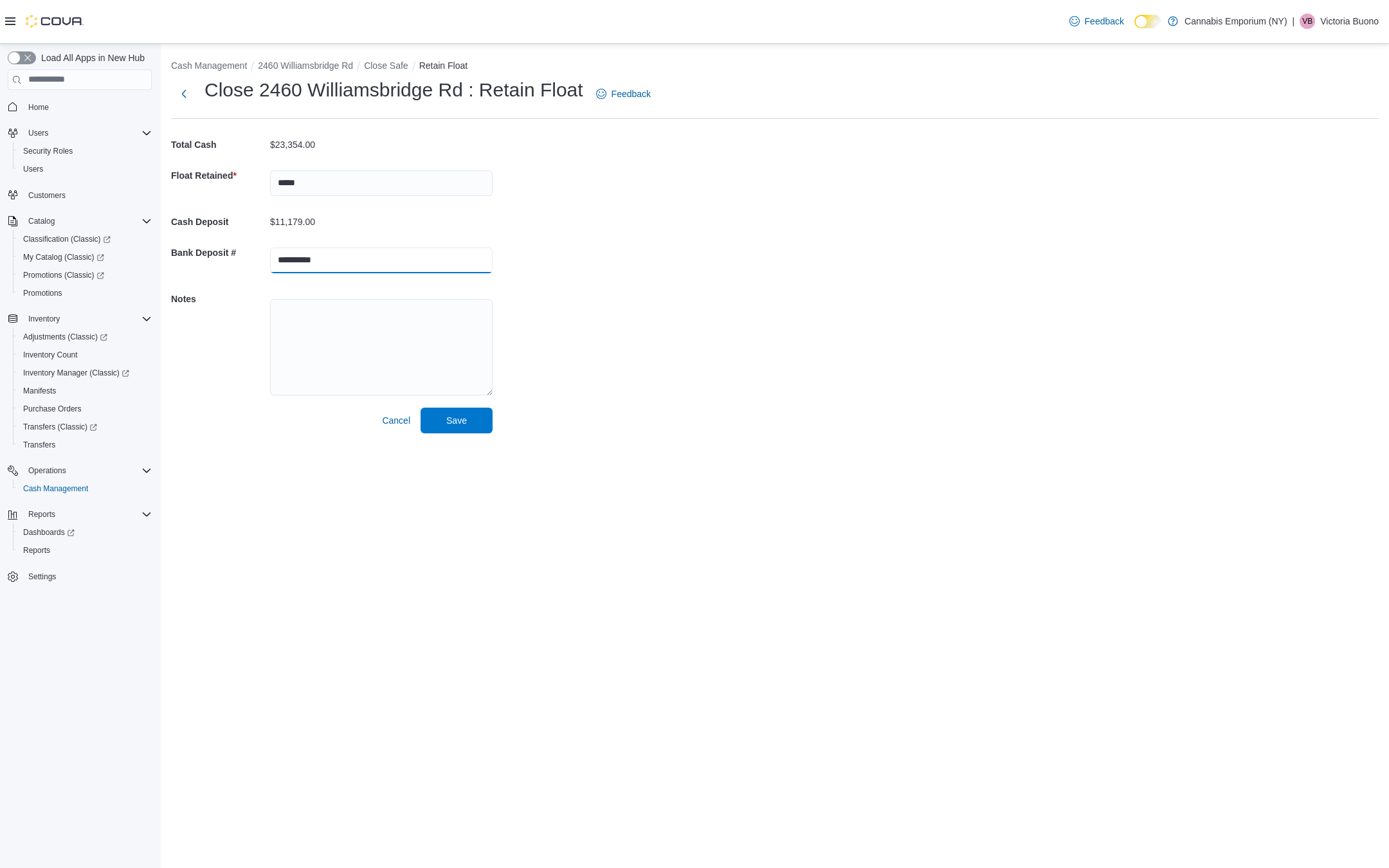 type on "**********" 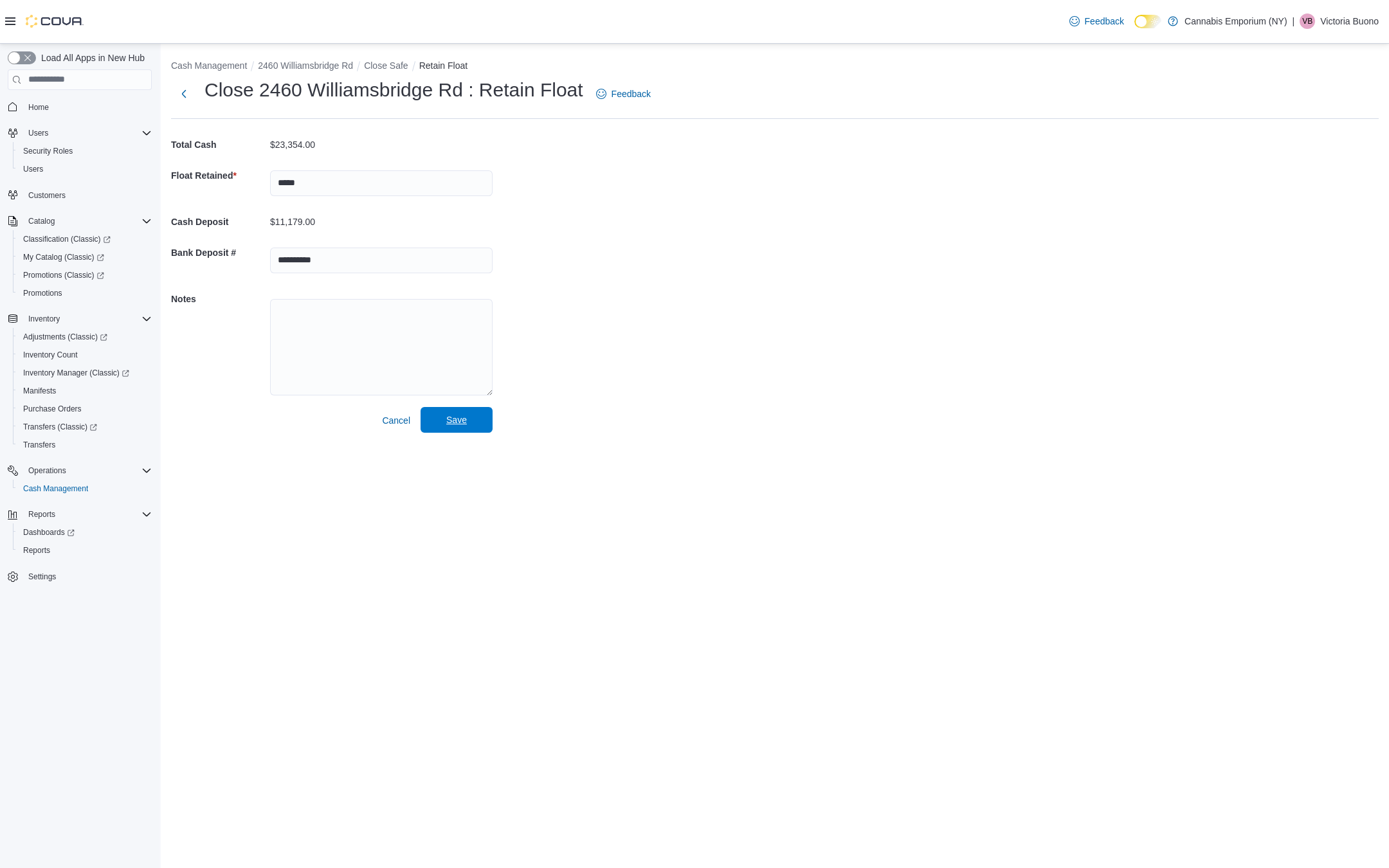click on "Save" at bounding box center (457, 420) 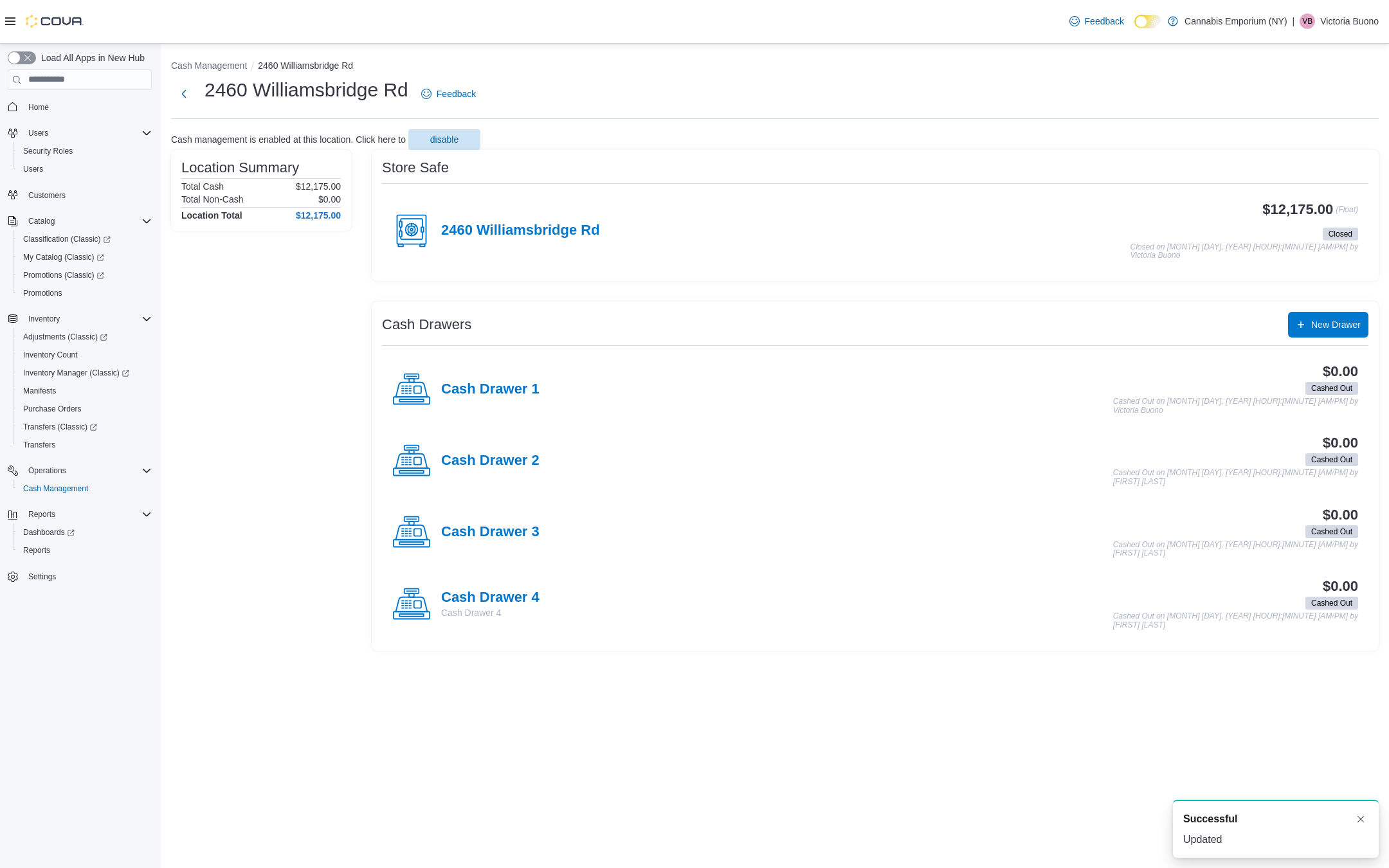 scroll, scrollTop: 0, scrollLeft: 0, axis: both 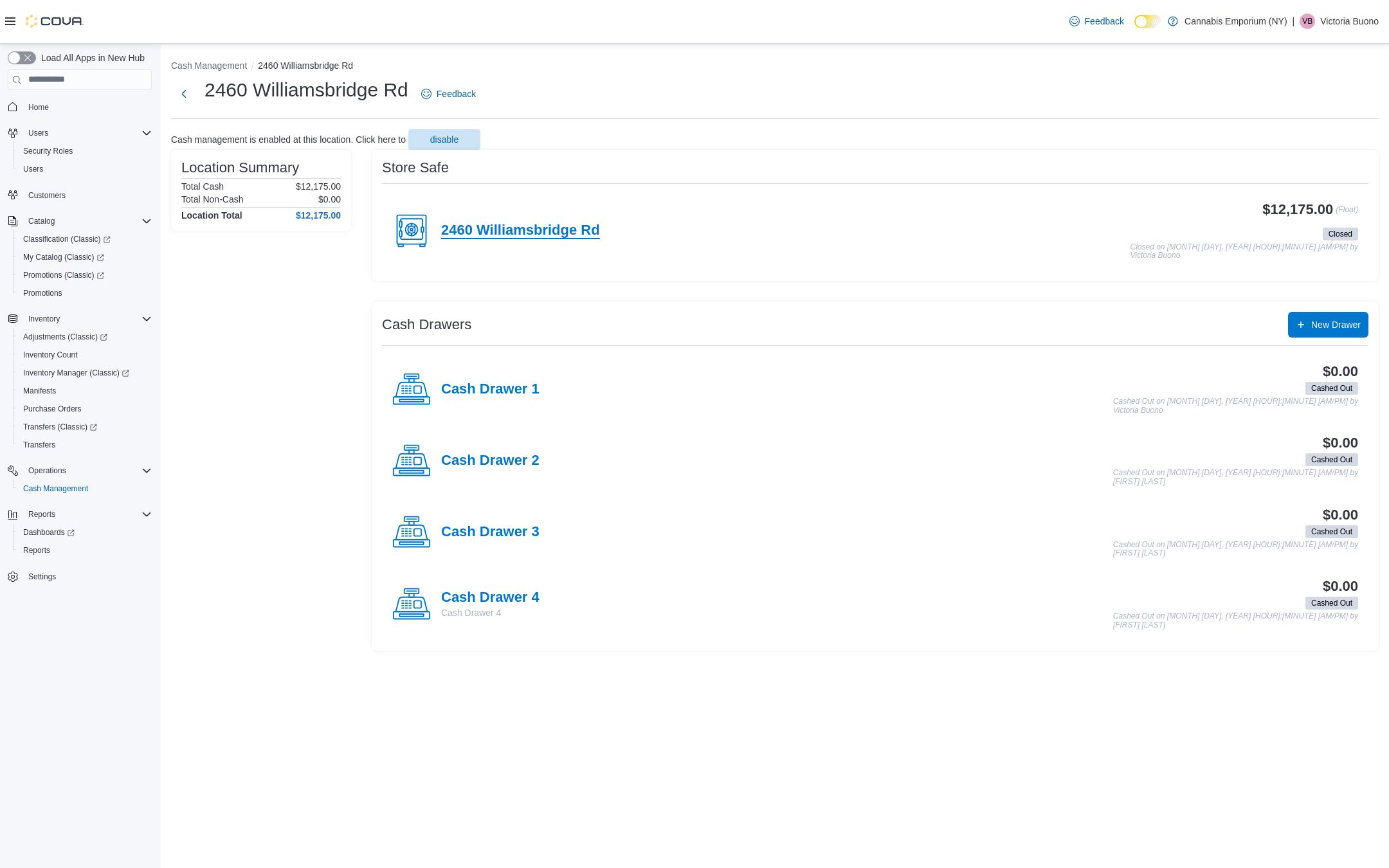 click on "2460 Williamsbridge Rd" at bounding box center [520, 231] 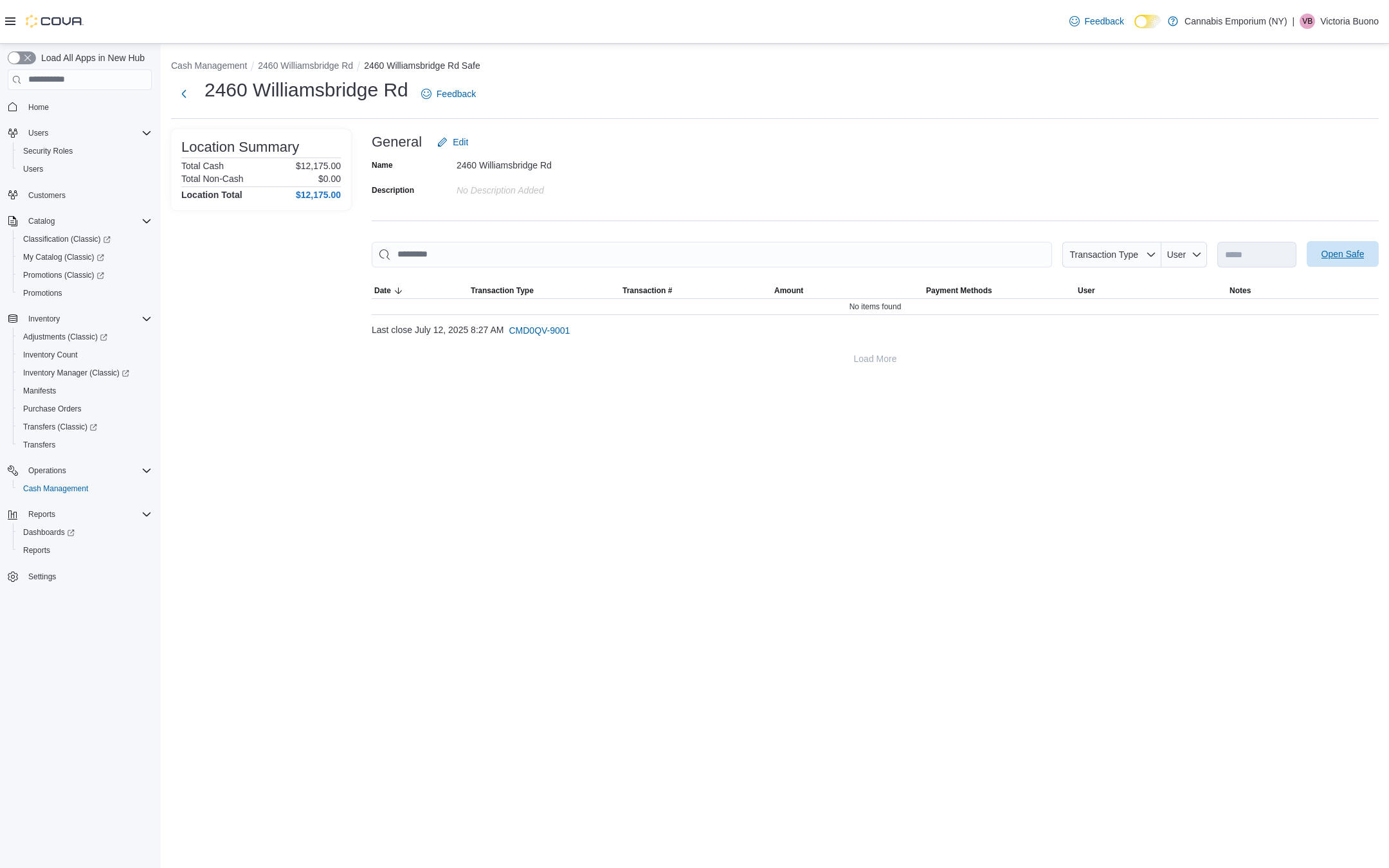 click on "Open Safe" at bounding box center (1343, 254) 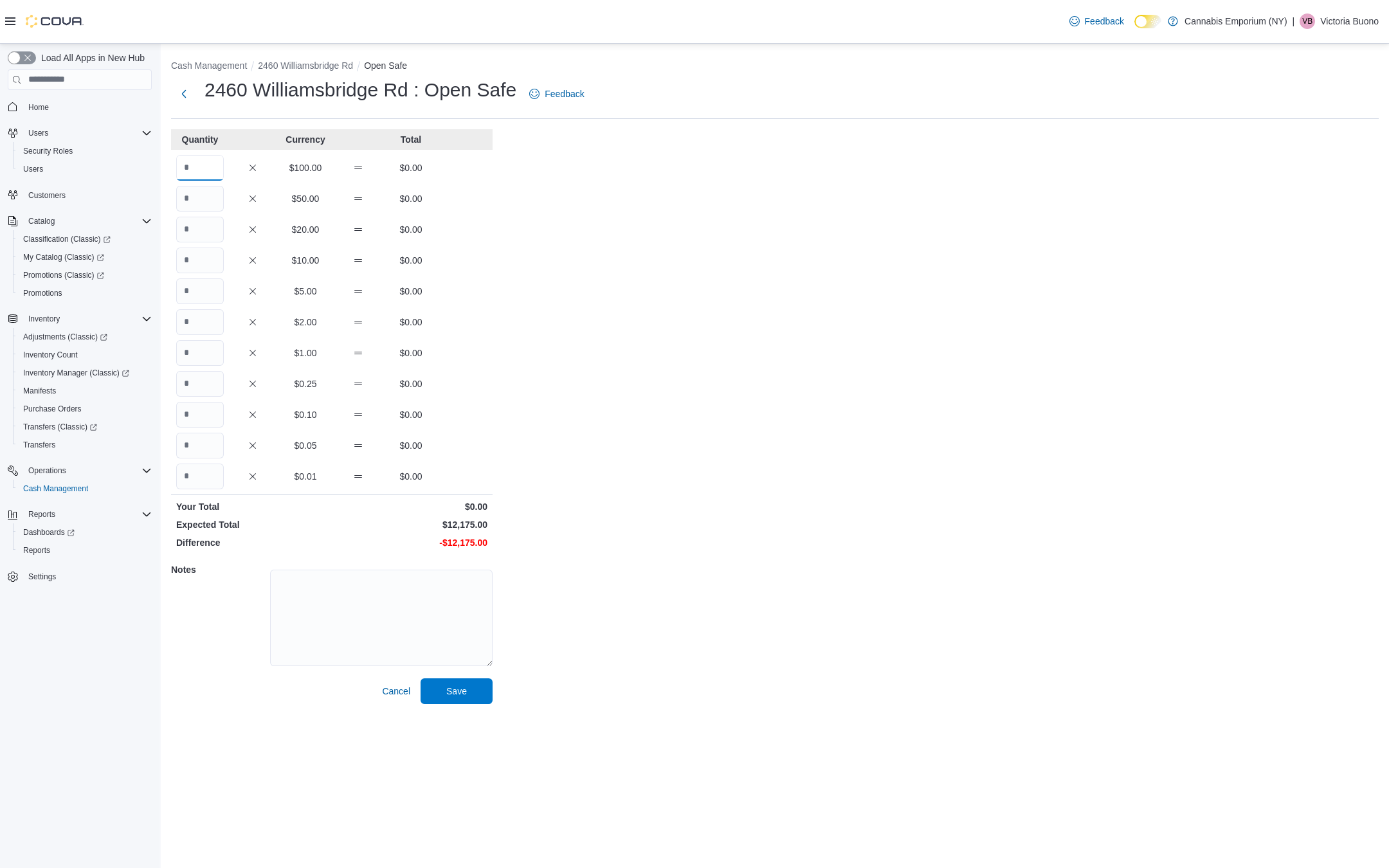 click at bounding box center (200, 168) 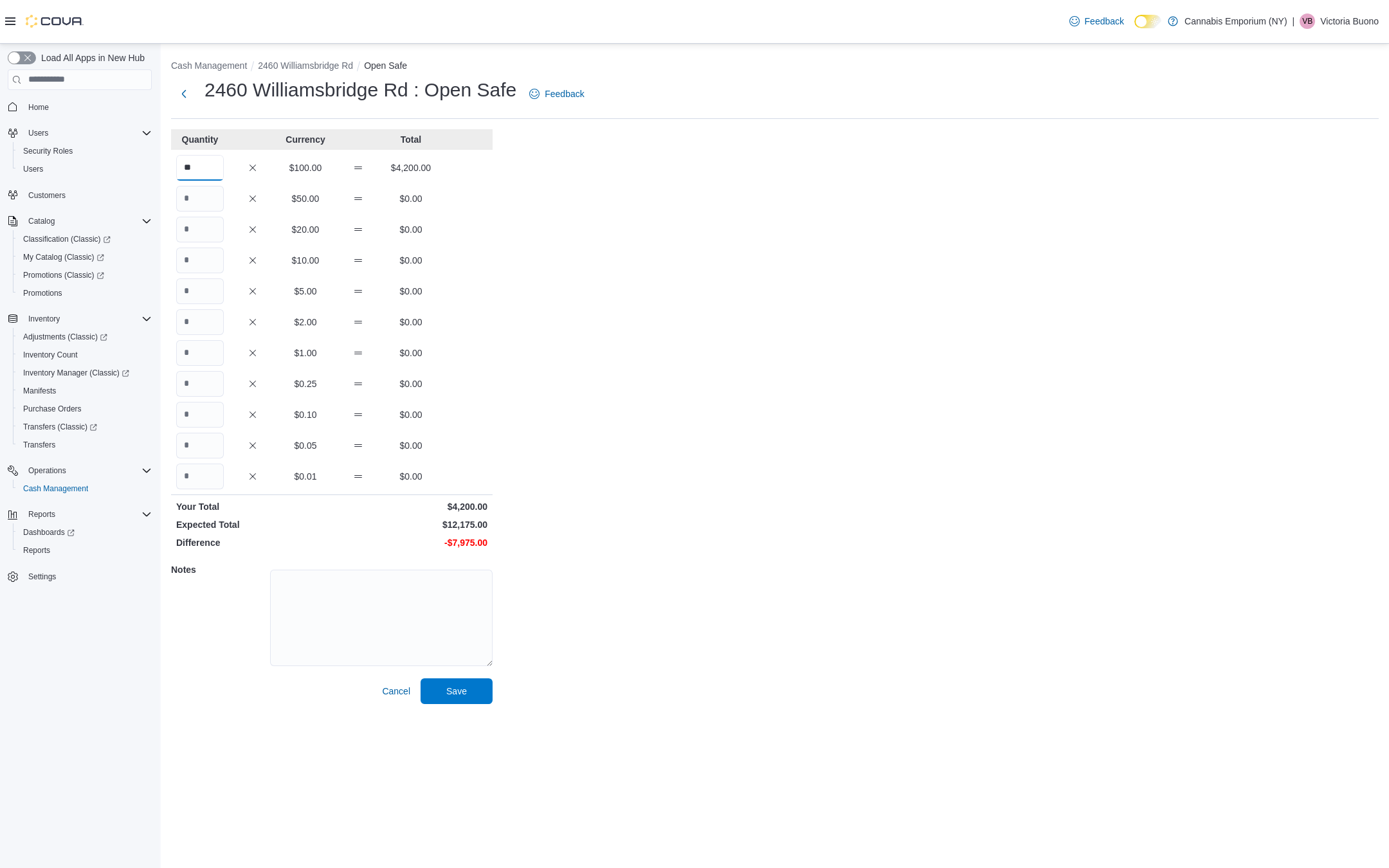type on "**" 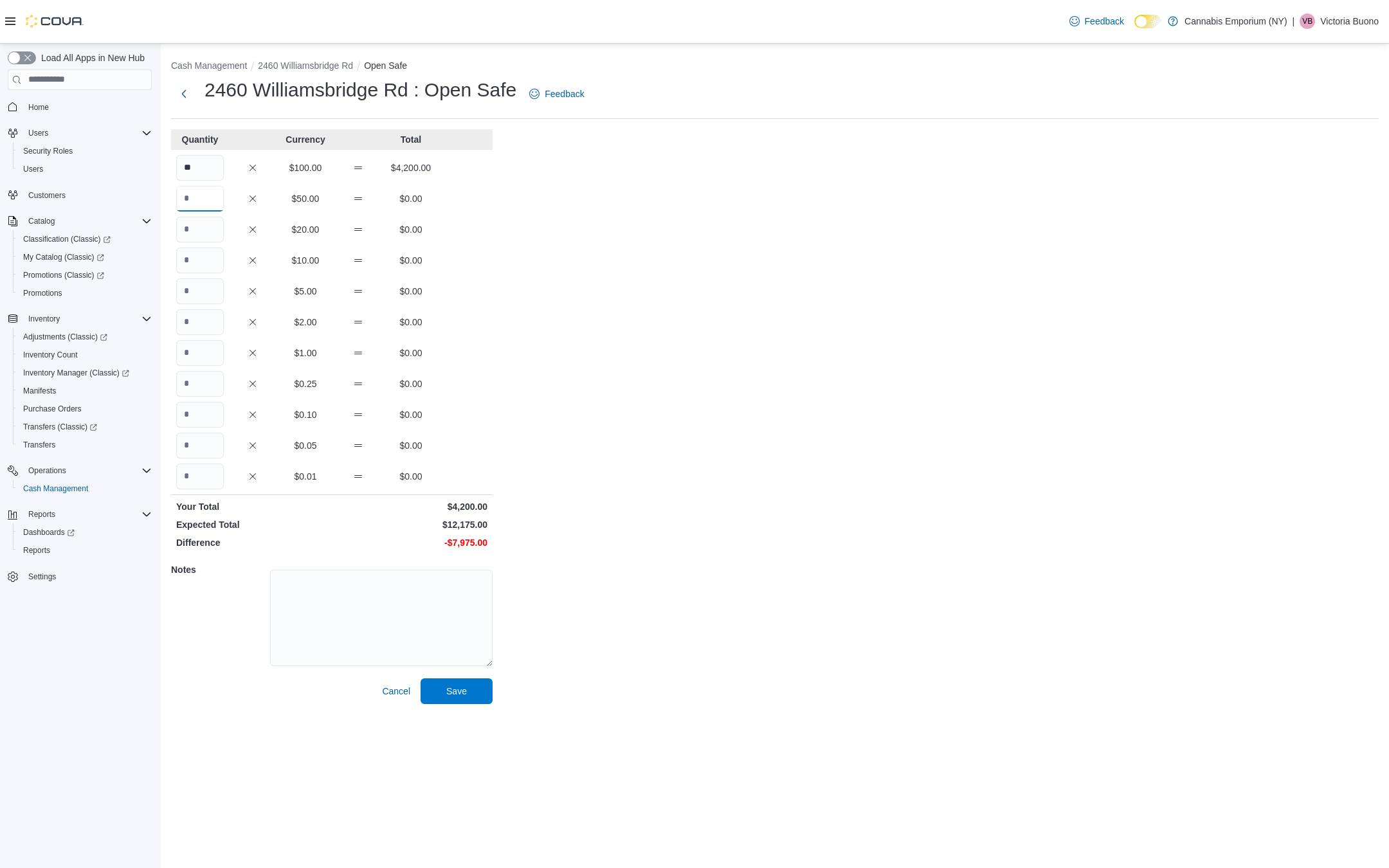 click at bounding box center (200, 199) 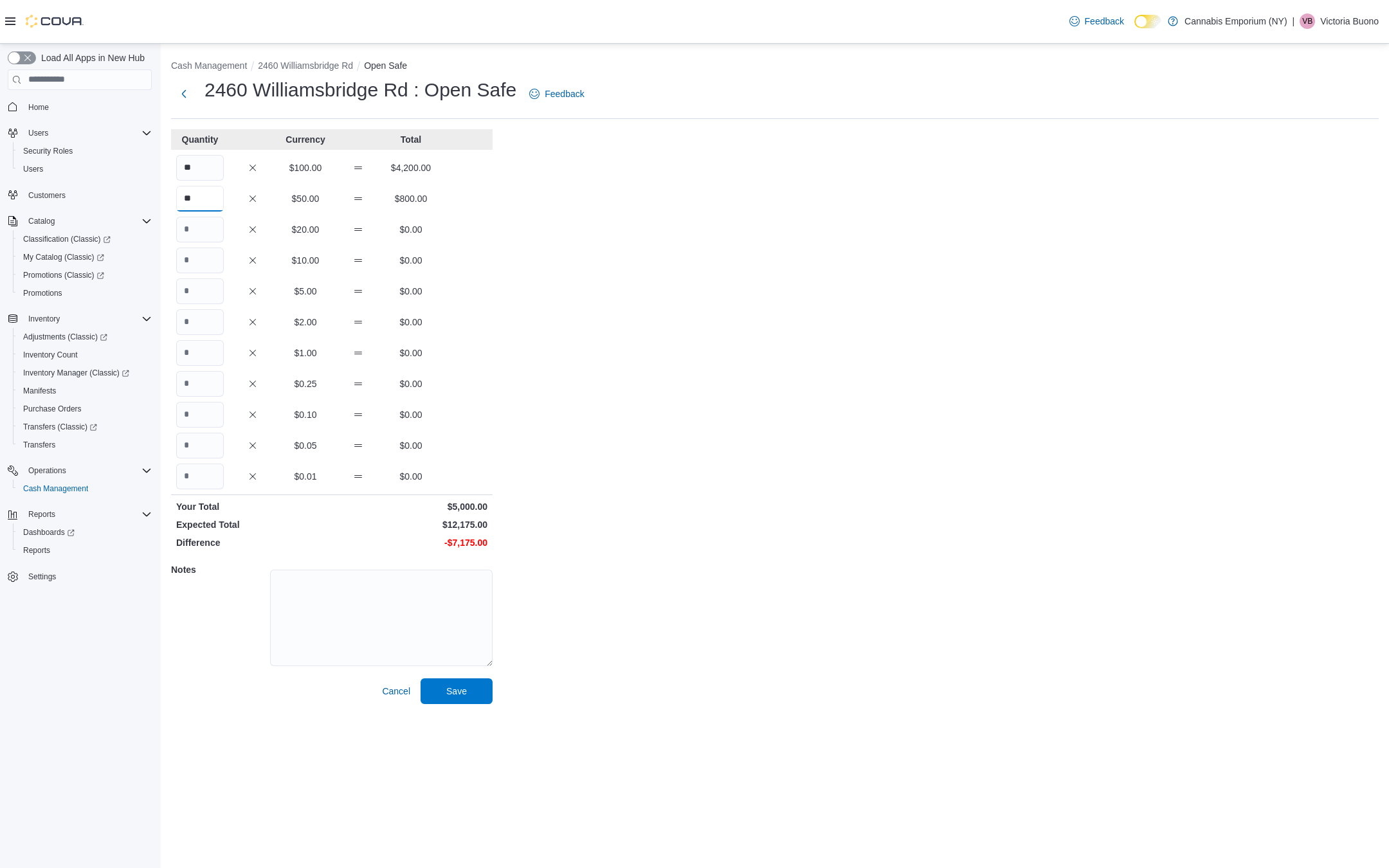 type on "**" 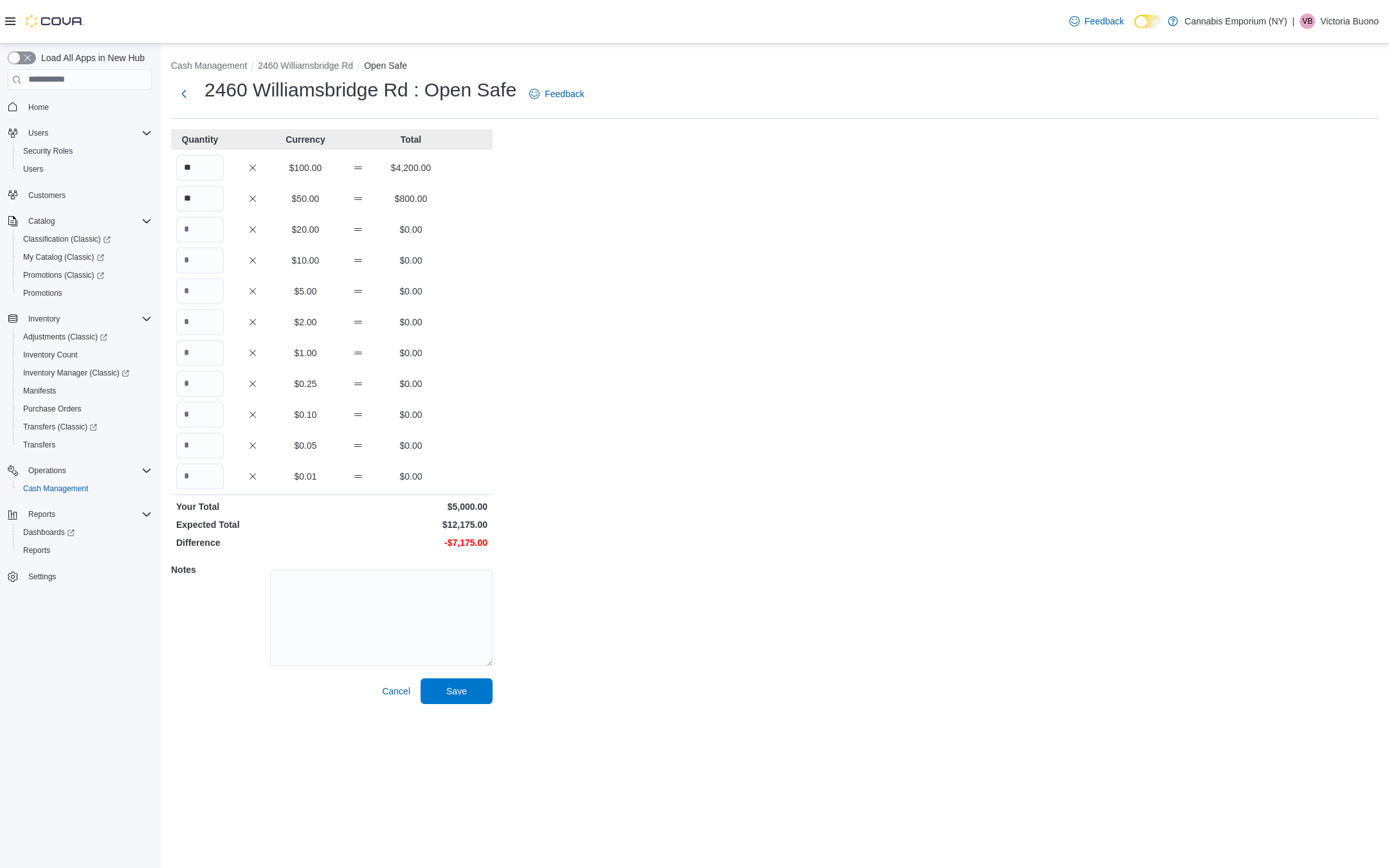click on "Quantity Currency Total ** $100.00 $4,200.00 ** $50.00 $800.00 $20.00 $0.00 $10.00 $0.00 $5.00 $0.00 $2.00 $0.00 $1.00 $0.00 $0.25 $0.00 $0.10 $0.00 $0.05 $0.00 $0.01 $0.00 Your Total $5,000.00 Expected Total $12,175.00 Difference -$7,175.00 Notes Cancel Save" at bounding box center (332, 417) 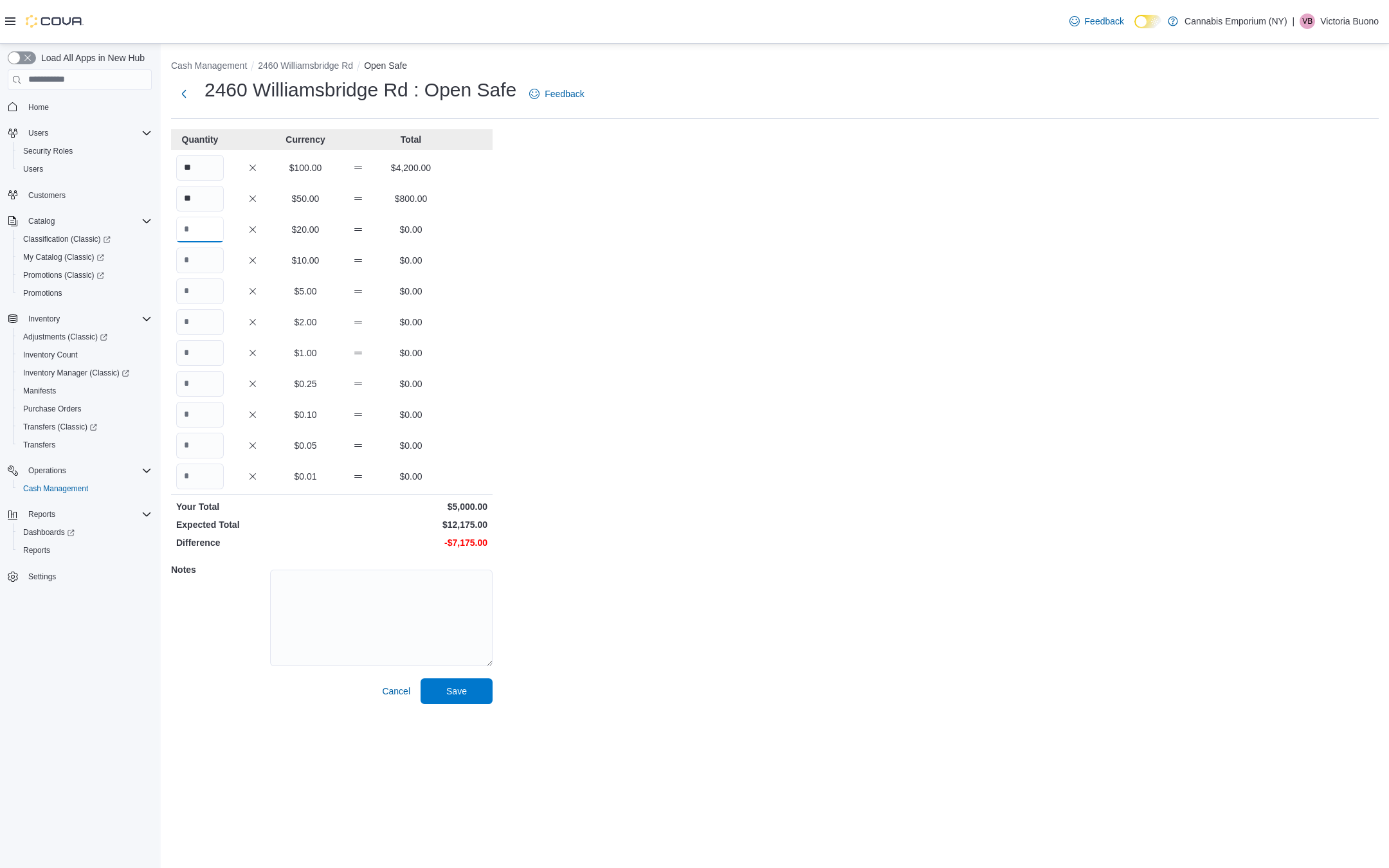click at bounding box center [200, 230] 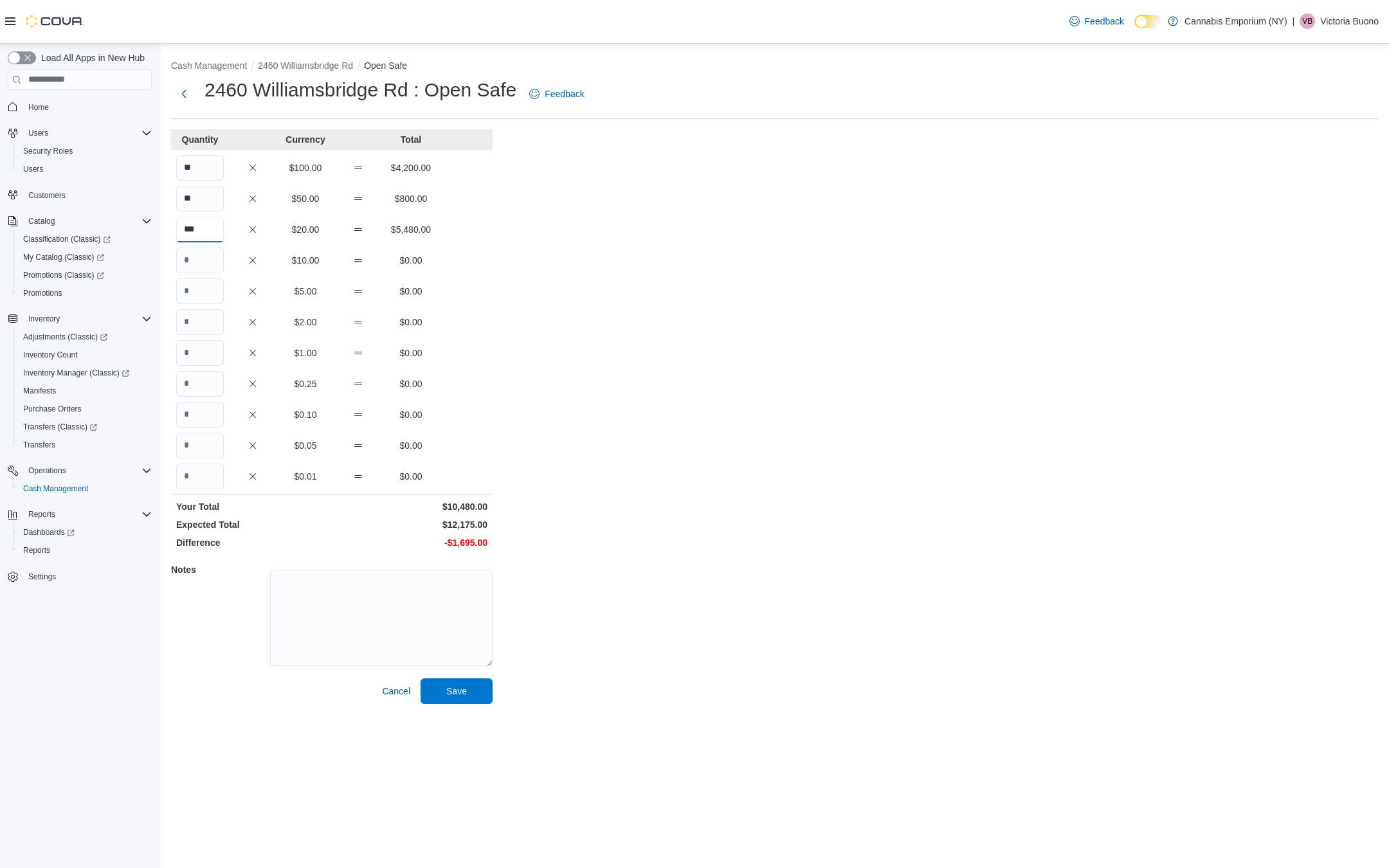 type on "***" 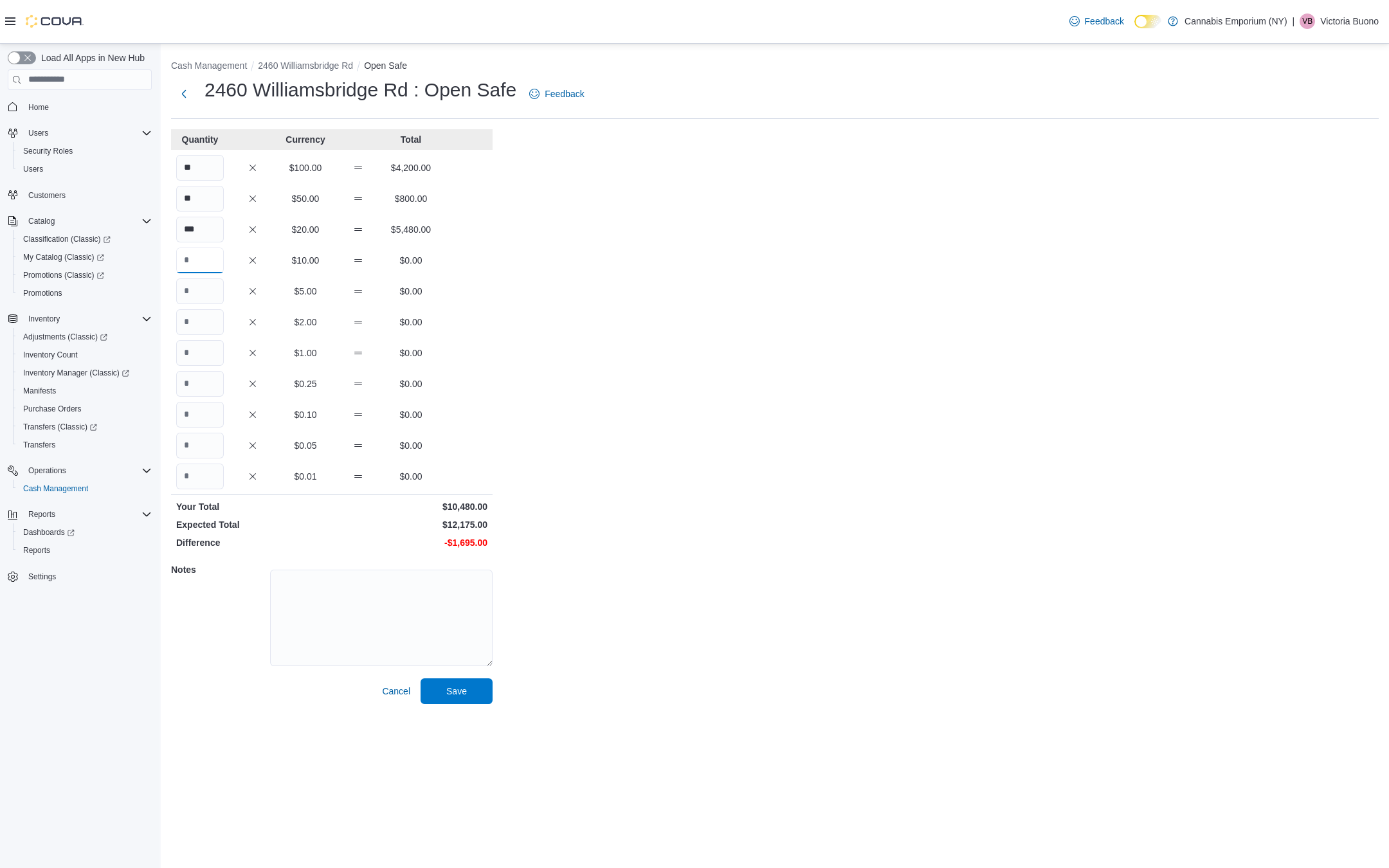click at bounding box center (200, 260) 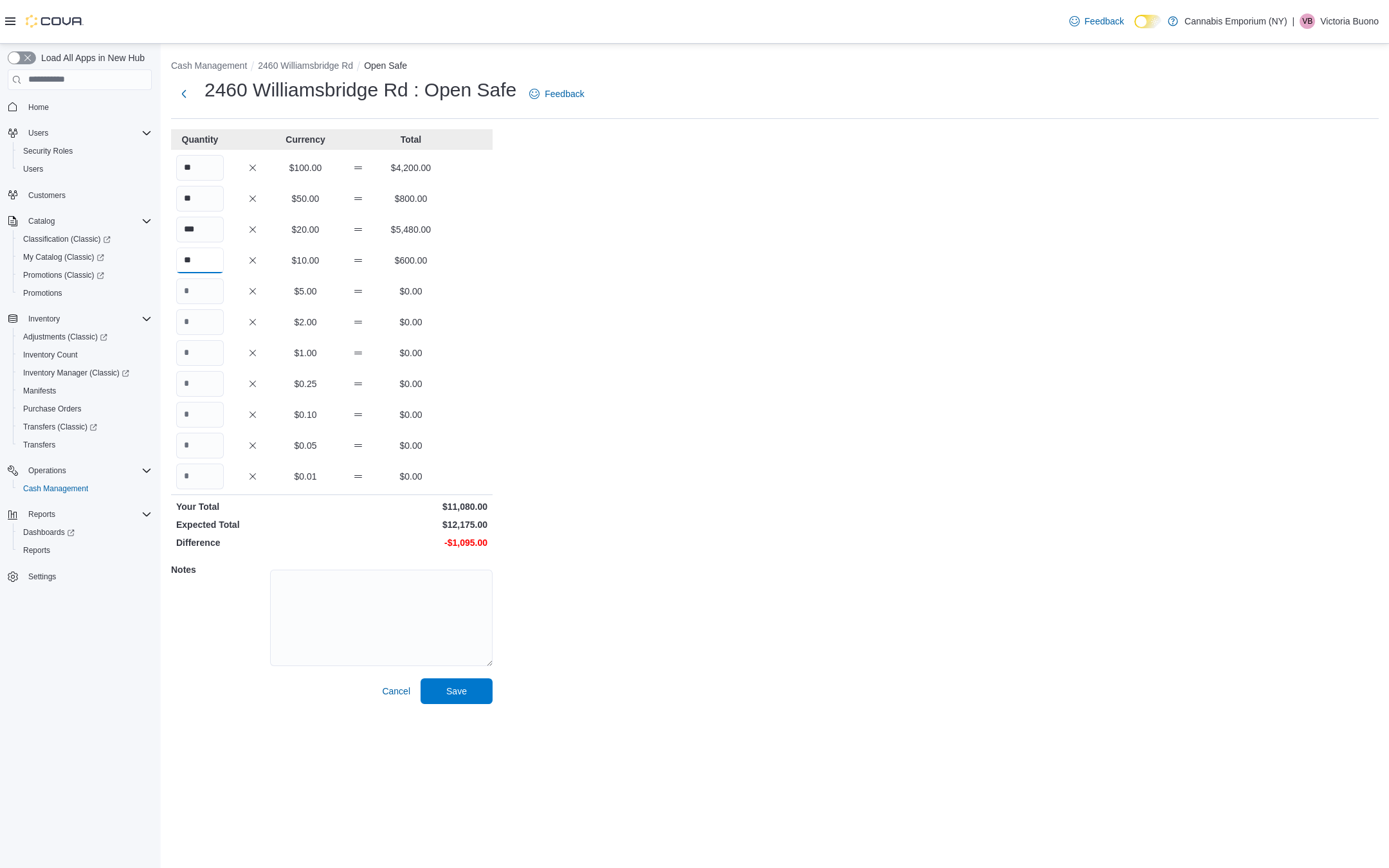 type on "**" 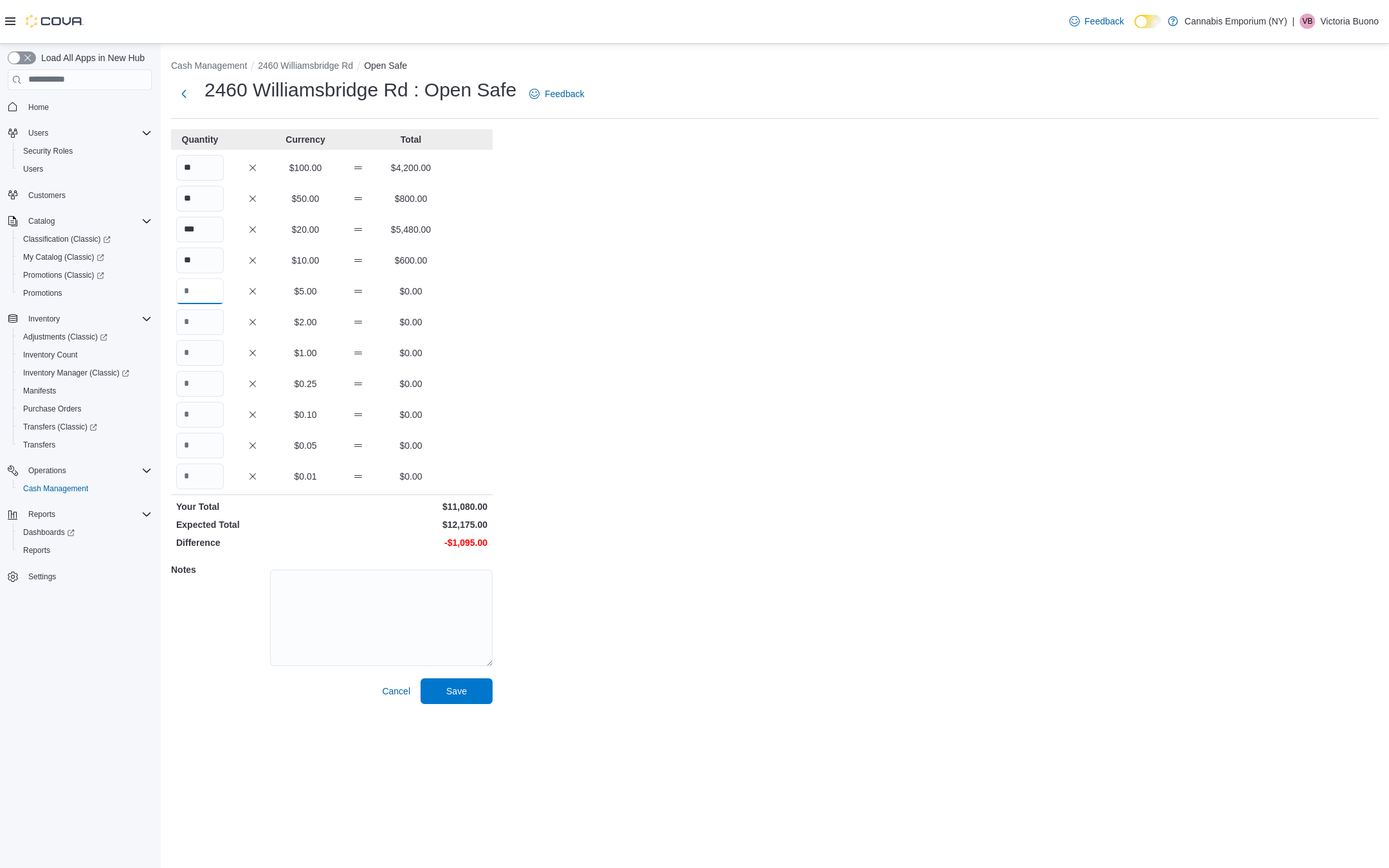 click at bounding box center (200, 291) 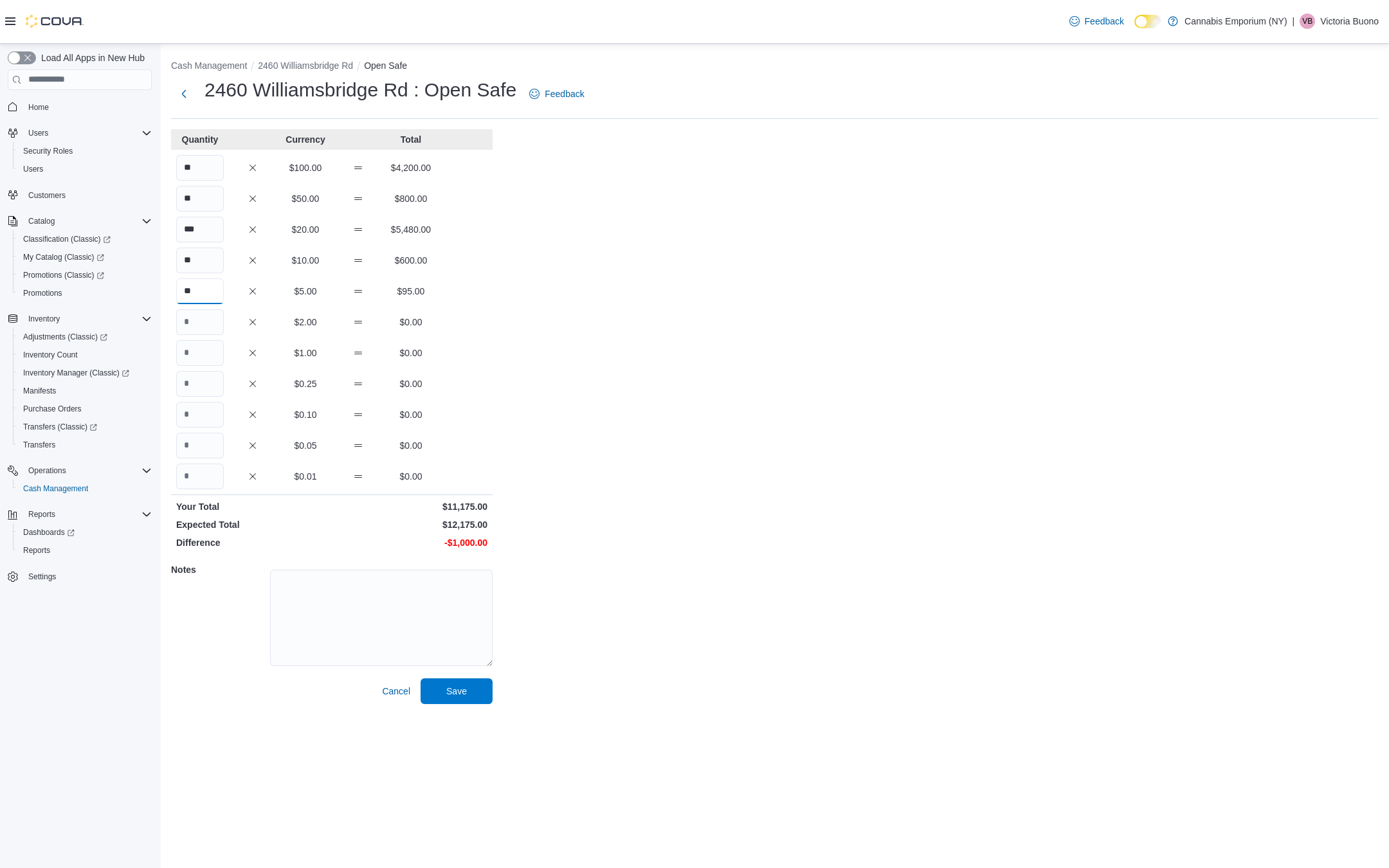 type on "**" 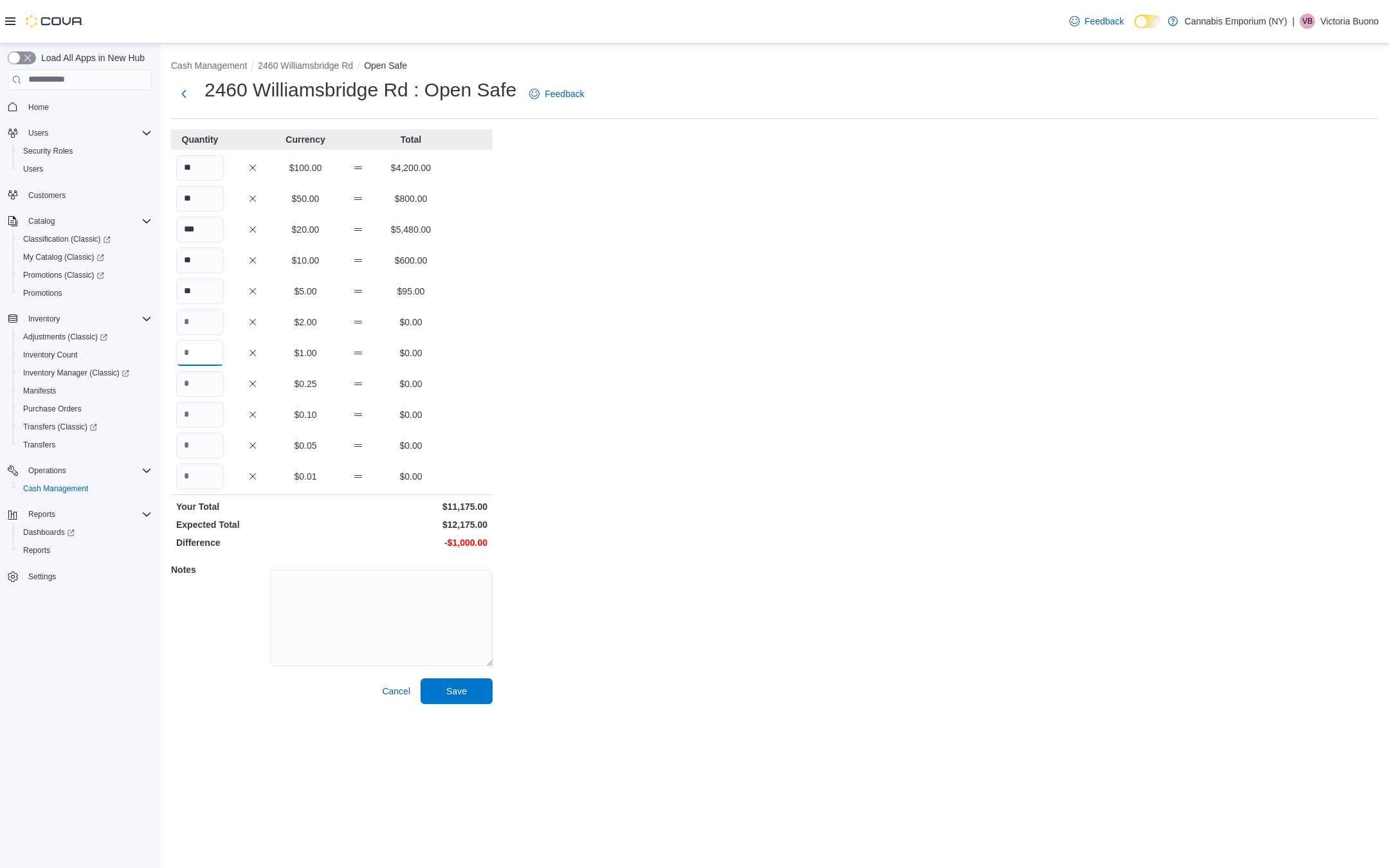 click at bounding box center [200, 353] 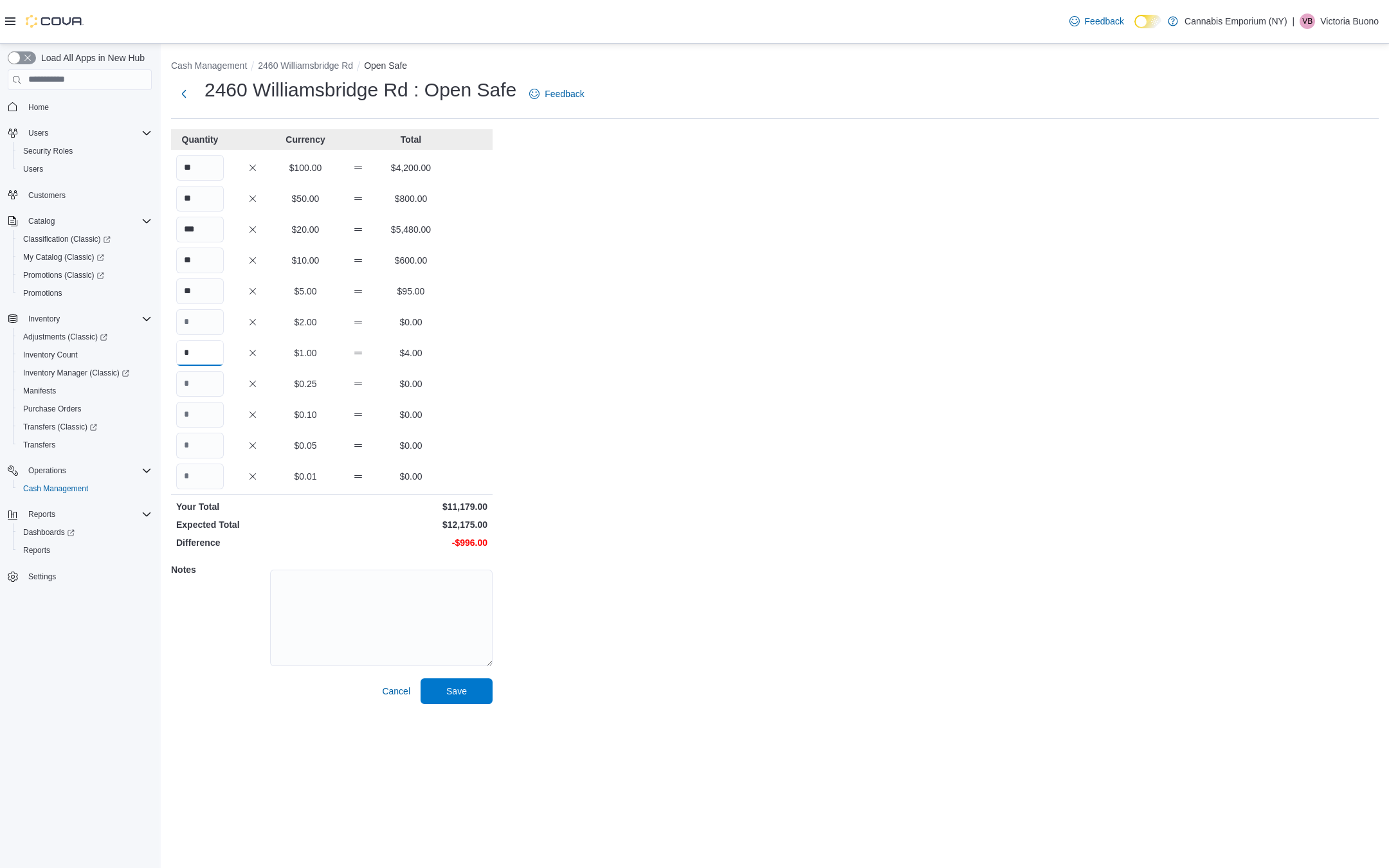 type on "*" 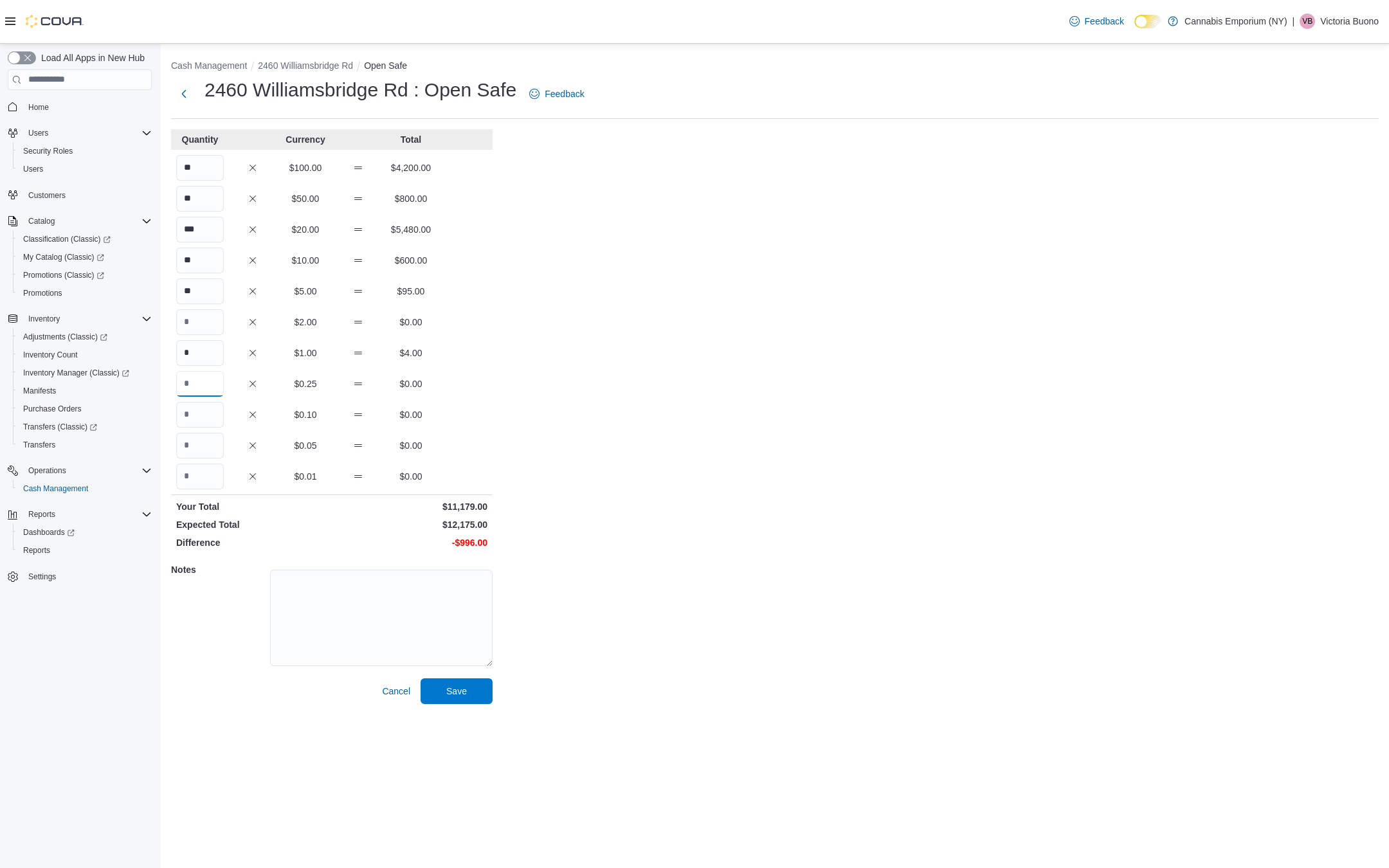 click at bounding box center (200, 384) 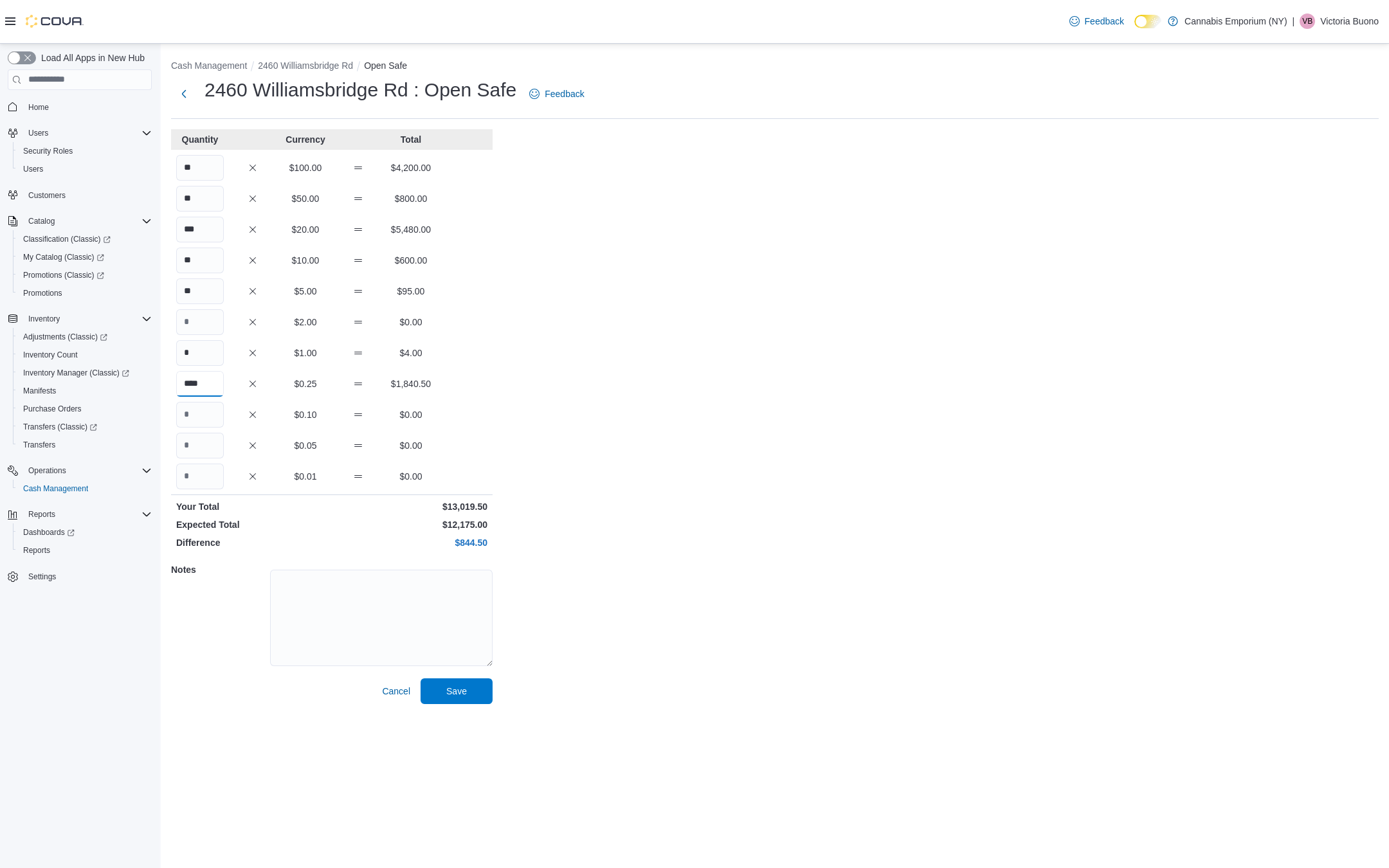 type on "****" 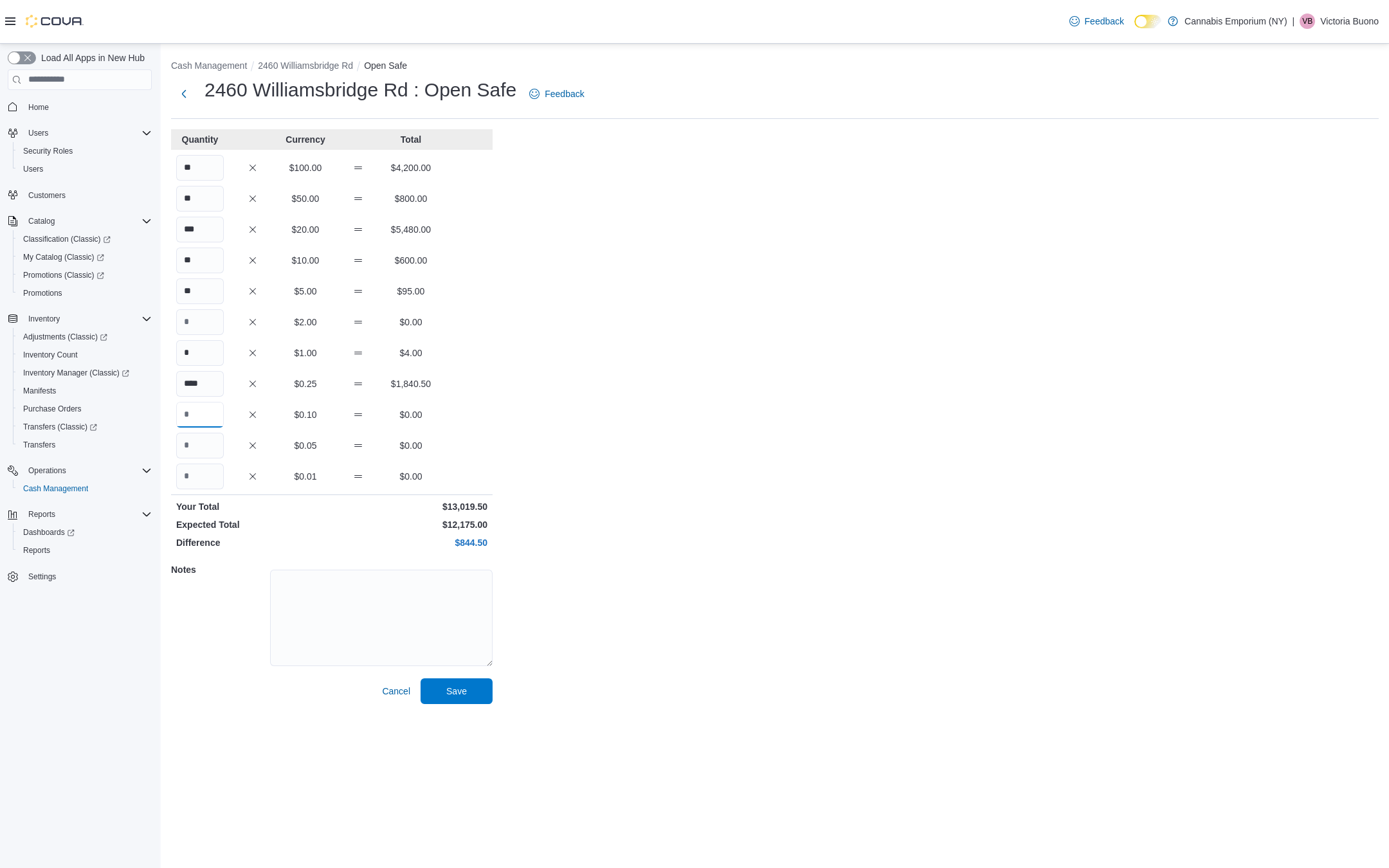 click at bounding box center (200, 415) 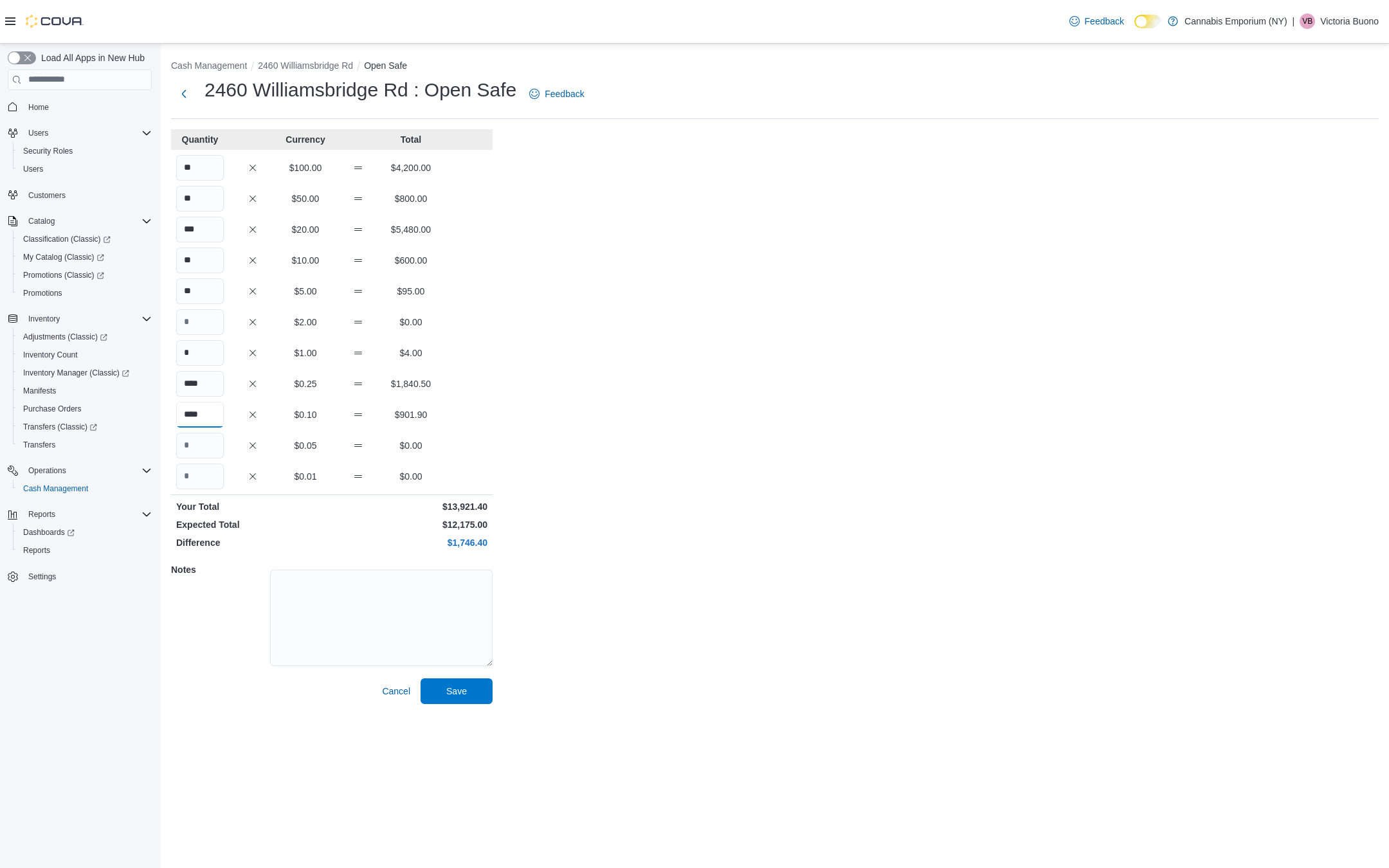 type on "****" 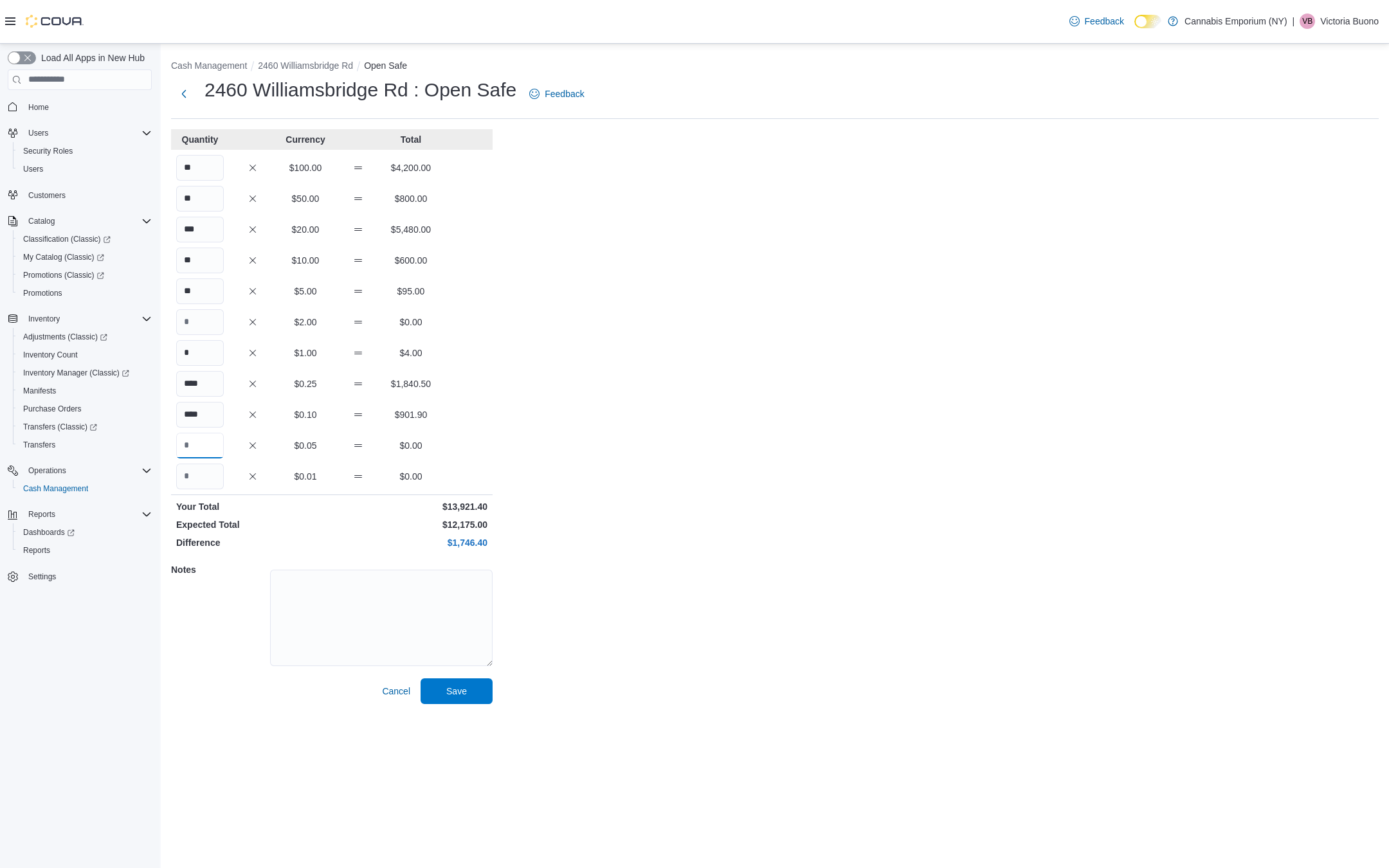 click at bounding box center [200, 446] 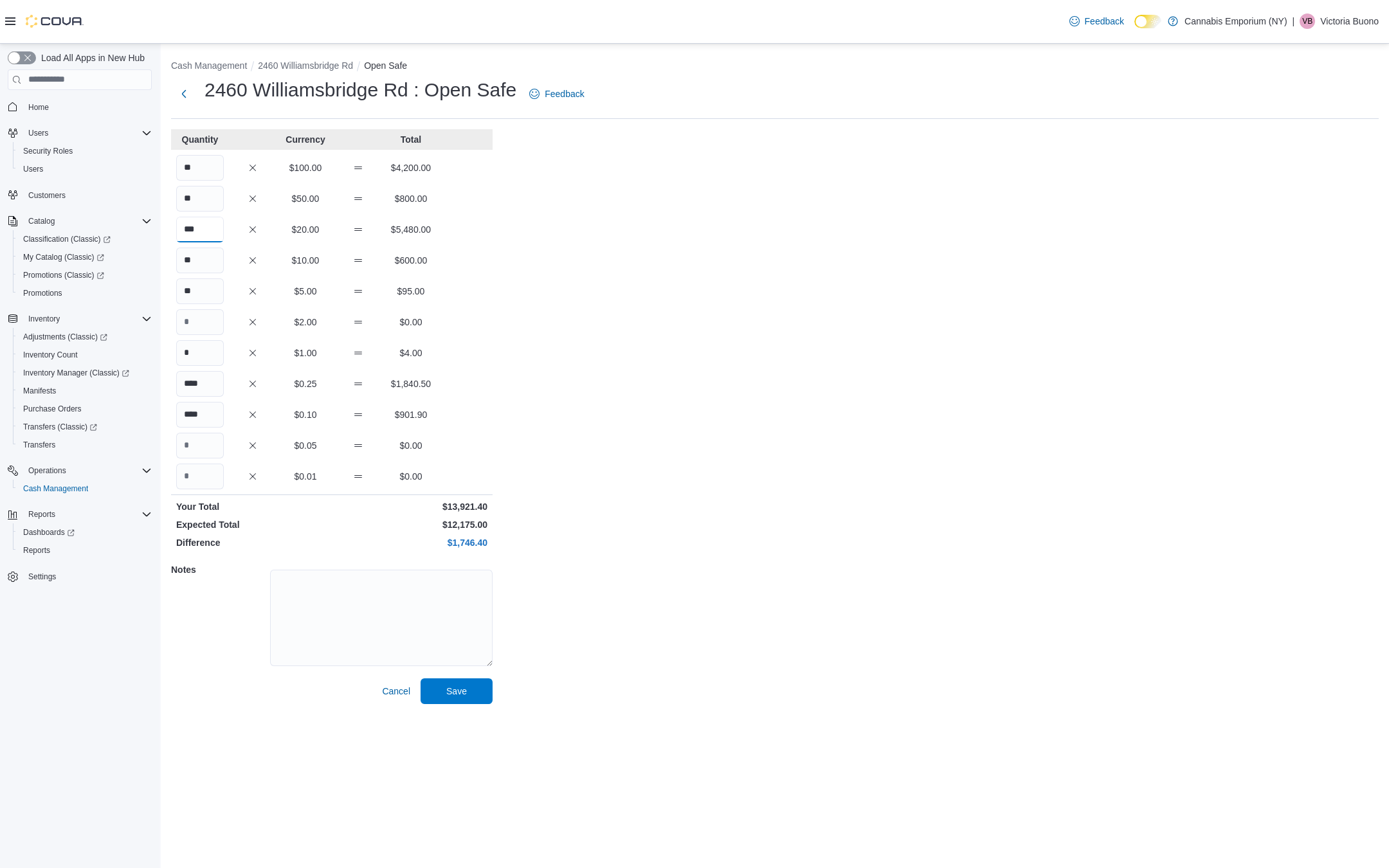 drag, startPoint x: 209, startPoint y: 230, endPoint x: 159, endPoint y: 229, distance: 50.01 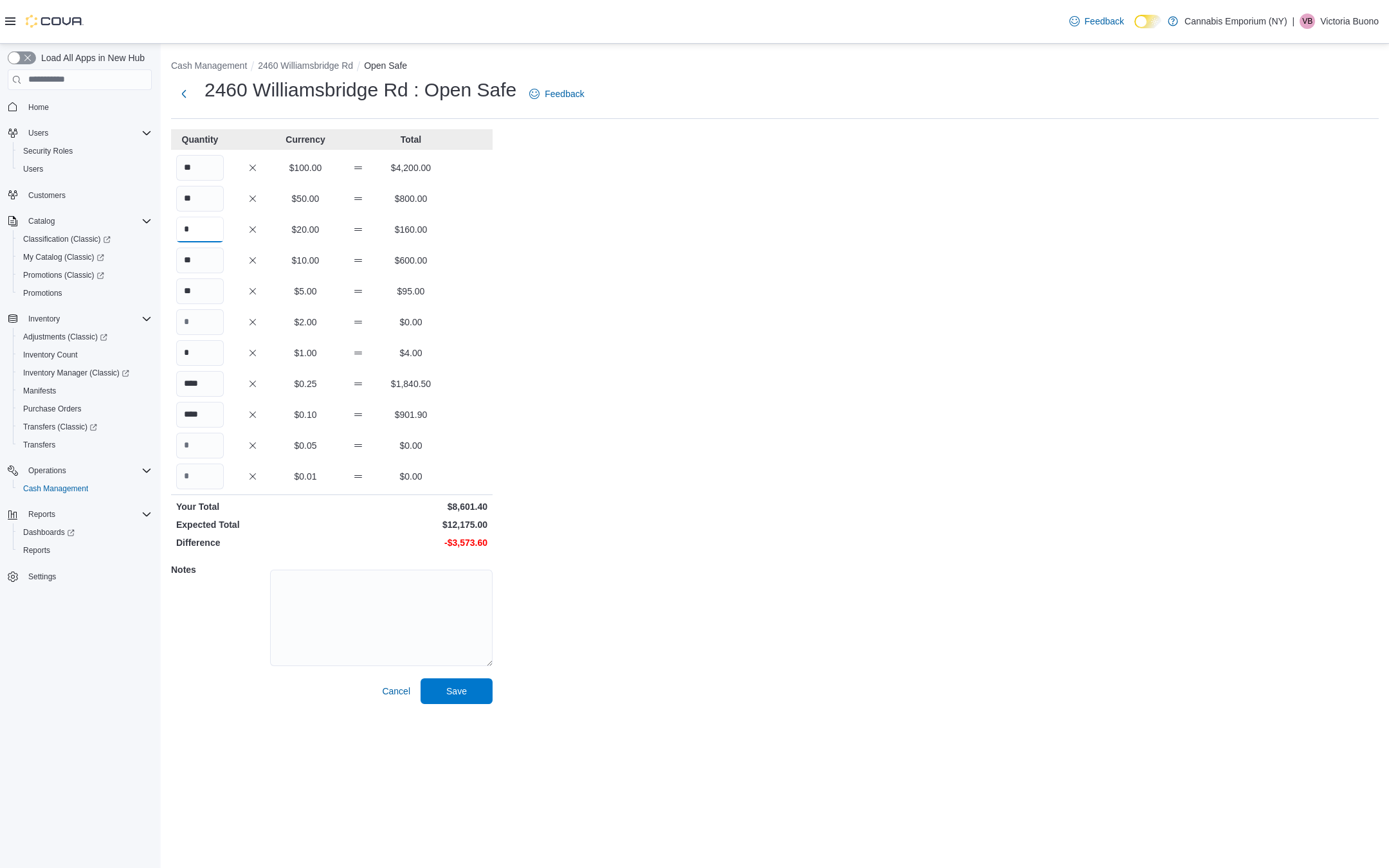 type on "*" 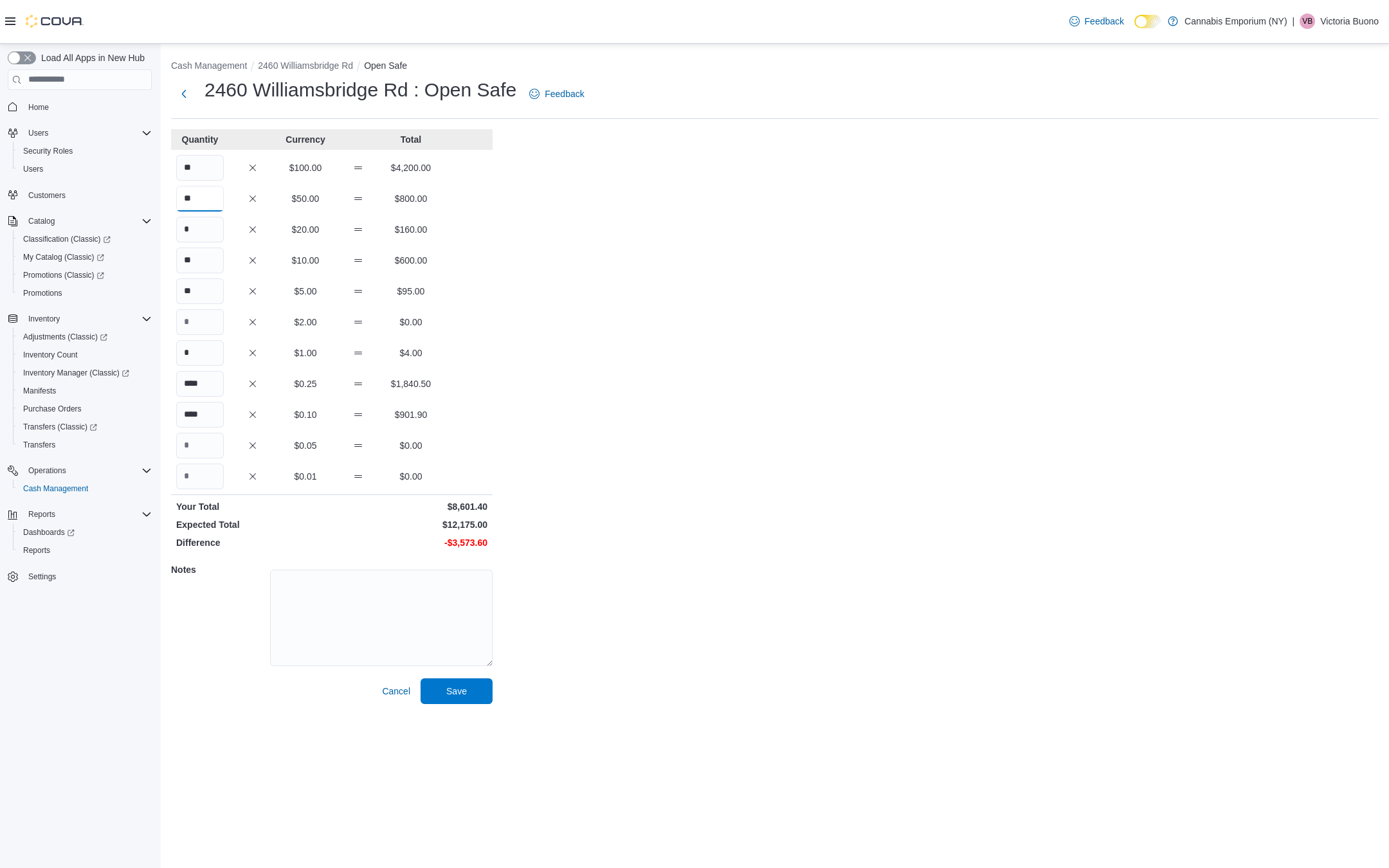 drag, startPoint x: 212, startPoint y: 202, endPoint x: 174, endPoint y: 202, distance: 38 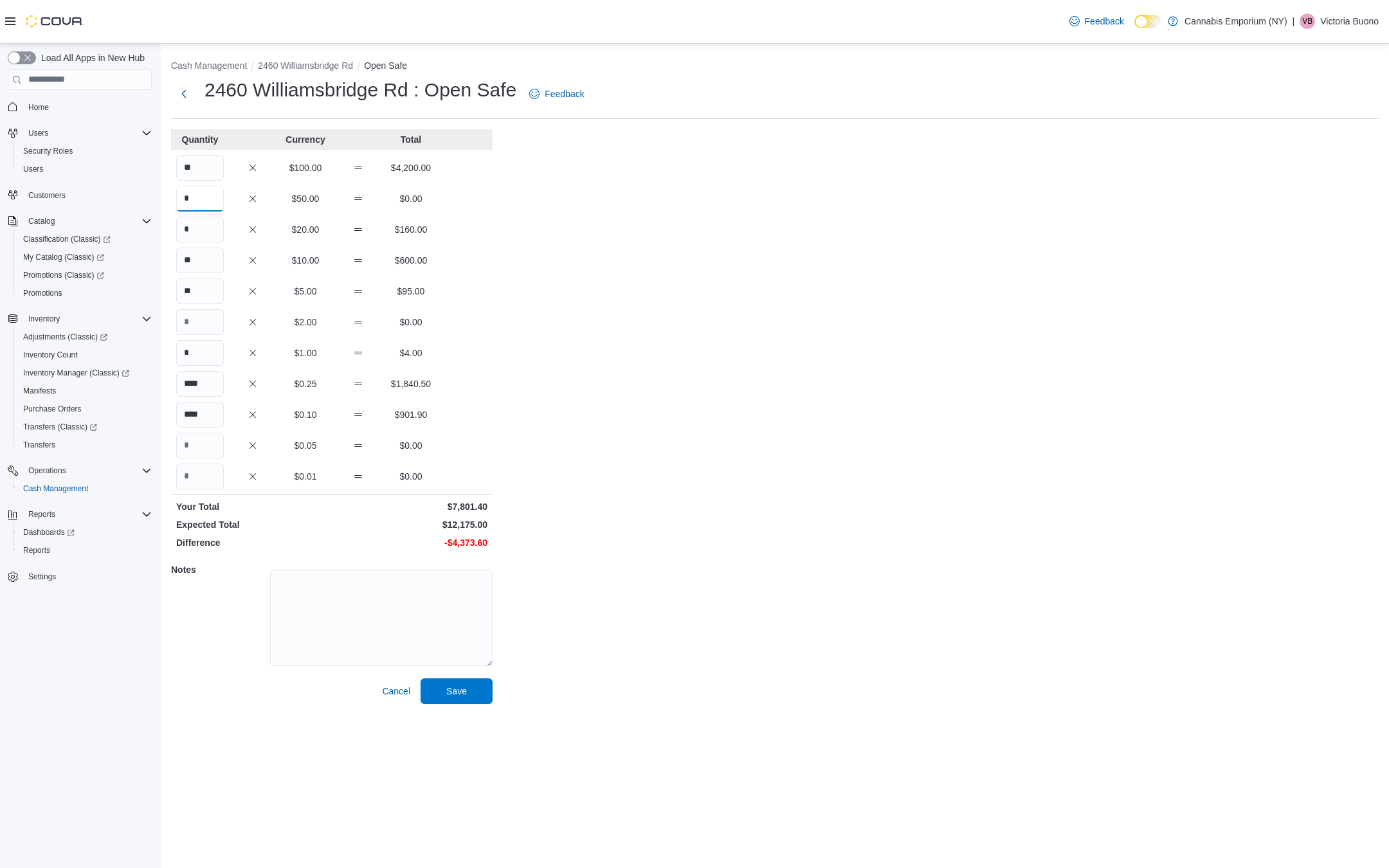 type on "*" 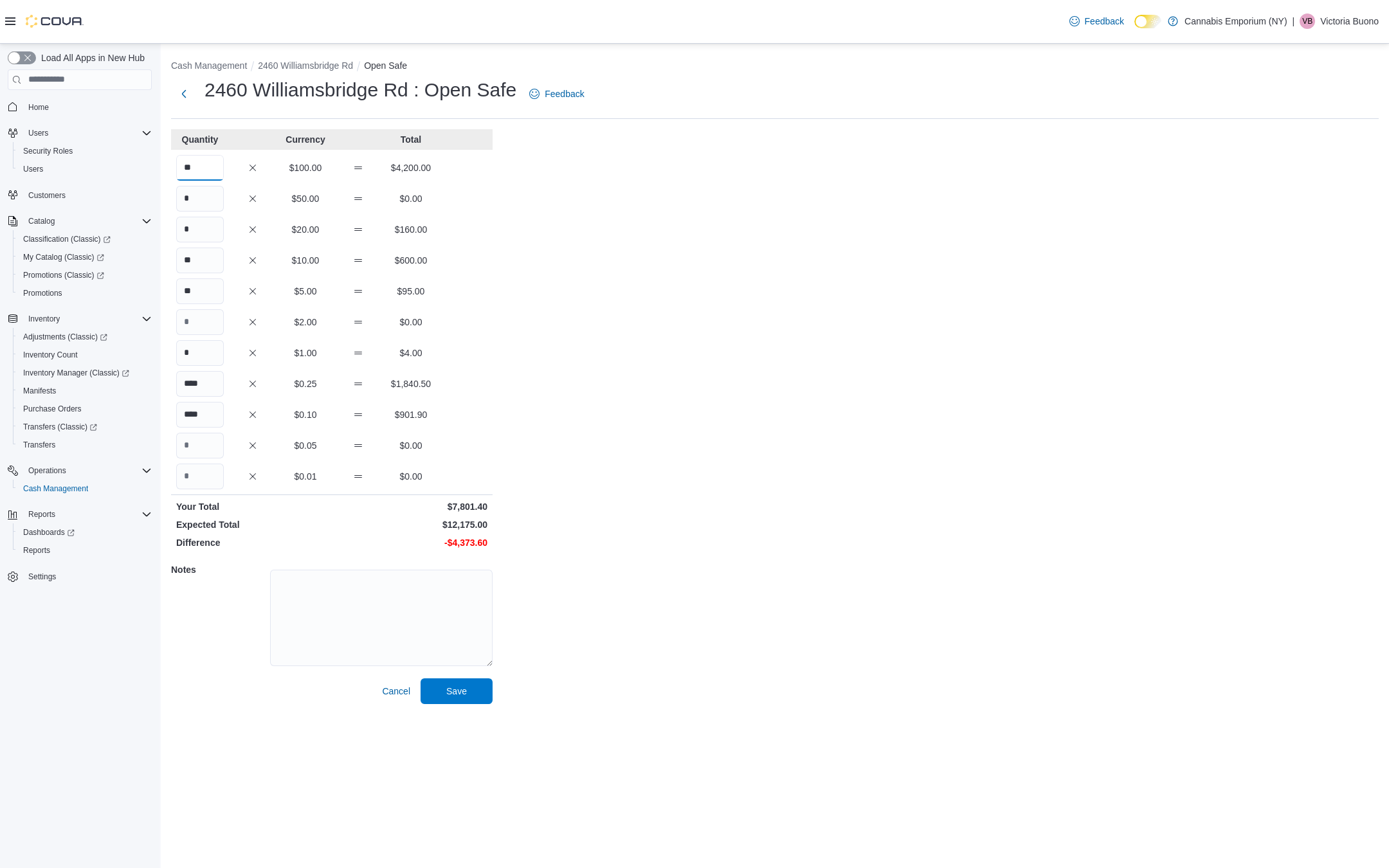 drag, startPoint x: 196, startPoint y: 164, endPoint x: 174, endPoint y: 162, distance: 22.090722 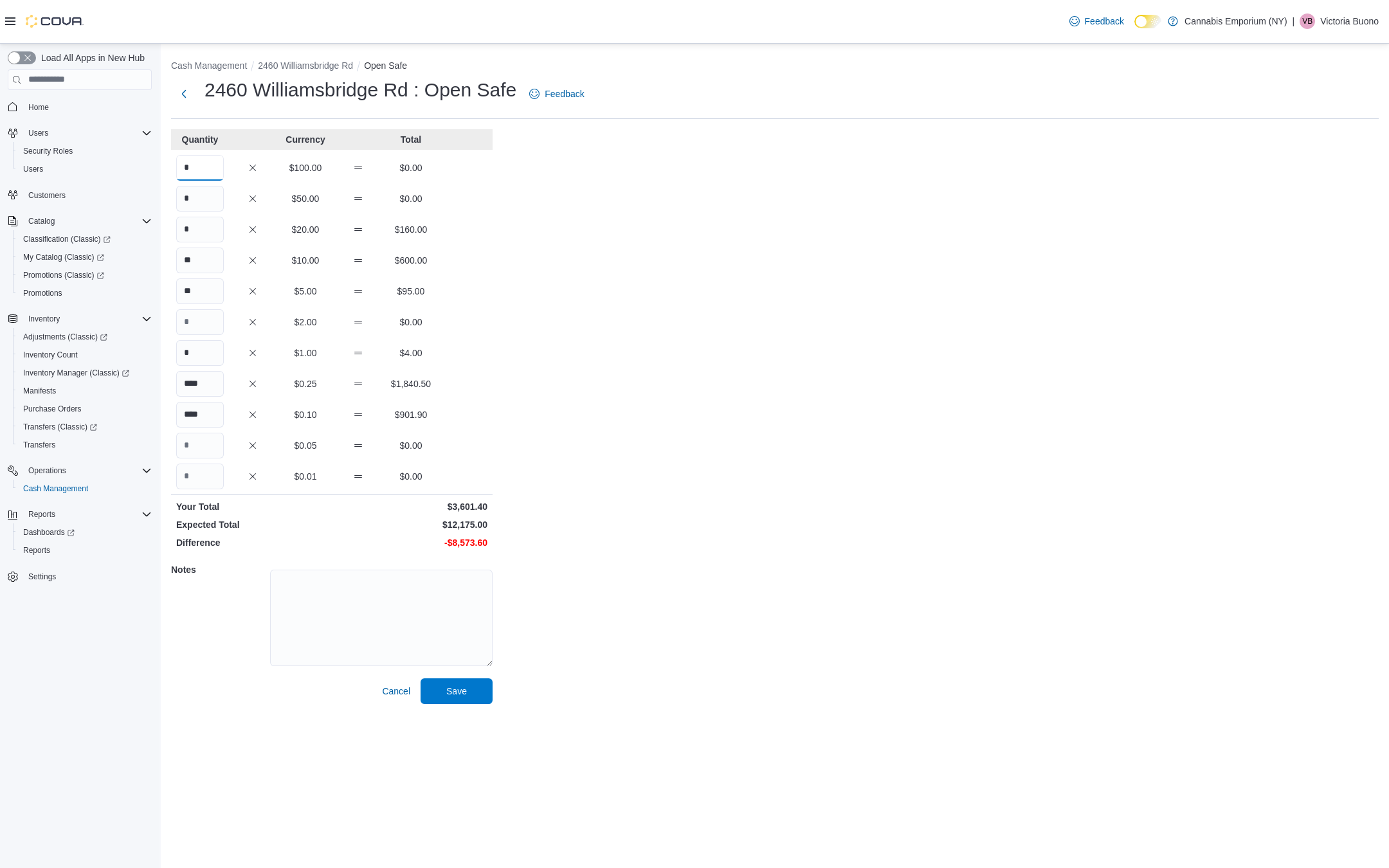 type on "*" 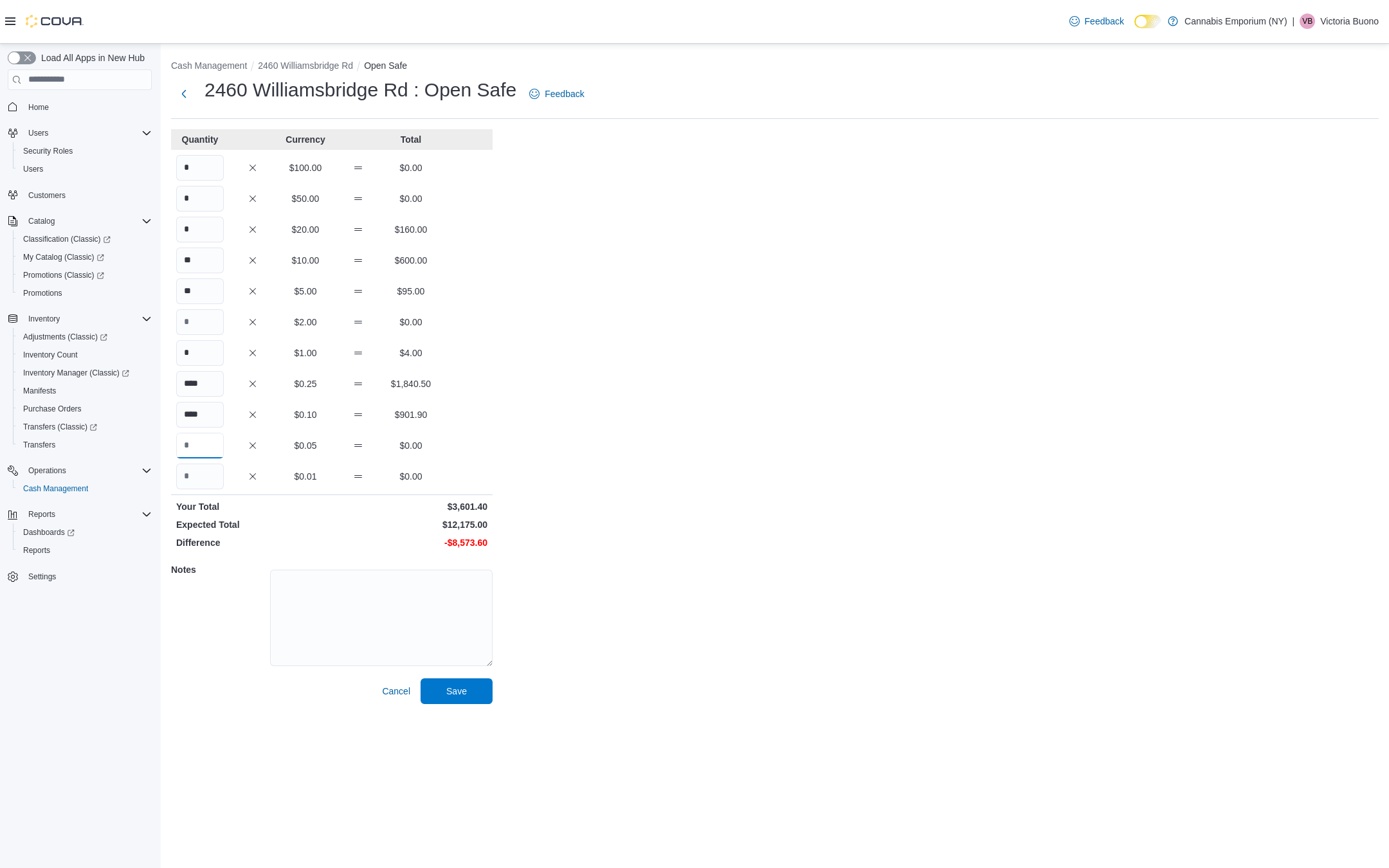 click at bounding box center [200, 446] 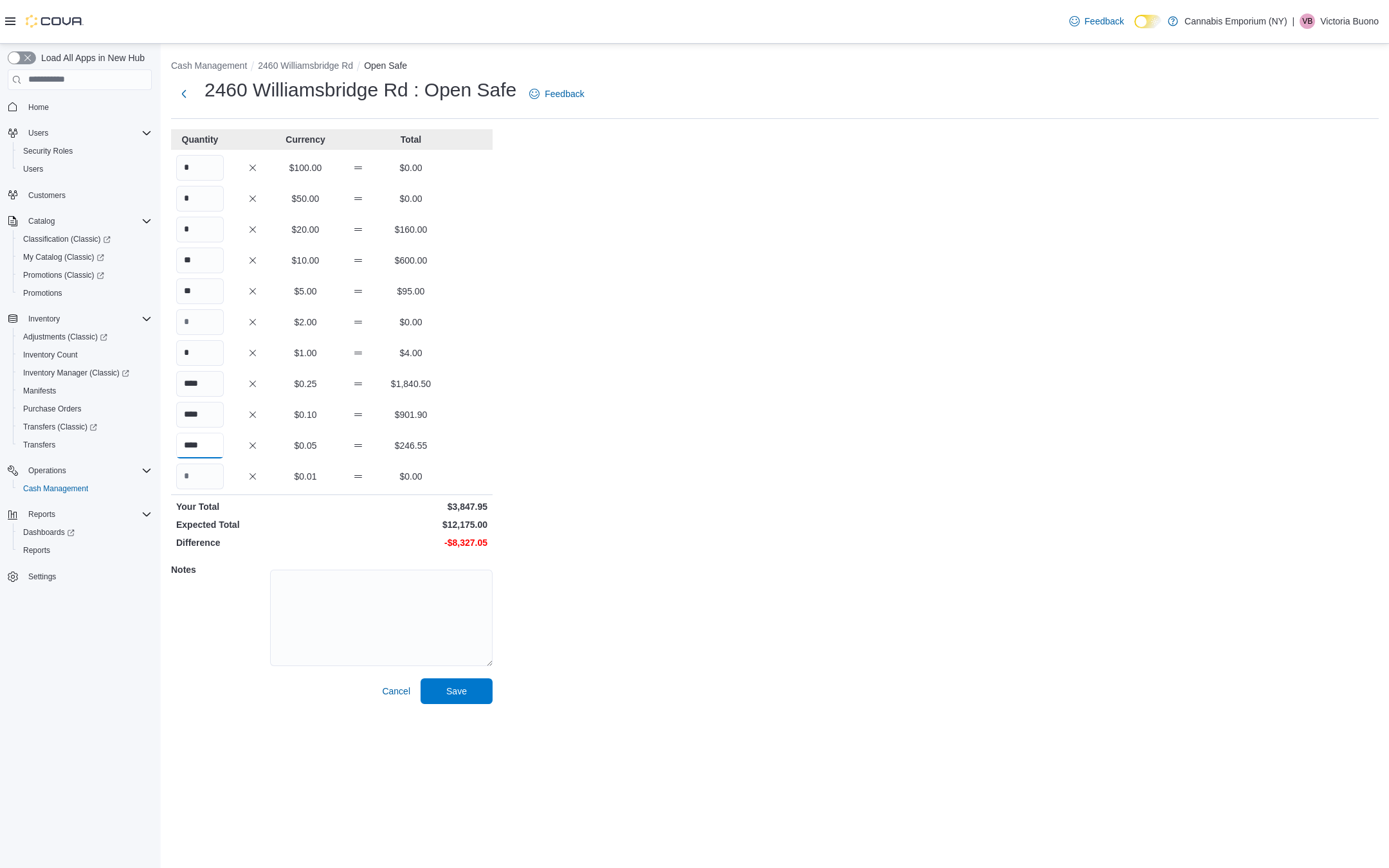type on "****" 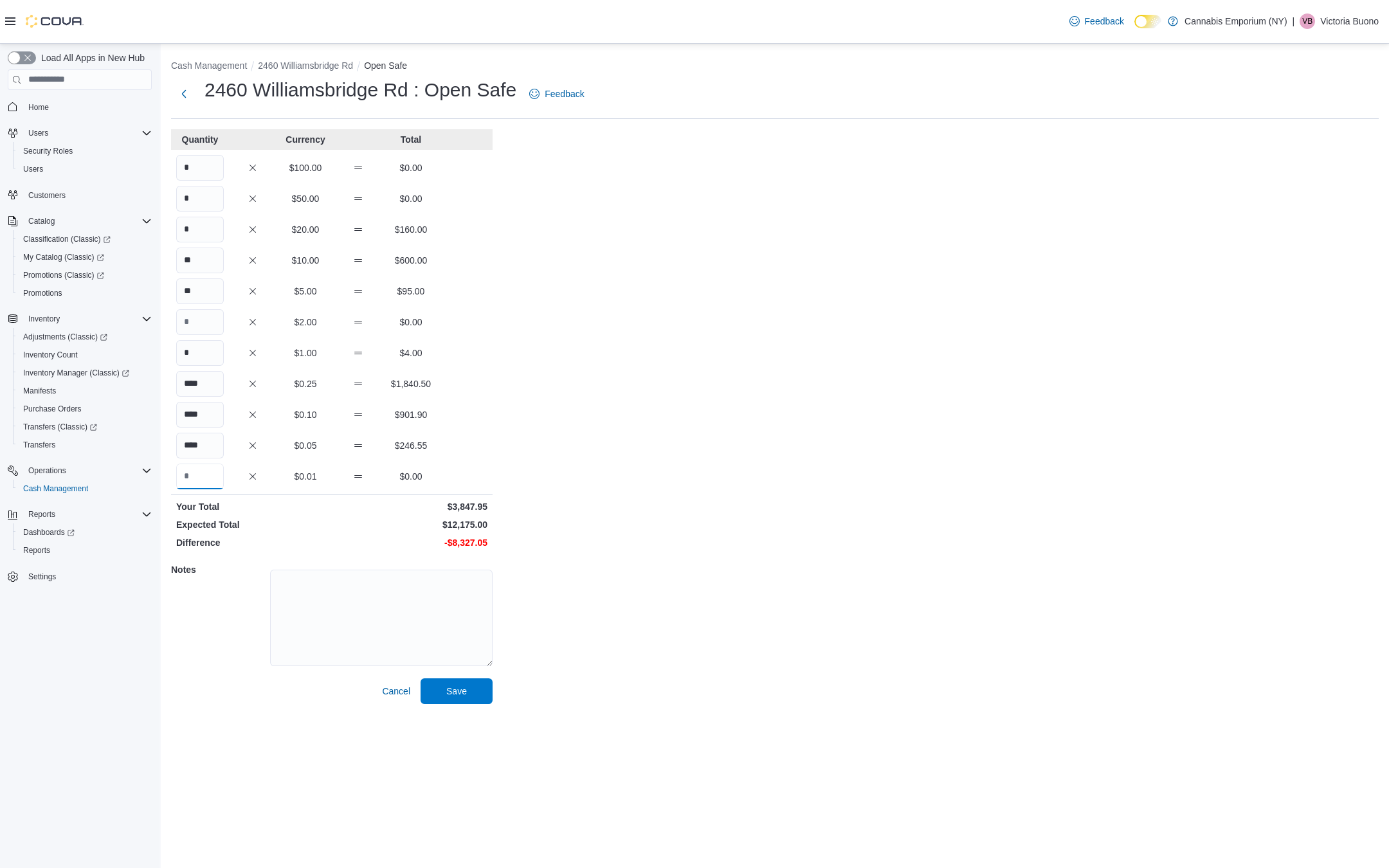 click at bounding box center (200, 476) 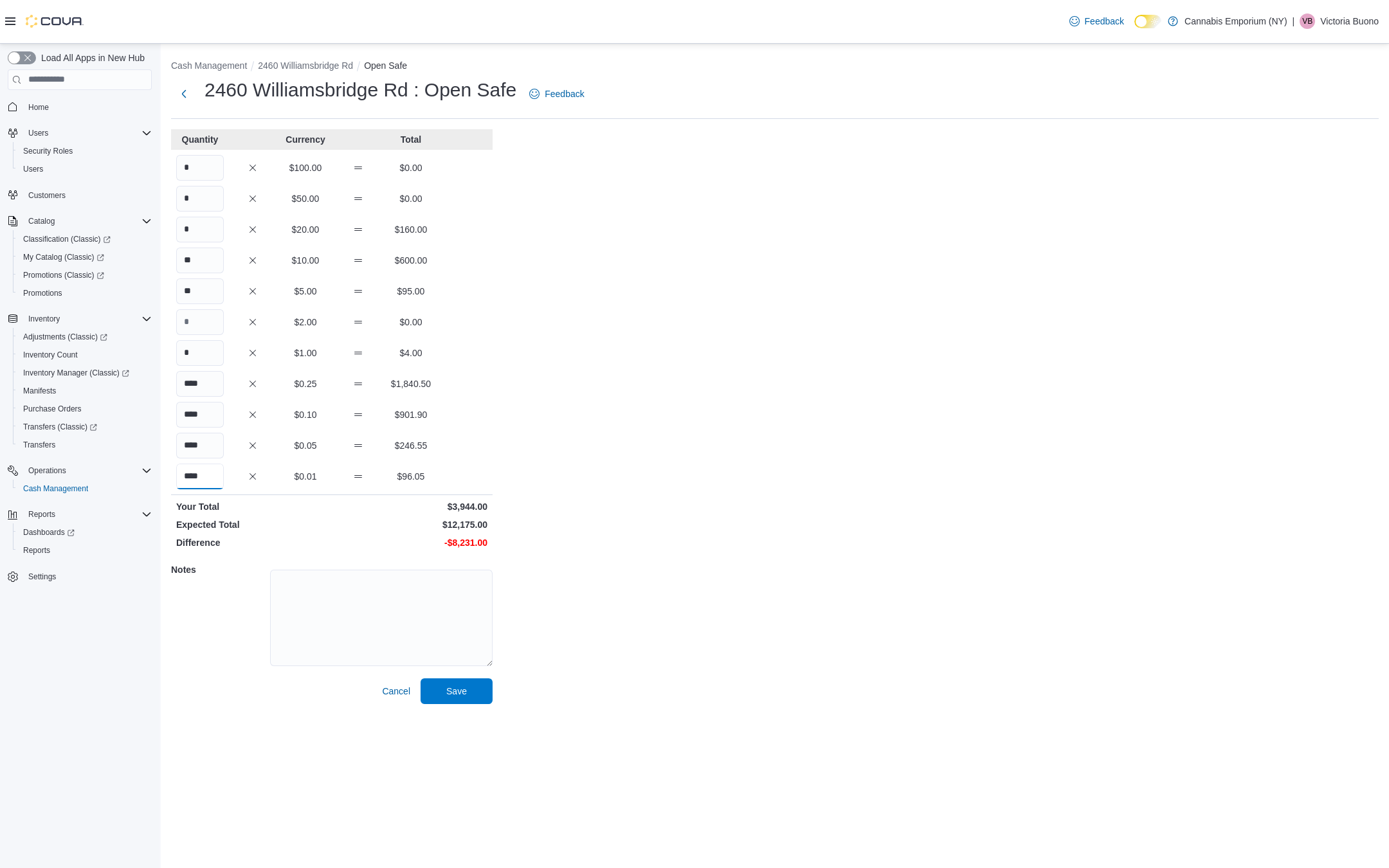 type on "****" 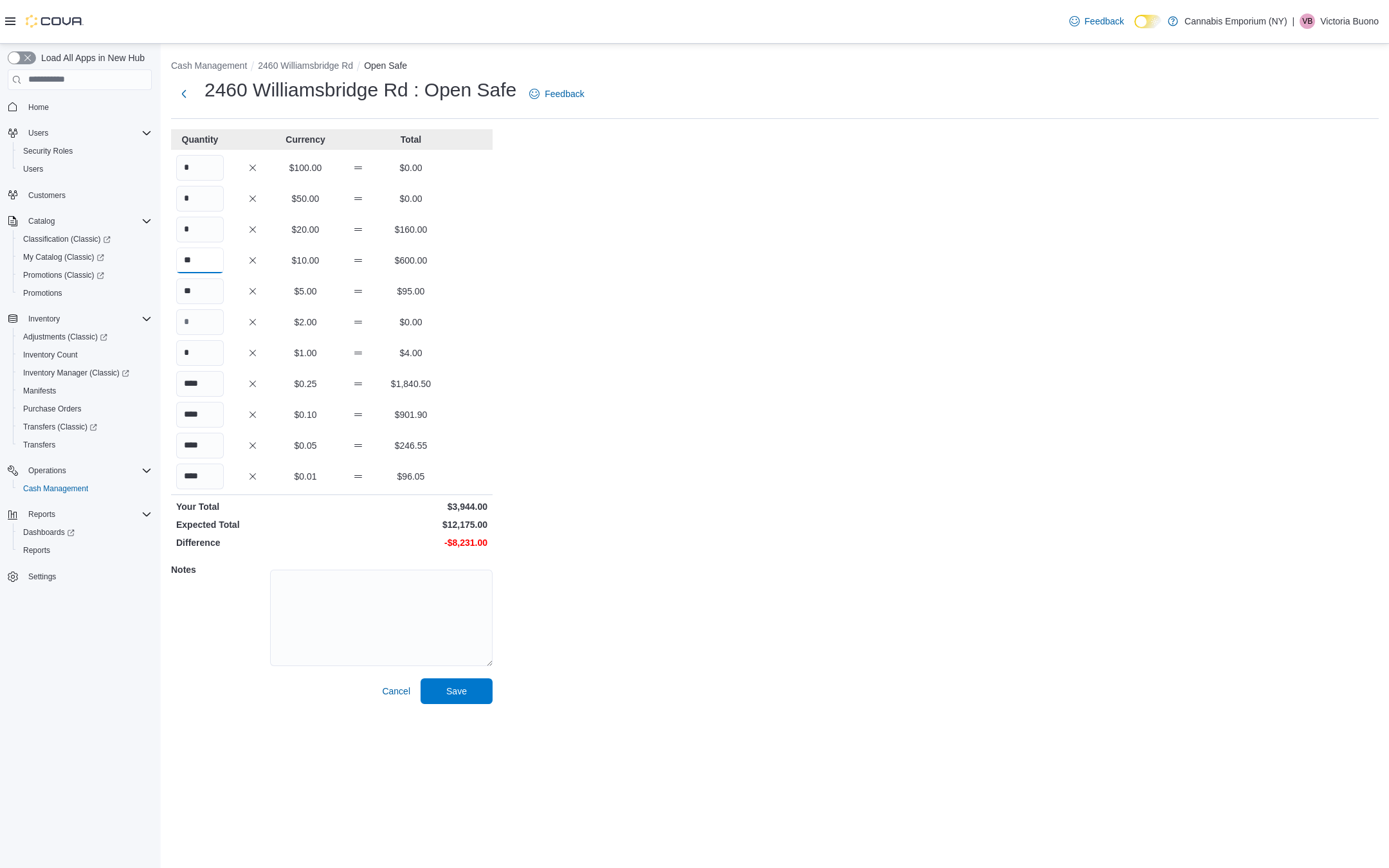 drag, startPoint x: 205, startPoint y: 266, endPoint x: 176, endPoint y: 262, distance: 29.274562 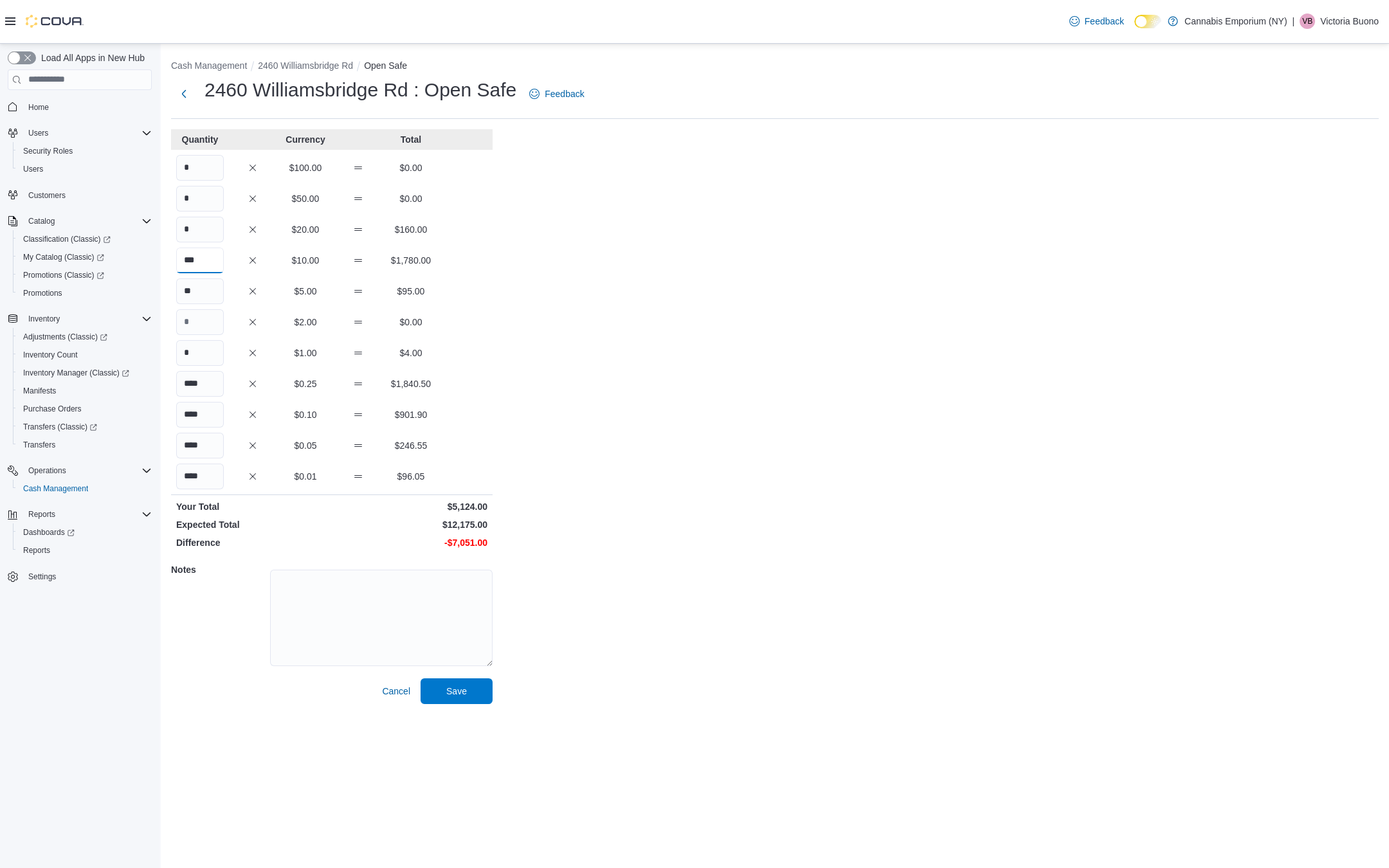 type on "***" 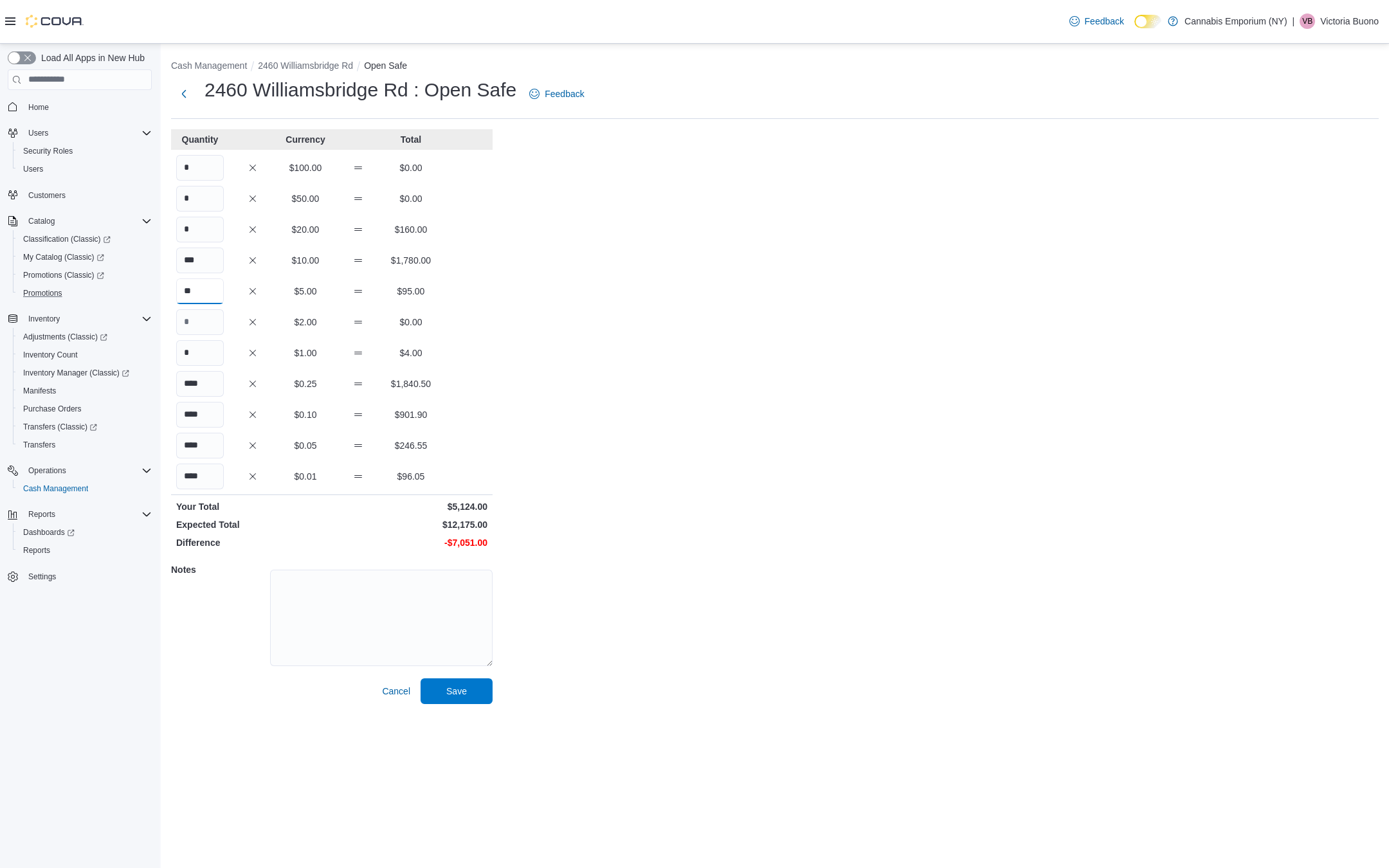 drag, startPoint x: 209, startPoint y: 287, endPoint x: 145, endPoint y: 284, distance: 64.07027 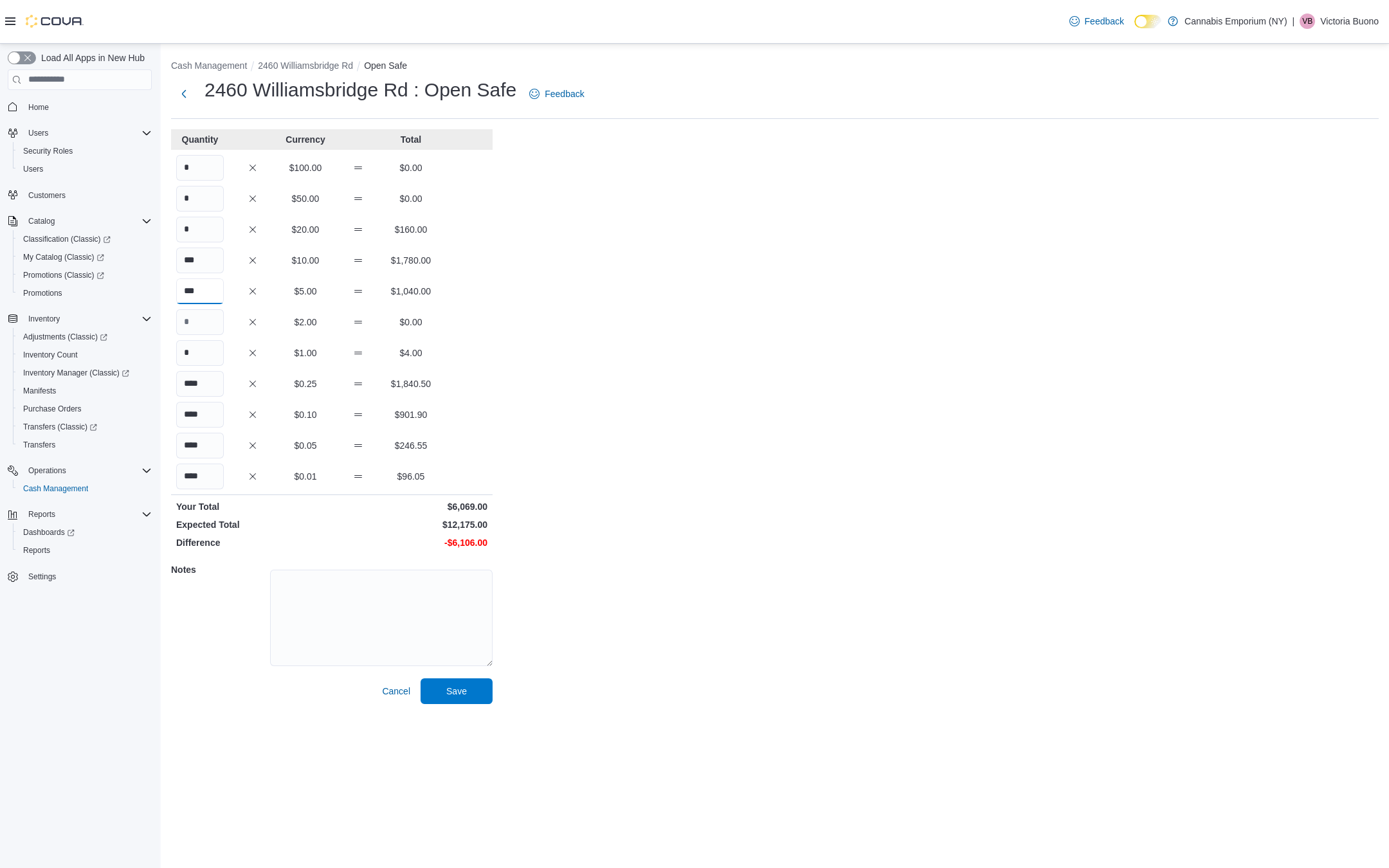 type on "***" 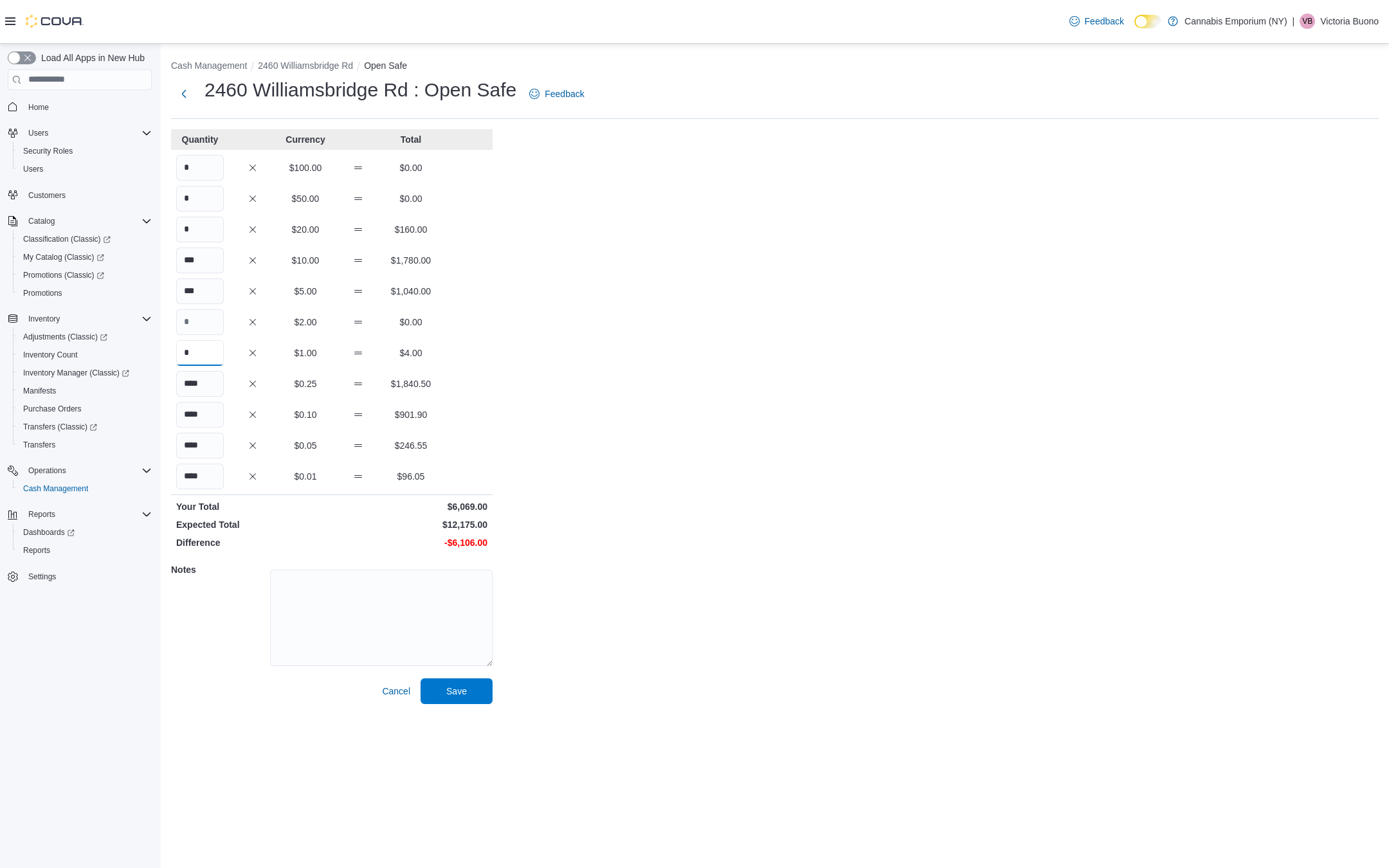 drag, startPoint x: 202, startPoint y: 356, endPoint x: 163, endPoint y: 350, distance: 39.45884 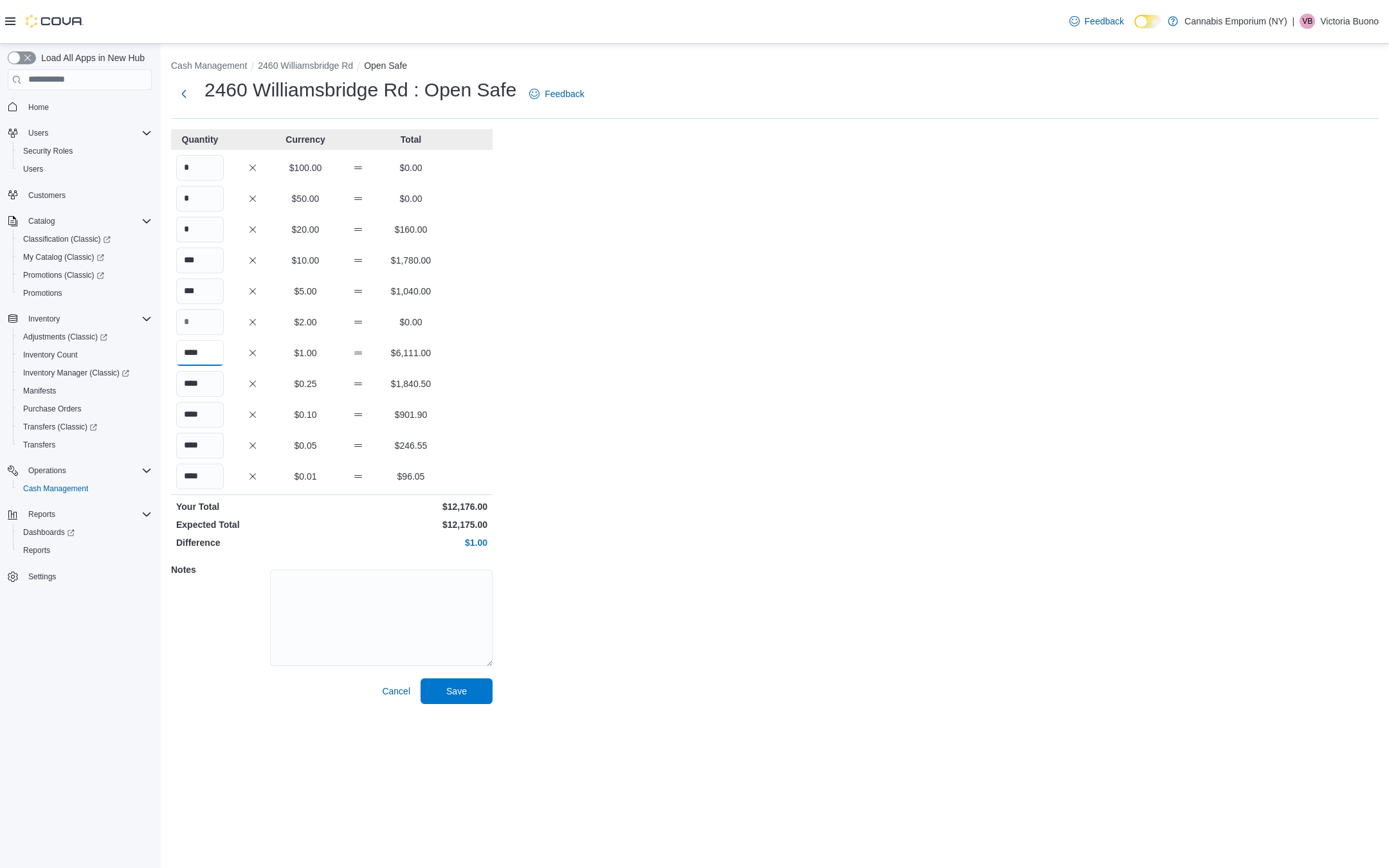 type on "****" 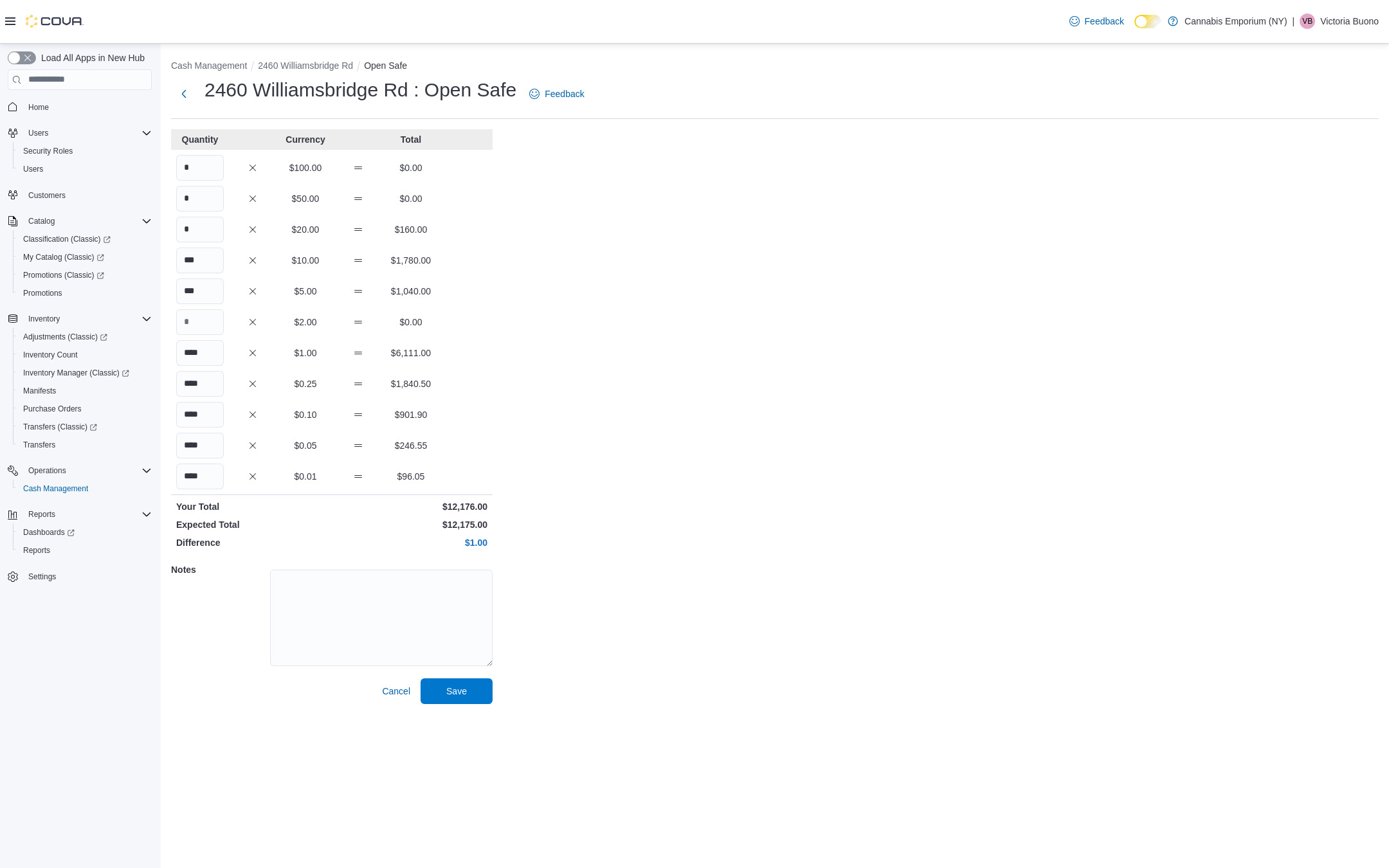 click on "Cash Management 2460 Williamsbridge Rd Open Safe 2460 Williamsbridge Rd : Open Safe Feedback   Quantity Currency Total * $100.00 $0.00 * $50.00 $0.00 * $20.00 $160.00 *** $10.00 $1,780.00 *** $5.00 $1,040.00 $2.00 $0.00 **** $1.00 $6,111.00 **** $0.25 $1,840.50 **** $0.10 $901.90 **** $0.05 $246.55 **** $0.01 $96.05 Your Total $12,176.00 Expected Total $12,175.00 Difference $1.00 Notes Cancel Save" at bounding box center (775, 379) 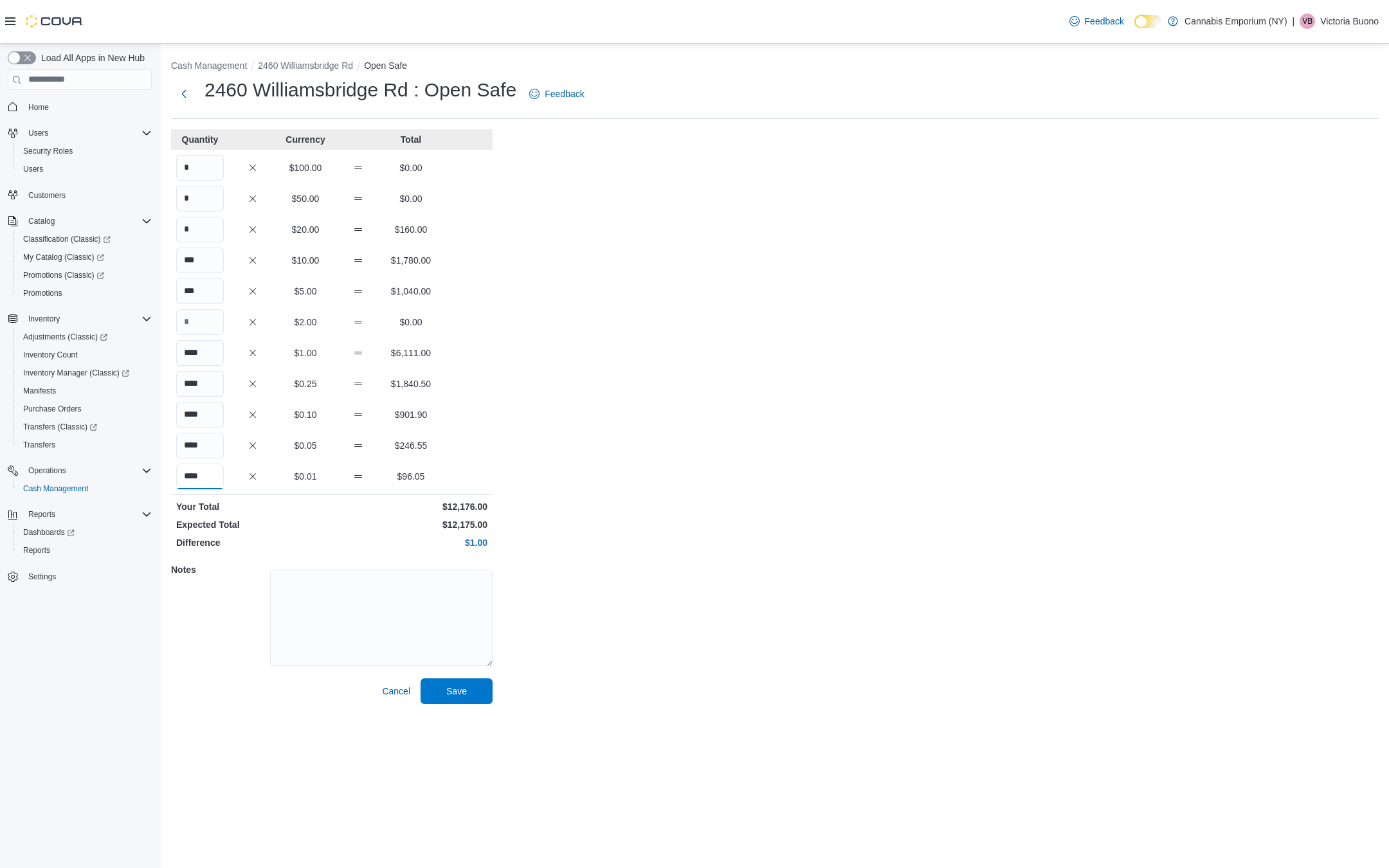 click on "****" at bounding box center (200, 476) 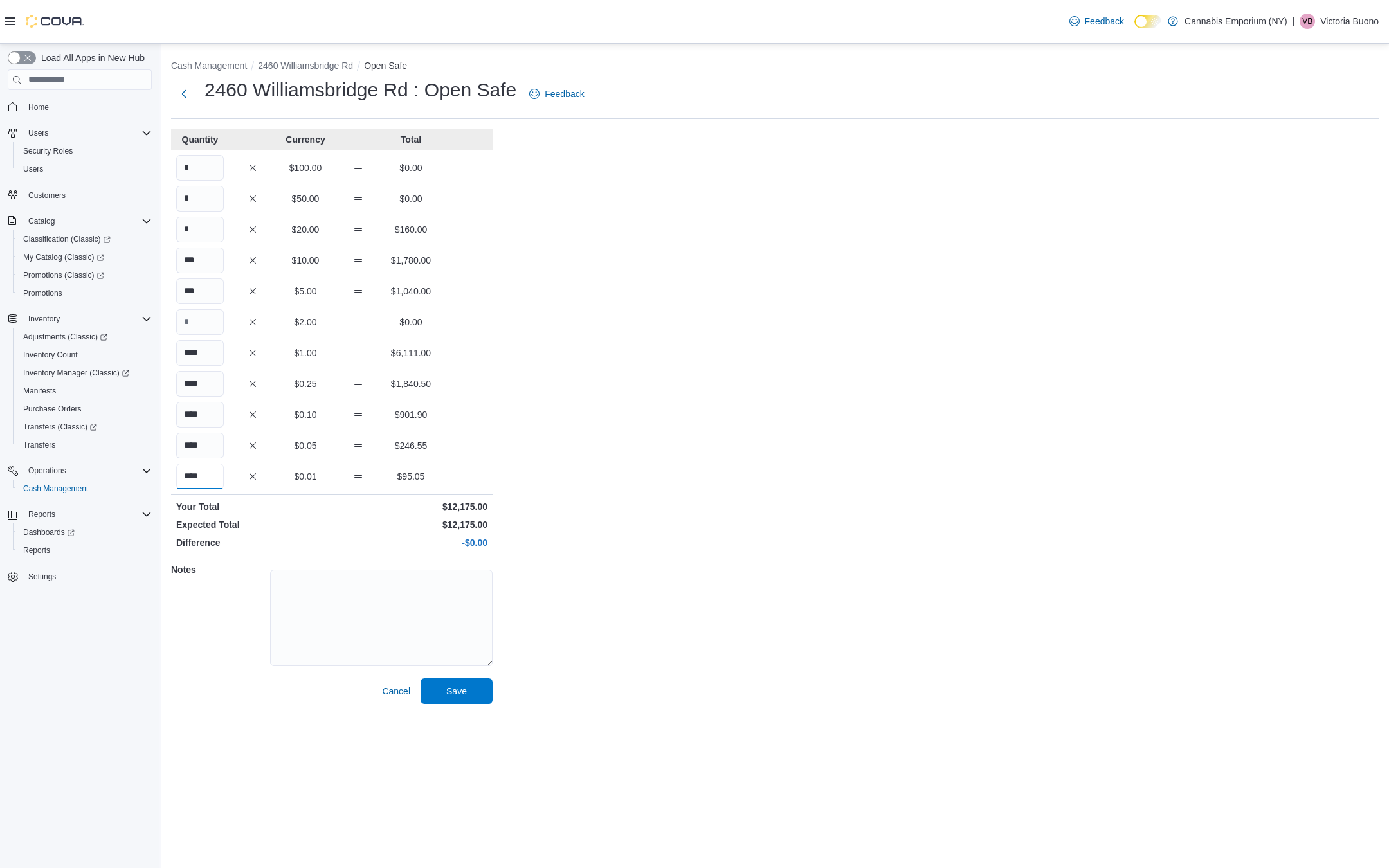 type on "****" 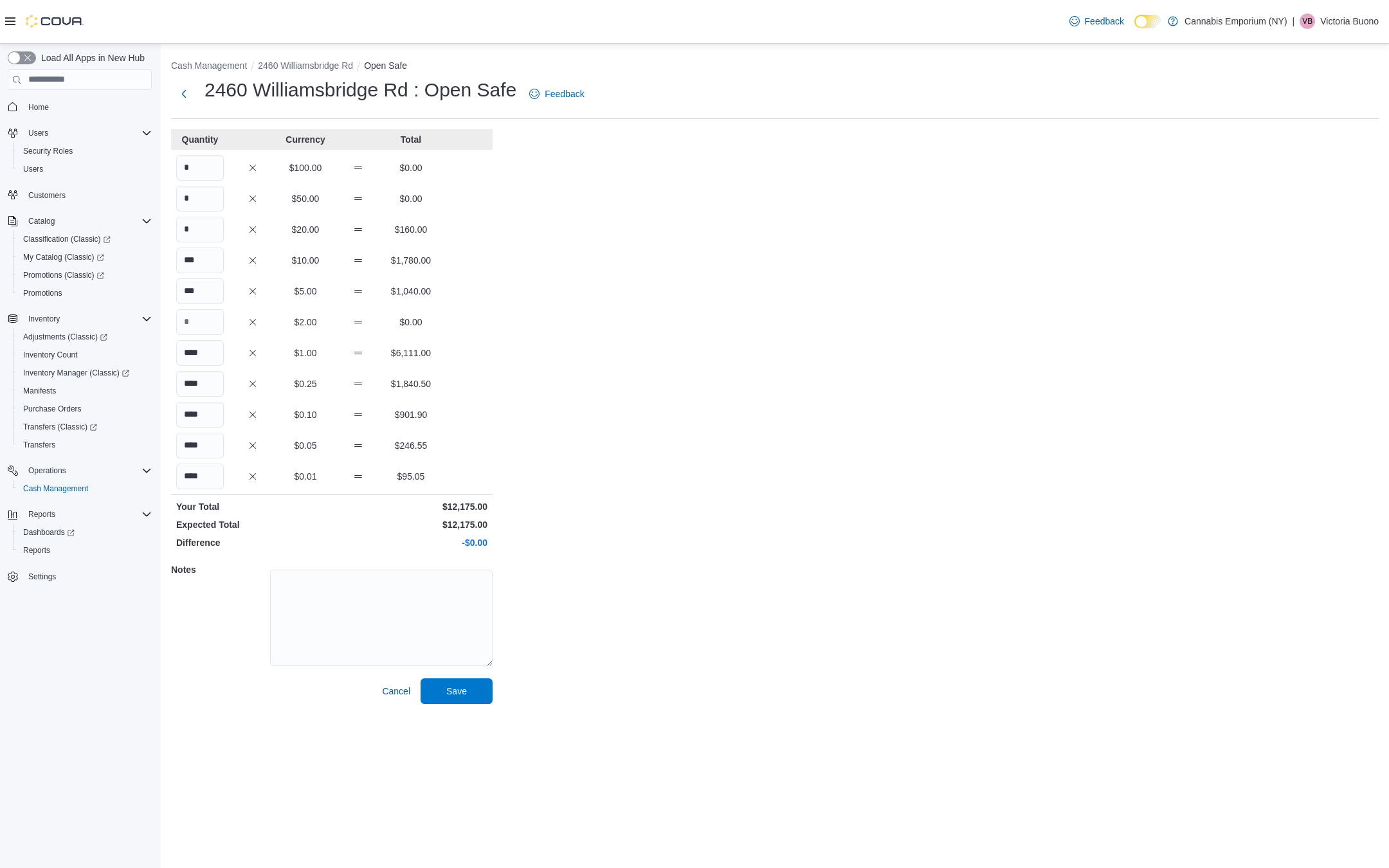 click on "Cash Management 2460 Williamsbridge Rd Open Safe 2460 Williamsbridge Rd : Open Safe Feedback   Quantity Currency Total * $100.00 $0.00 * $50.00 $0.00 * $20.00 $160.00 *** $10.00 $1,780.00 *** $5.00 $1,040.00 $2.00 $0.00 **** $1.00 $6,111.00 **** $0.25 $1,840.50 **** $0.10 $901.90 **** $0.05 $246.55 **** $0.01 $95.05 Your Total $12,175.00 Expected Total $12,175.00 Difference -$0.00 Notes Cancel Save" at bounding box center (775, 379) 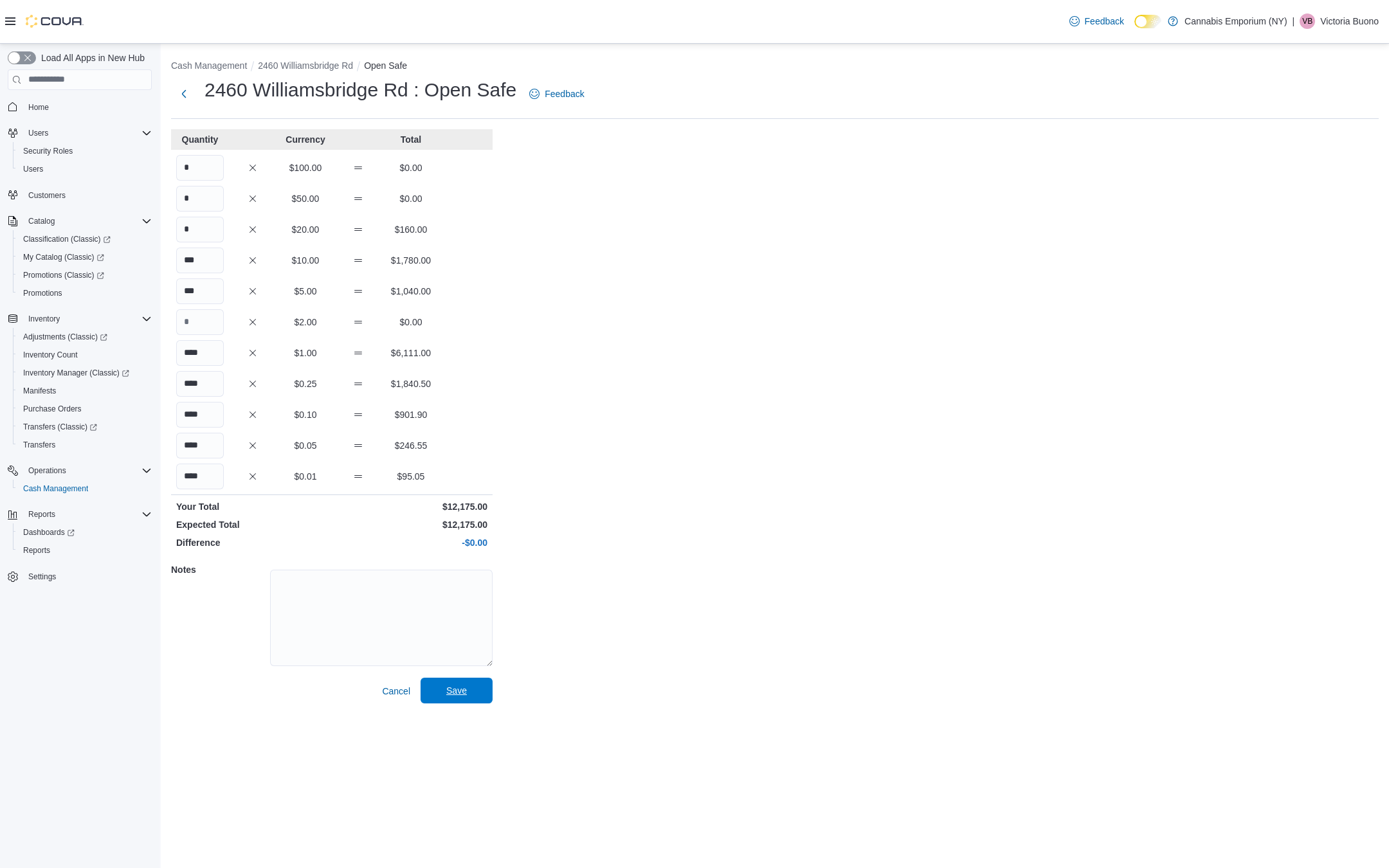 click on "Save" at bounding box center (457, 691) 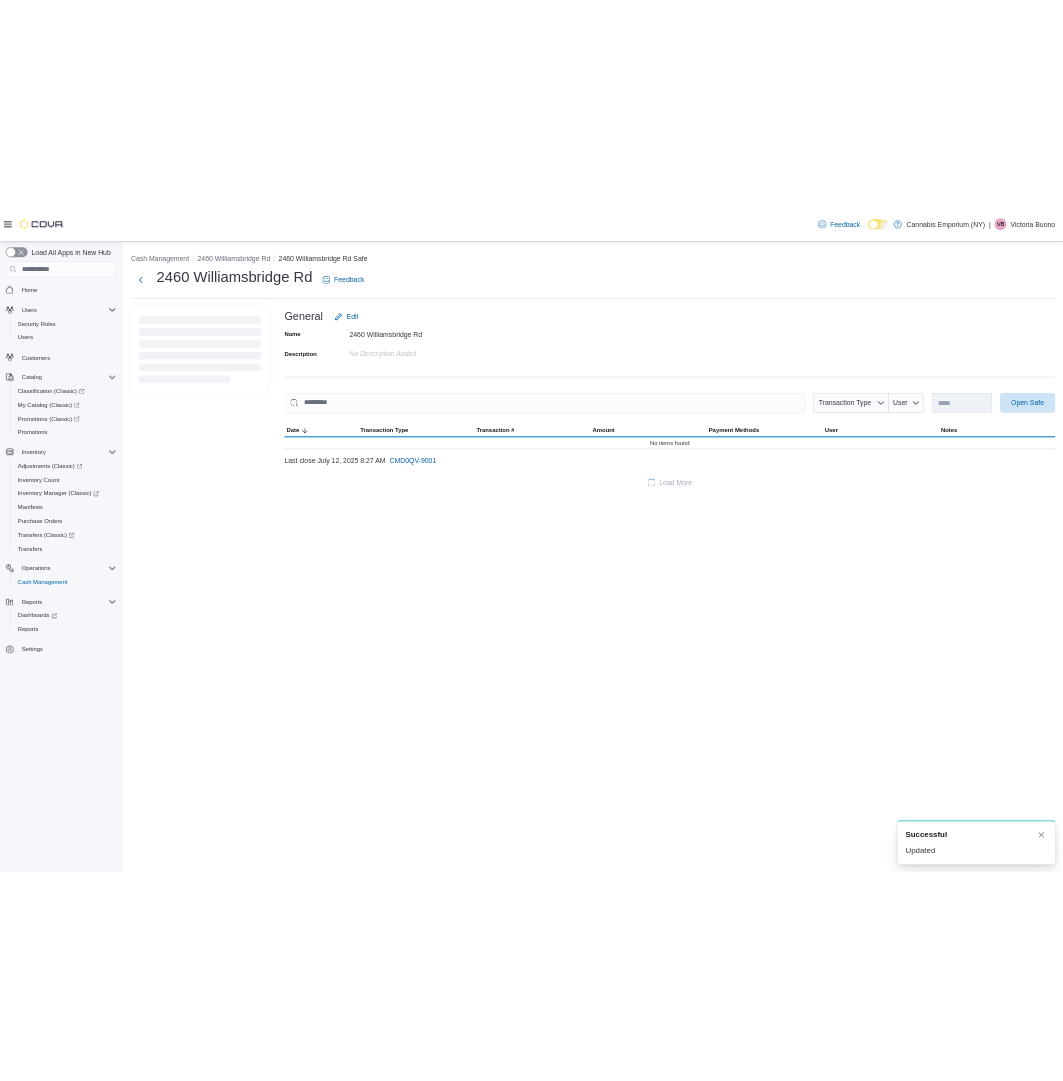 scroll, scrollTop: 0, scrollLeft: 0, axis: both 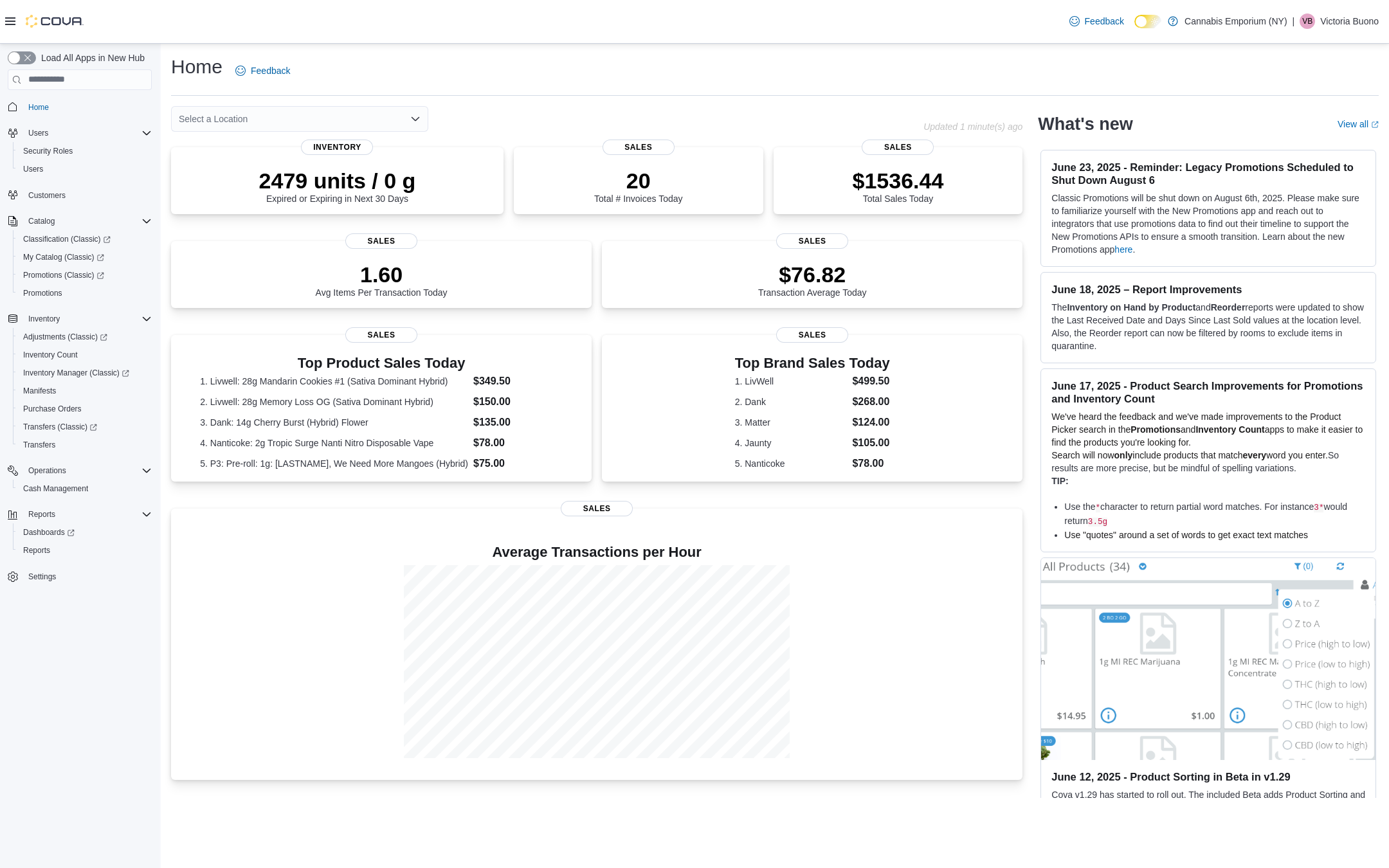 click on "2479 units / 0 g Expired or Expiring in Next 30 Days Inventory" at bounding box center (337, 186) 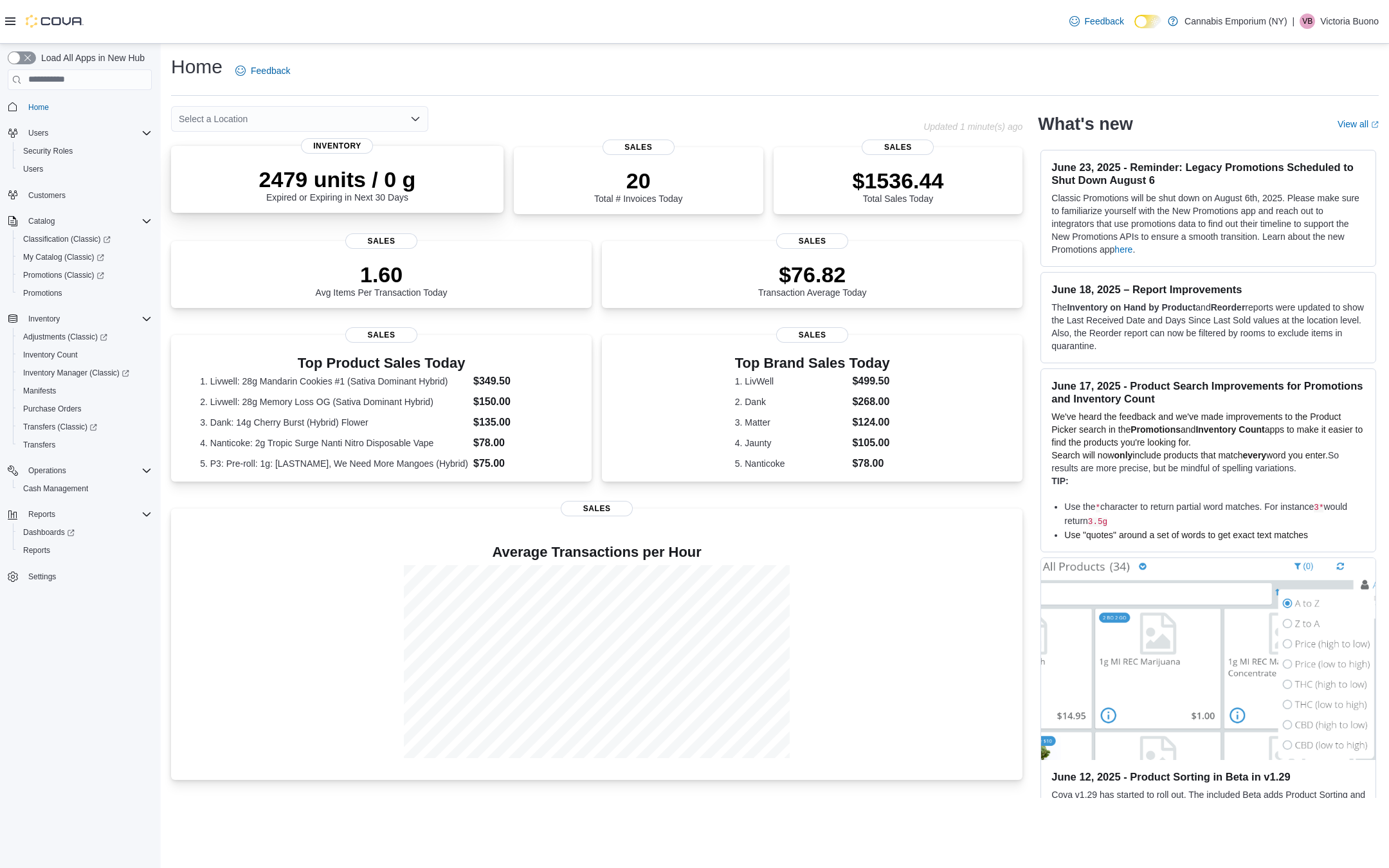 click on "2479 units / 0 g Expired or Expiring in Next 30 Days Inventory" at bounding box center [337, 179] 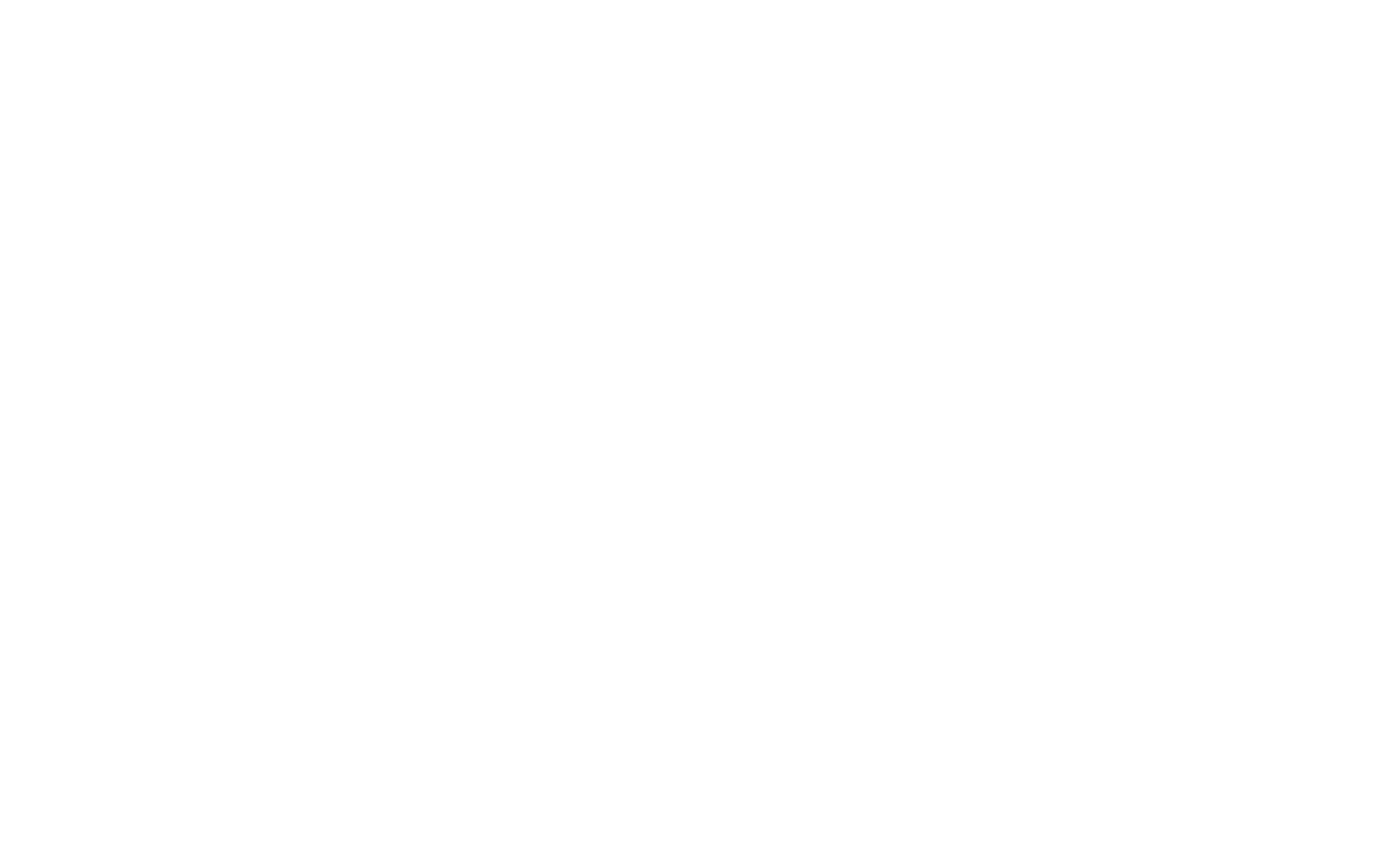 scroll, scrollTop: 0, scrollLeft: 0, axis: both 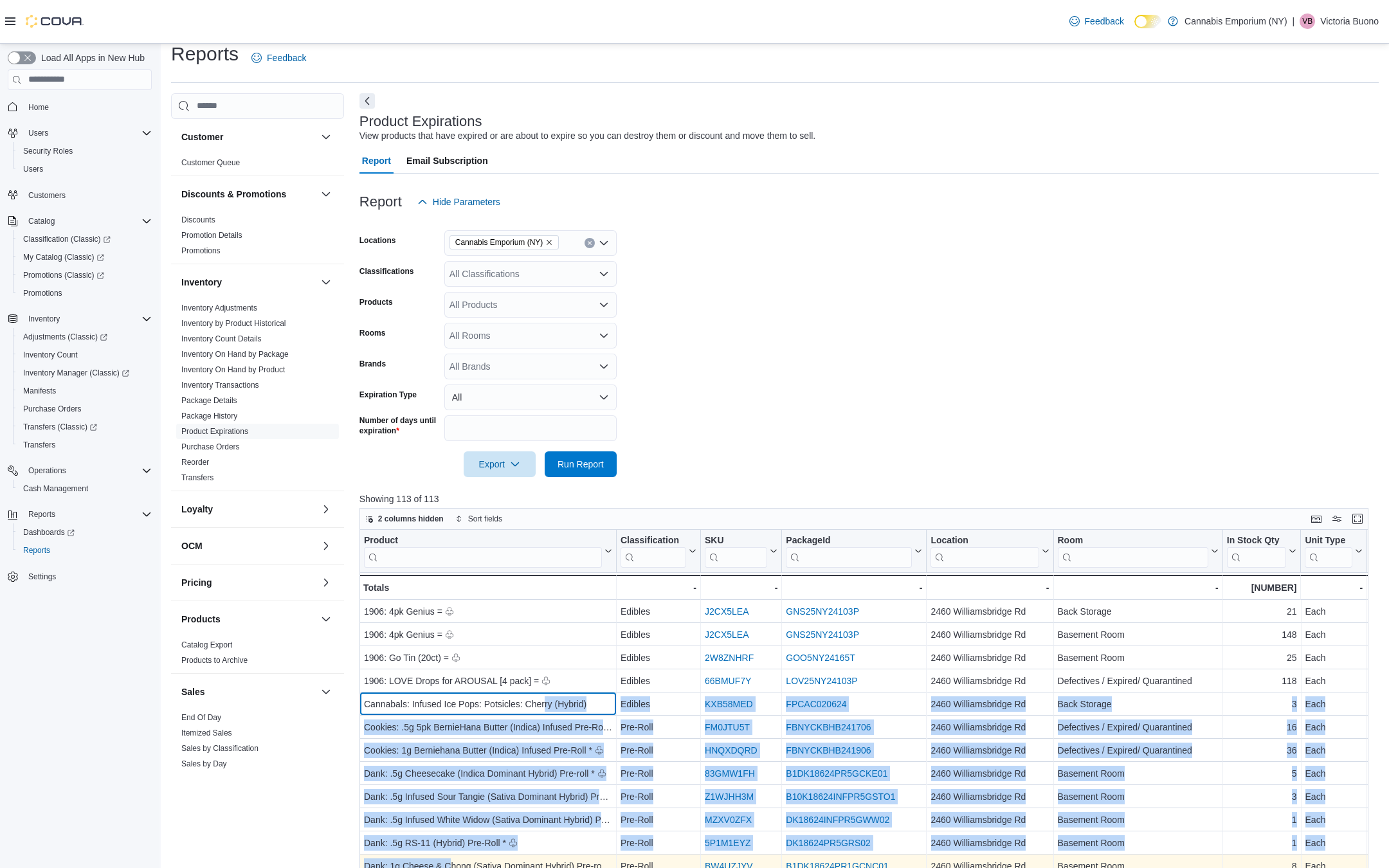 drag, startPoint x: 549, startPoint y: 712, endPoint x: 450, endPoint y: 867, distance: 183.91846 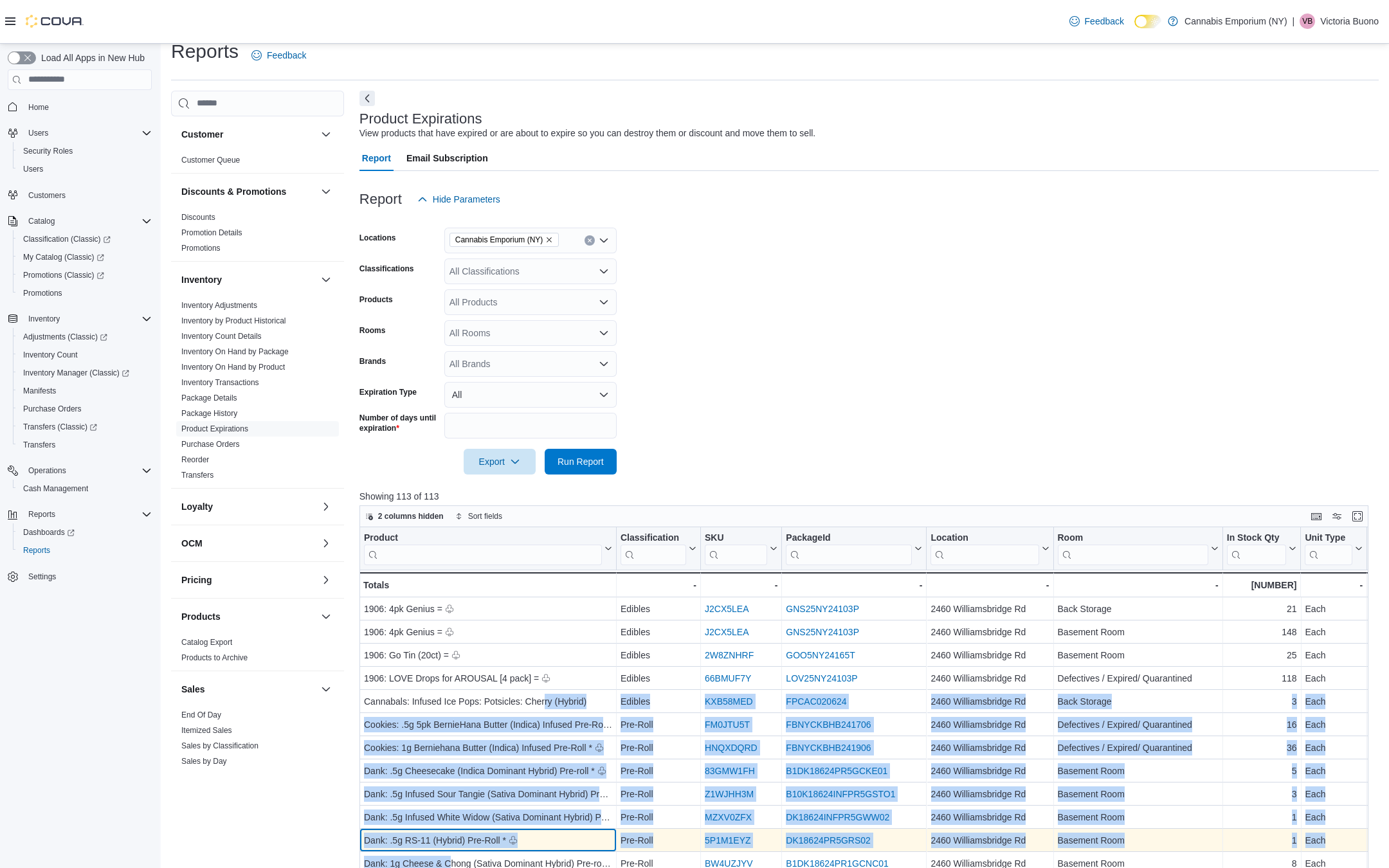 click on "Dank: .5g RS-11 (Hybrid) Pre-Roll * ♧ -  Product, column 1, row 11" at bounding box center (488, 840) 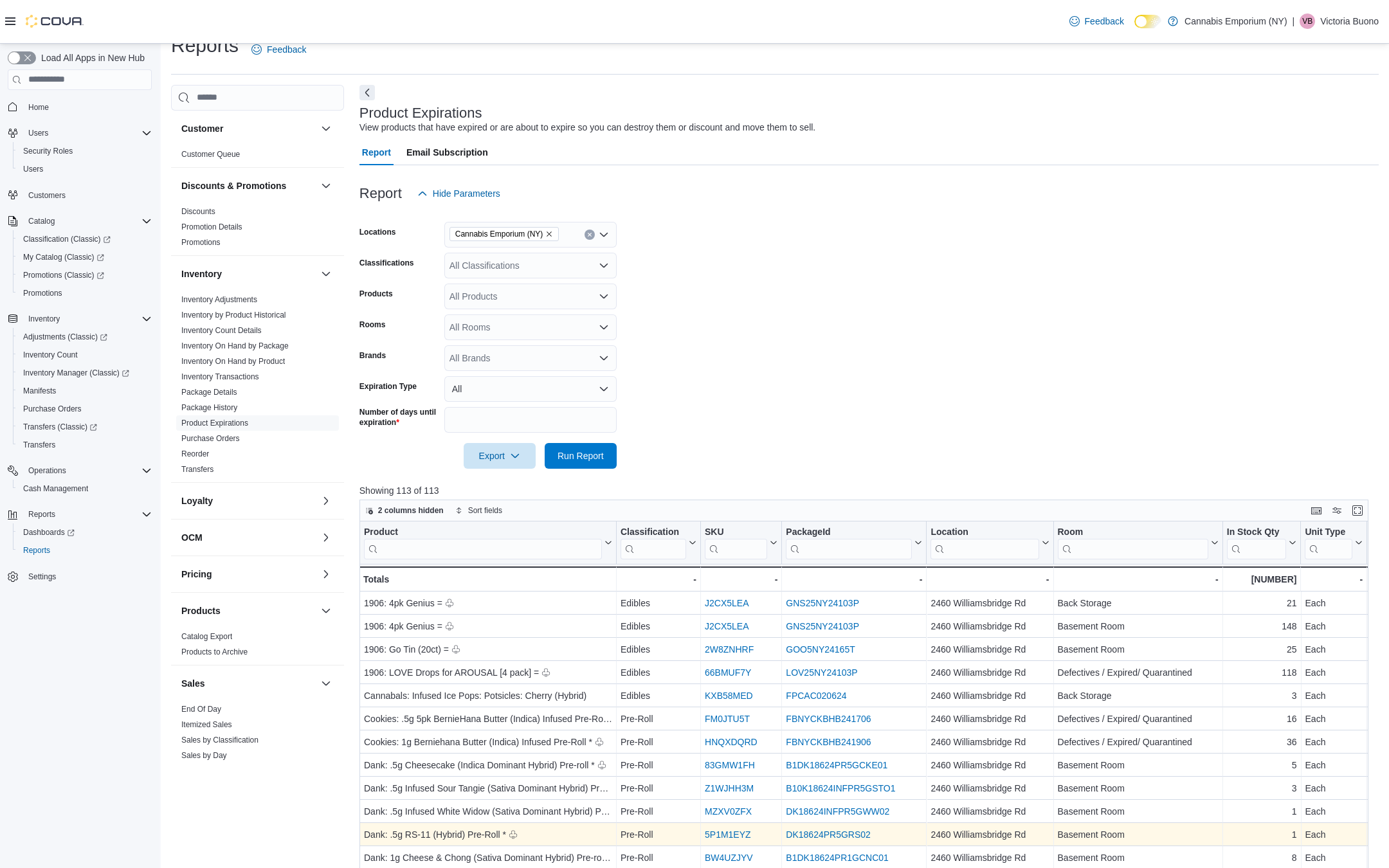 scroll, scrollTop: 357, scrollLeft: 0, axis: vertical 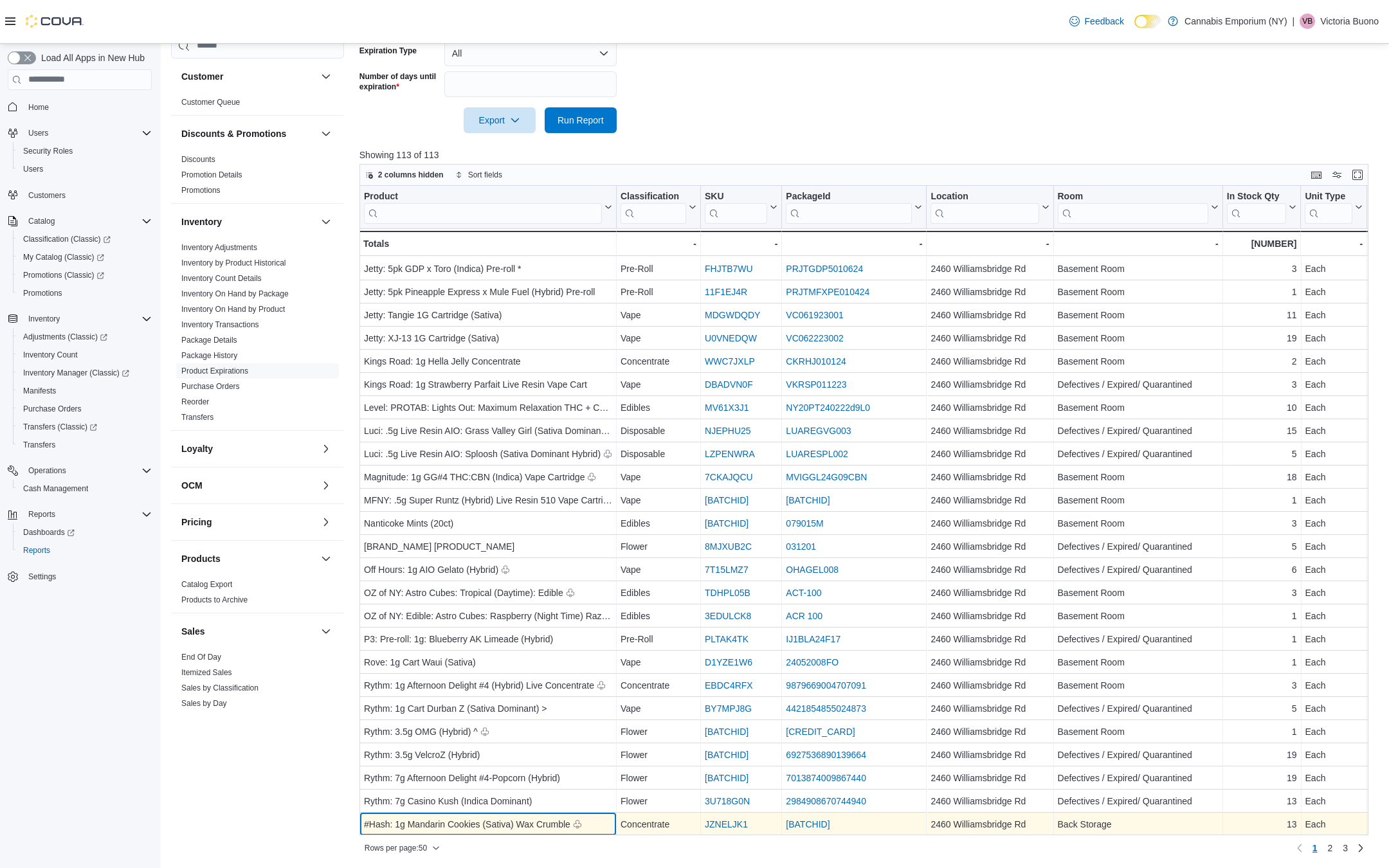 click on "#Hash: 1g Mandarin Cookies (Sativa) Wax Crumble ♧" at bounding box center (488, 824) 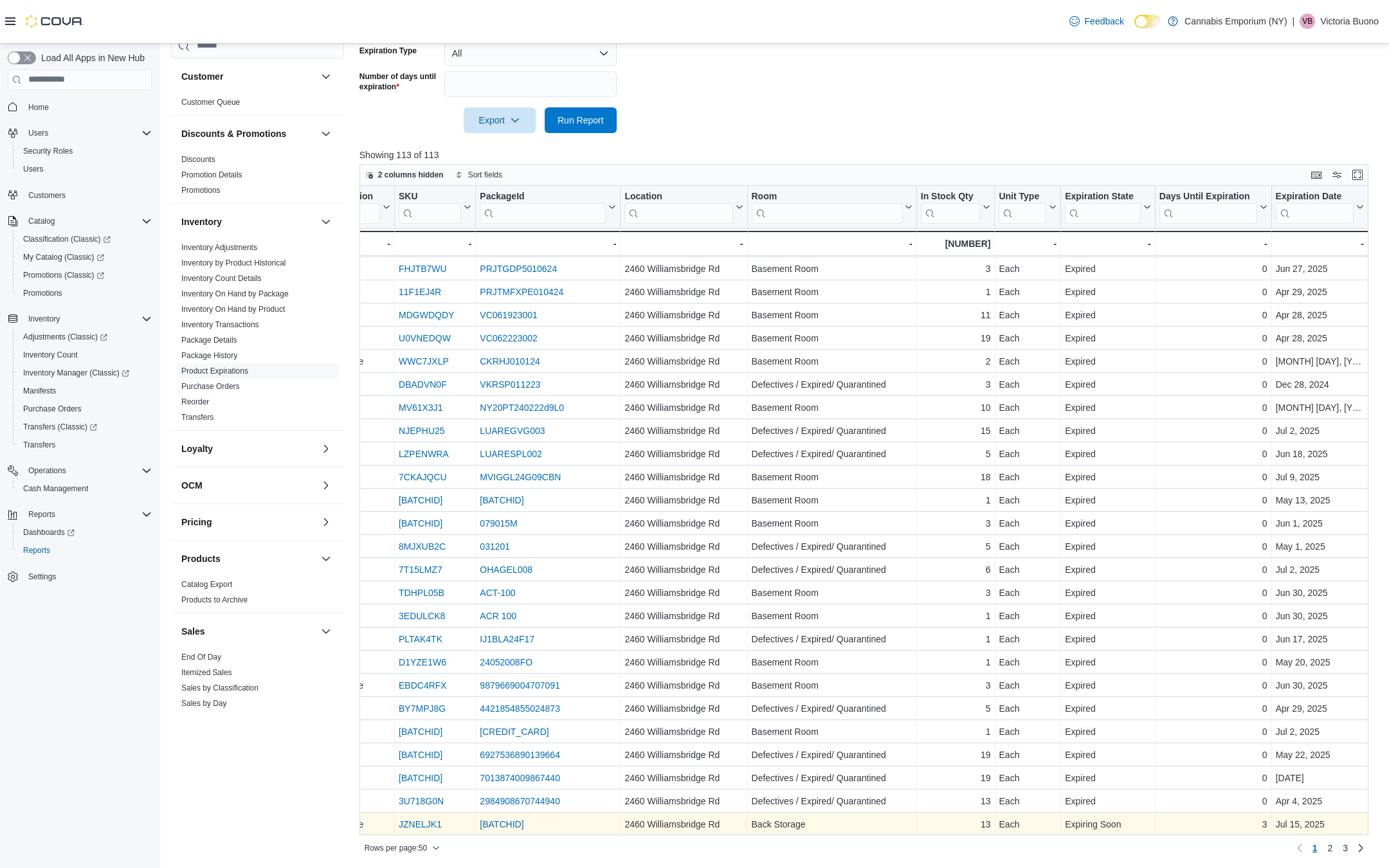 scroll, scrollTop: 578, scrollLeft: 403, axis: both 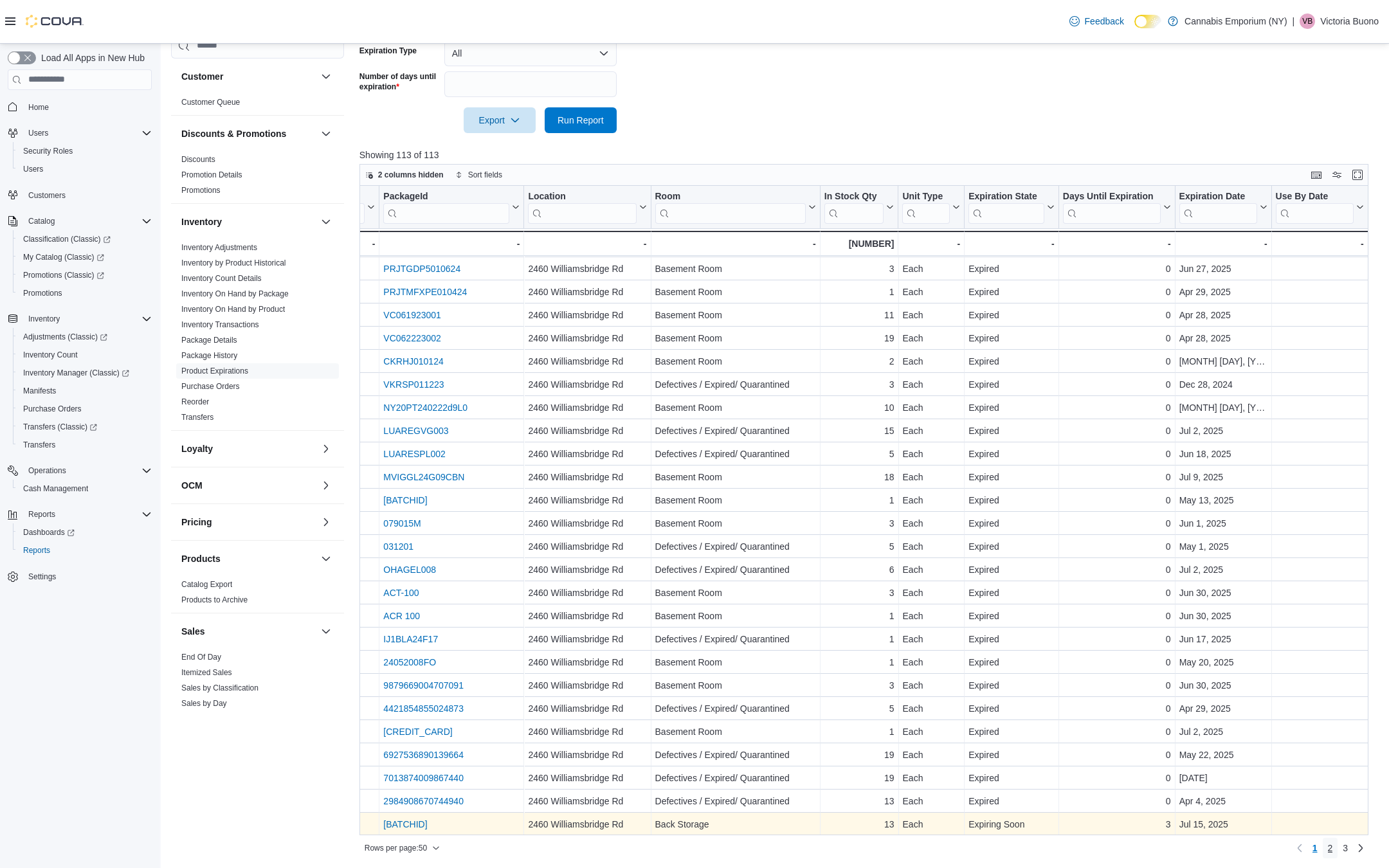 click on "2" at bounding box center (1330, 848) 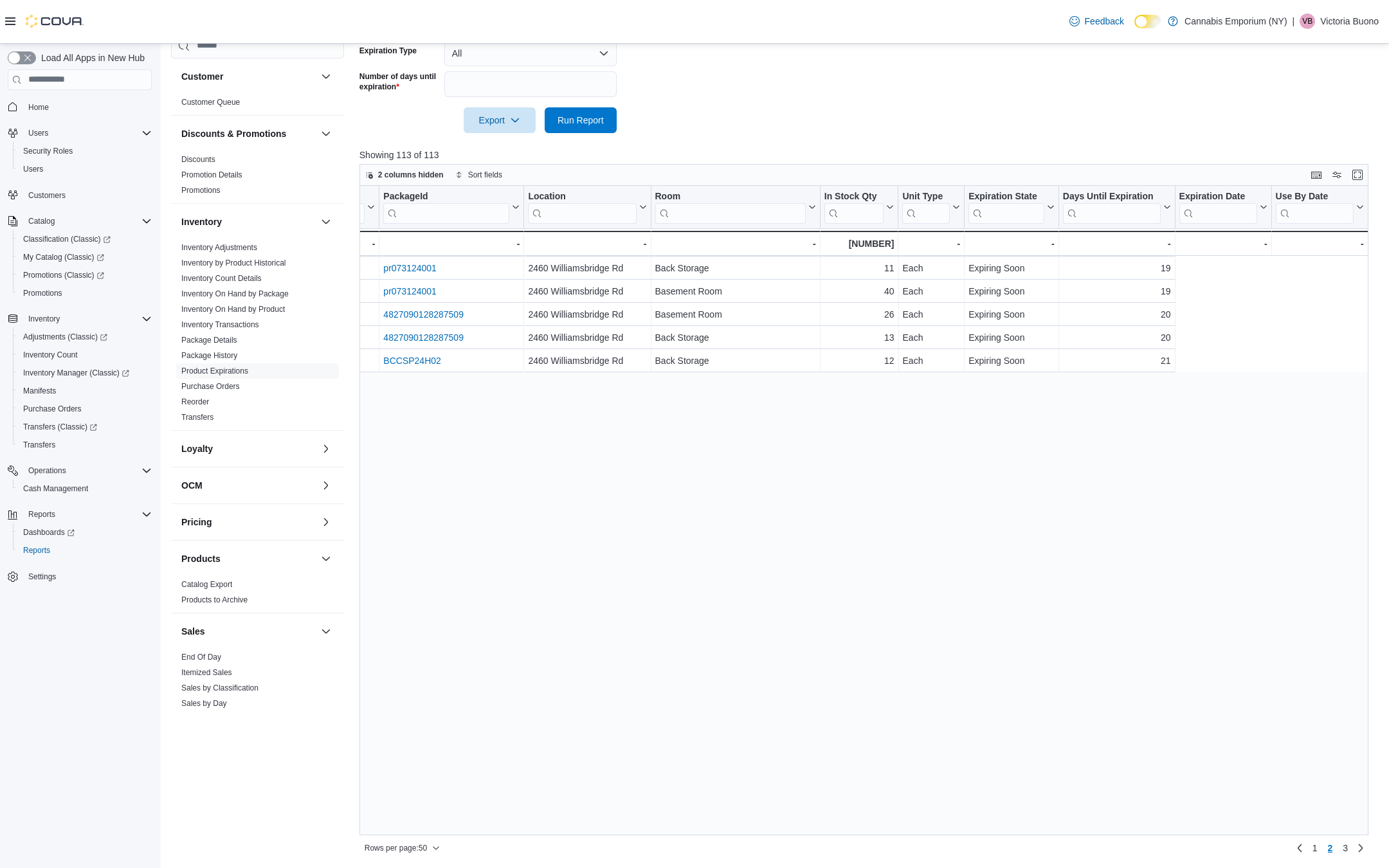 scroll, scrollTop: 0, scrollLeft: 0, axis: both 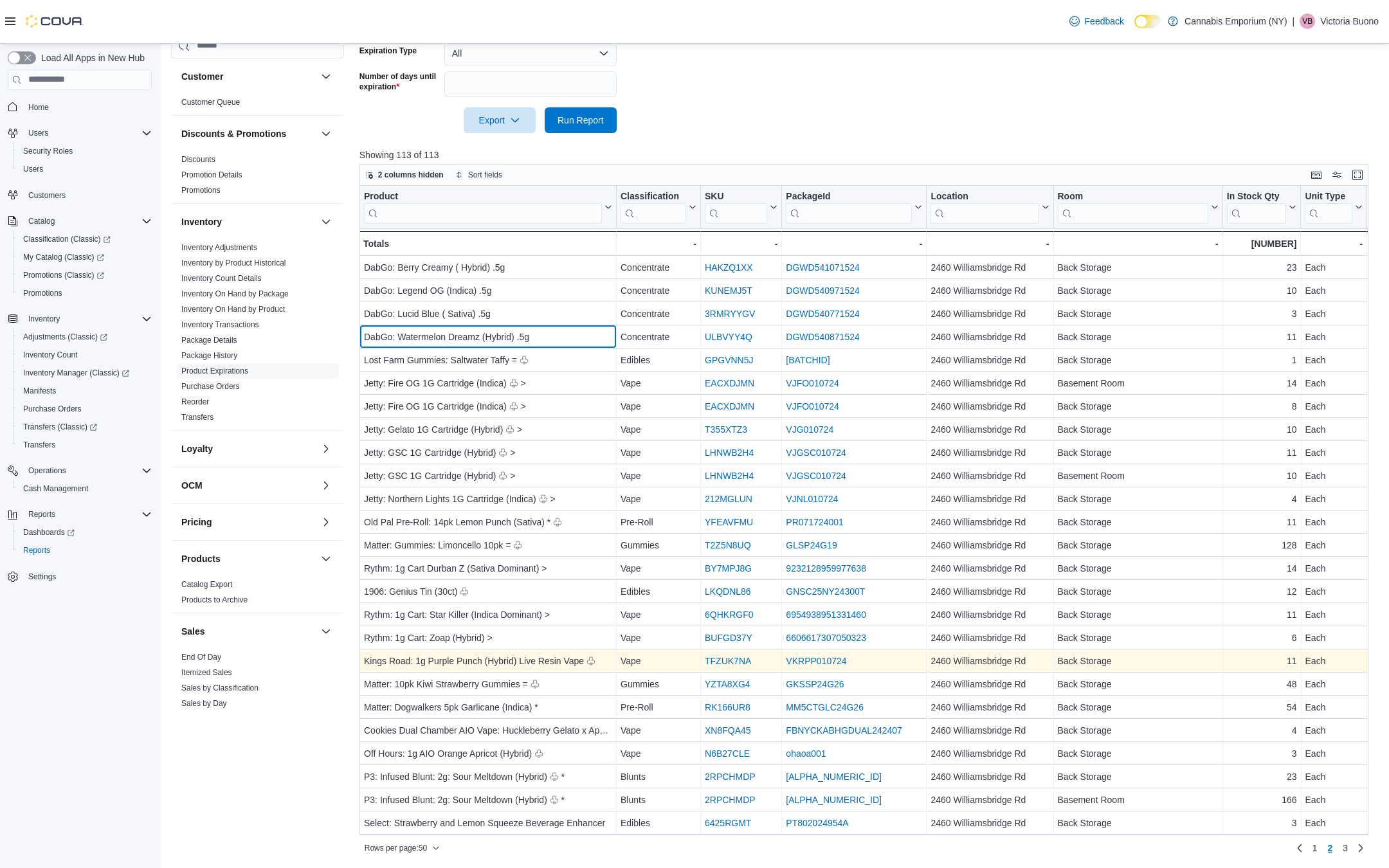 drag, startPoint x: 462, startPoint y: 341, endPoint x: 415, endPoint y: 671, distance: 333.33 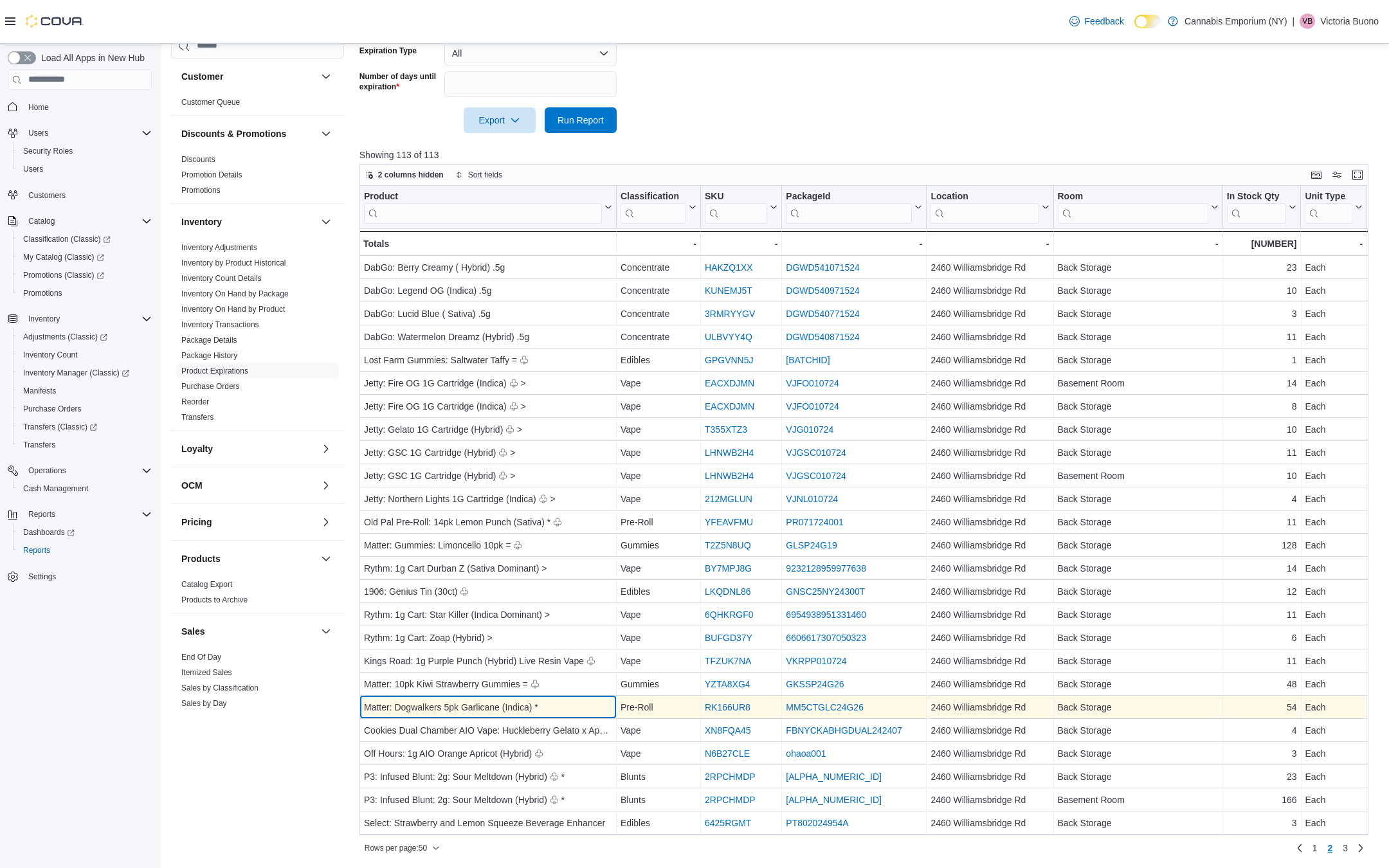 click on "Matter: Dogwalkers 5pk Garlicane (Indica) *" at bounding box center (488, 707) 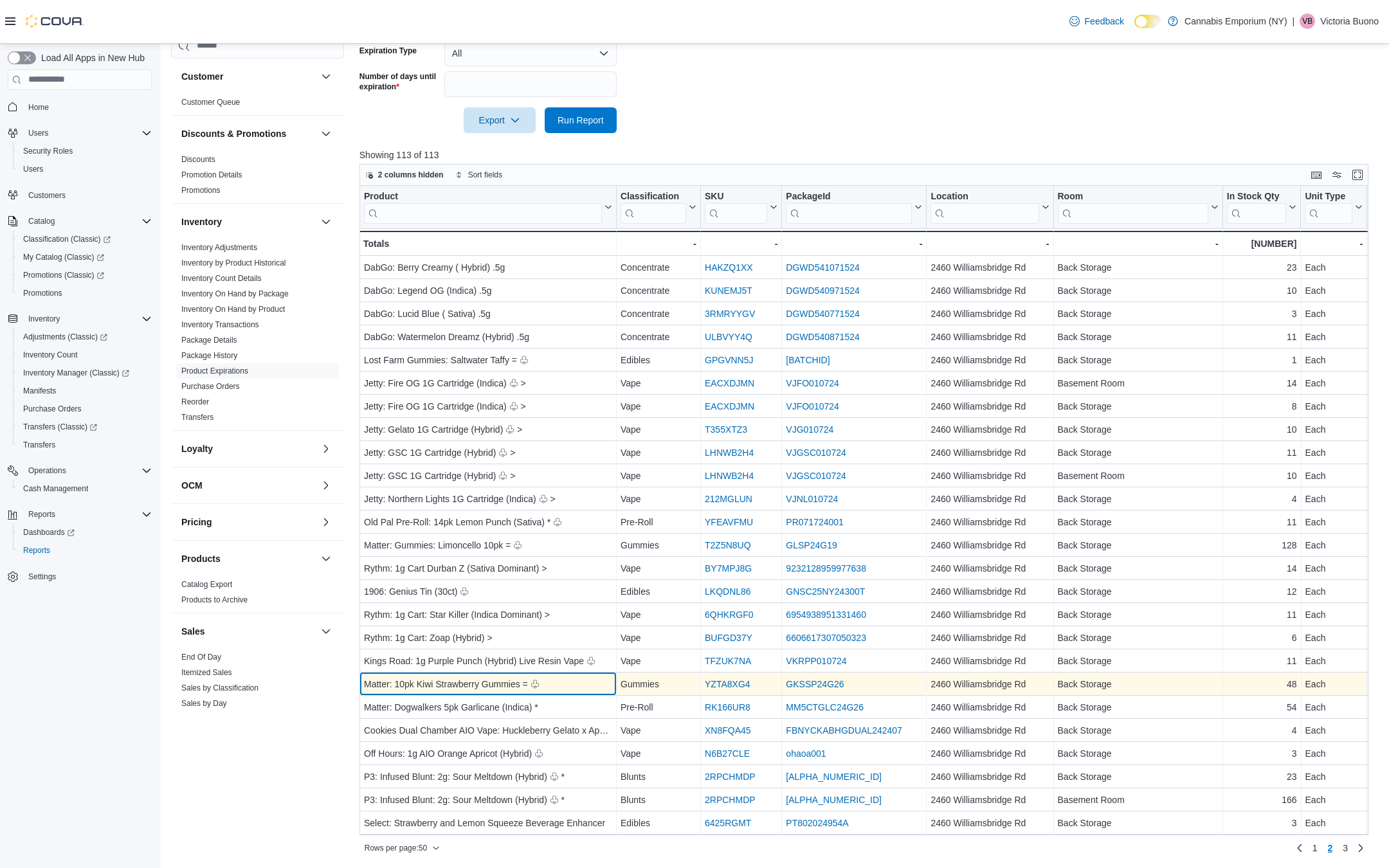 click on "Matter: 10pk Kiwi Strawberry Gummies = ♧" at bounding box center (488, 684) 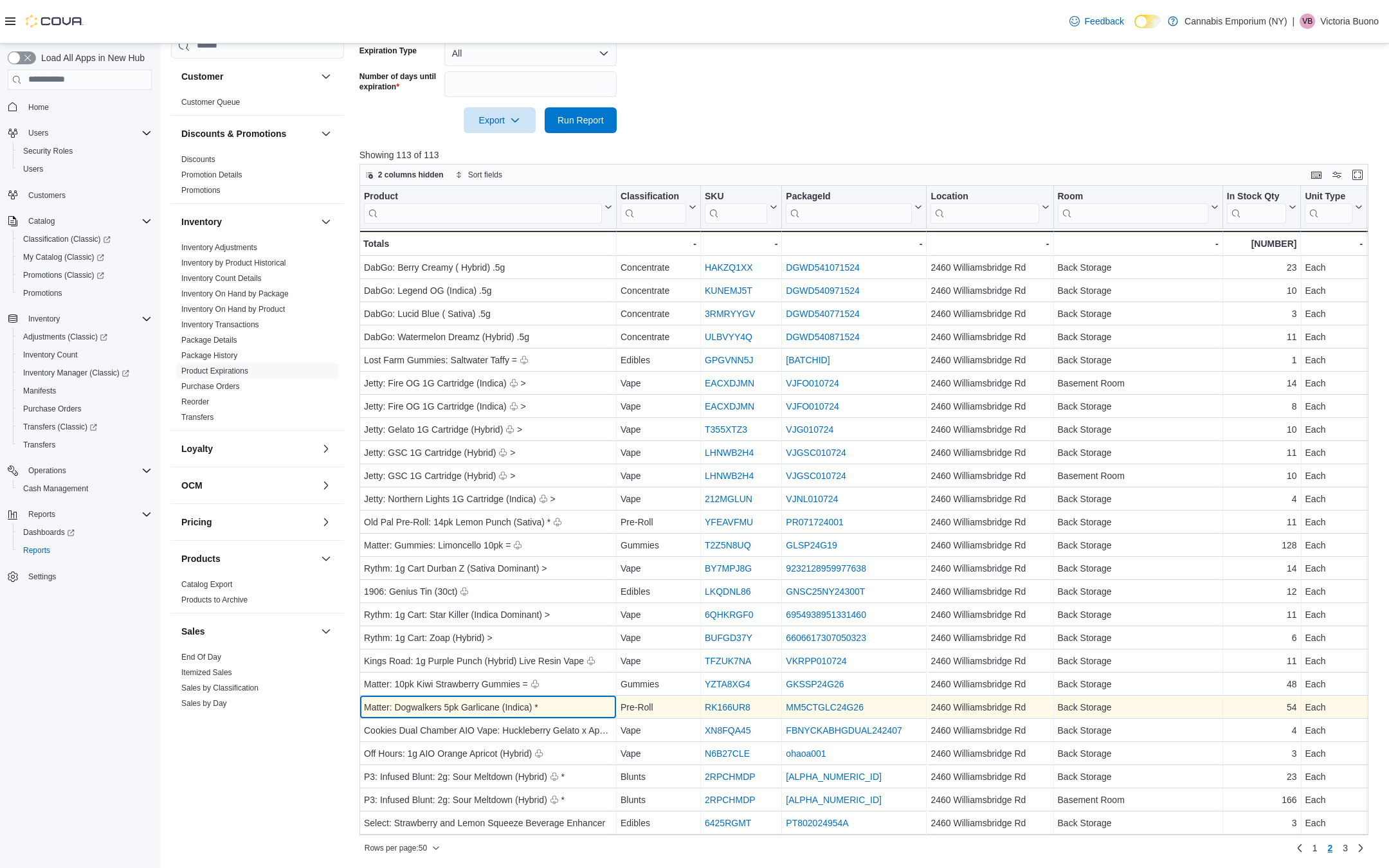 click on "Matter: Dogwalkers 5pk Garlicane (Indica) * -  Product, column 1, row 70" at bounding box center (488, 707) 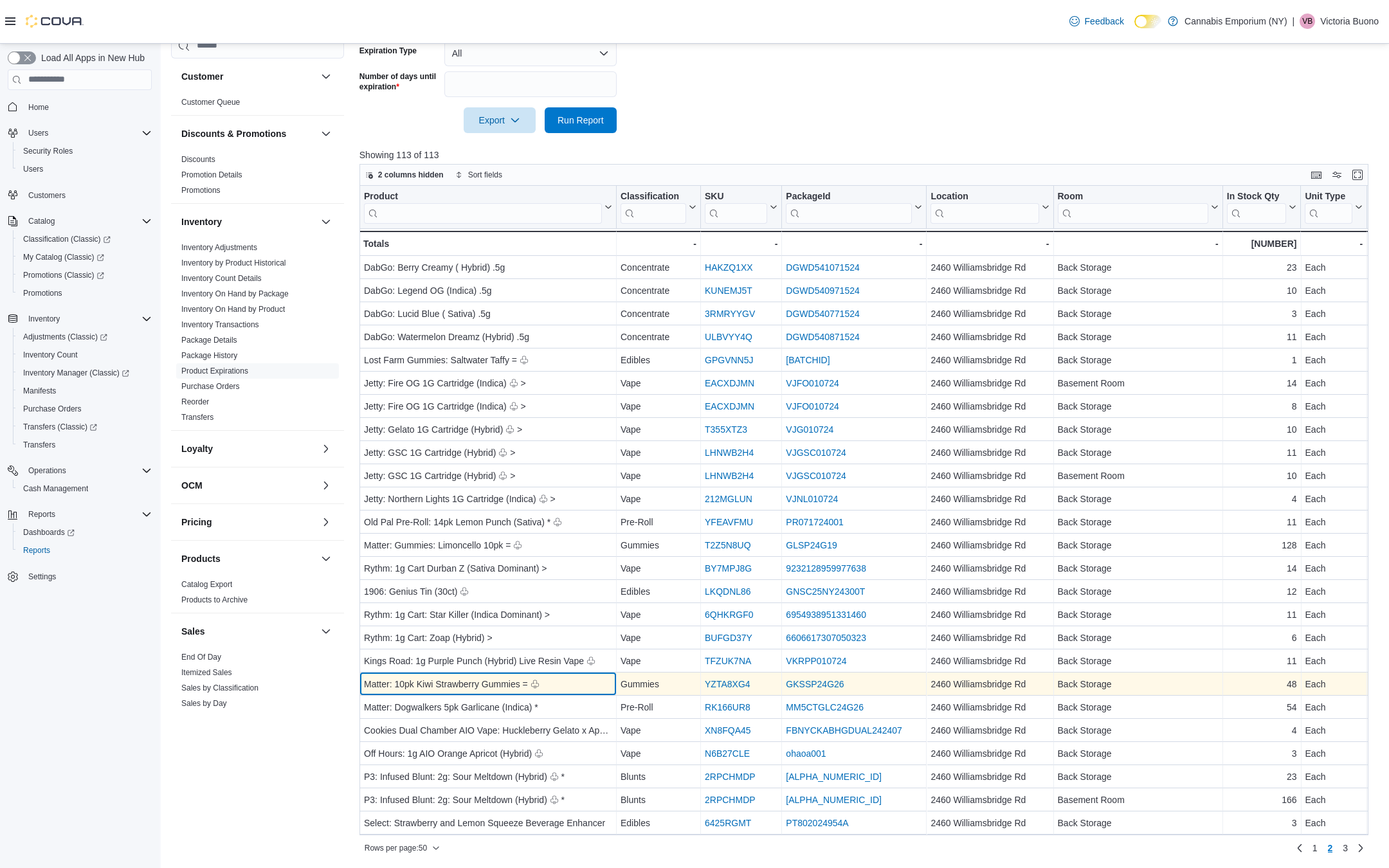click on "Matter: 10pk Kiwi Strawberry Gummies = ♧" at bounding box center (488, 684) 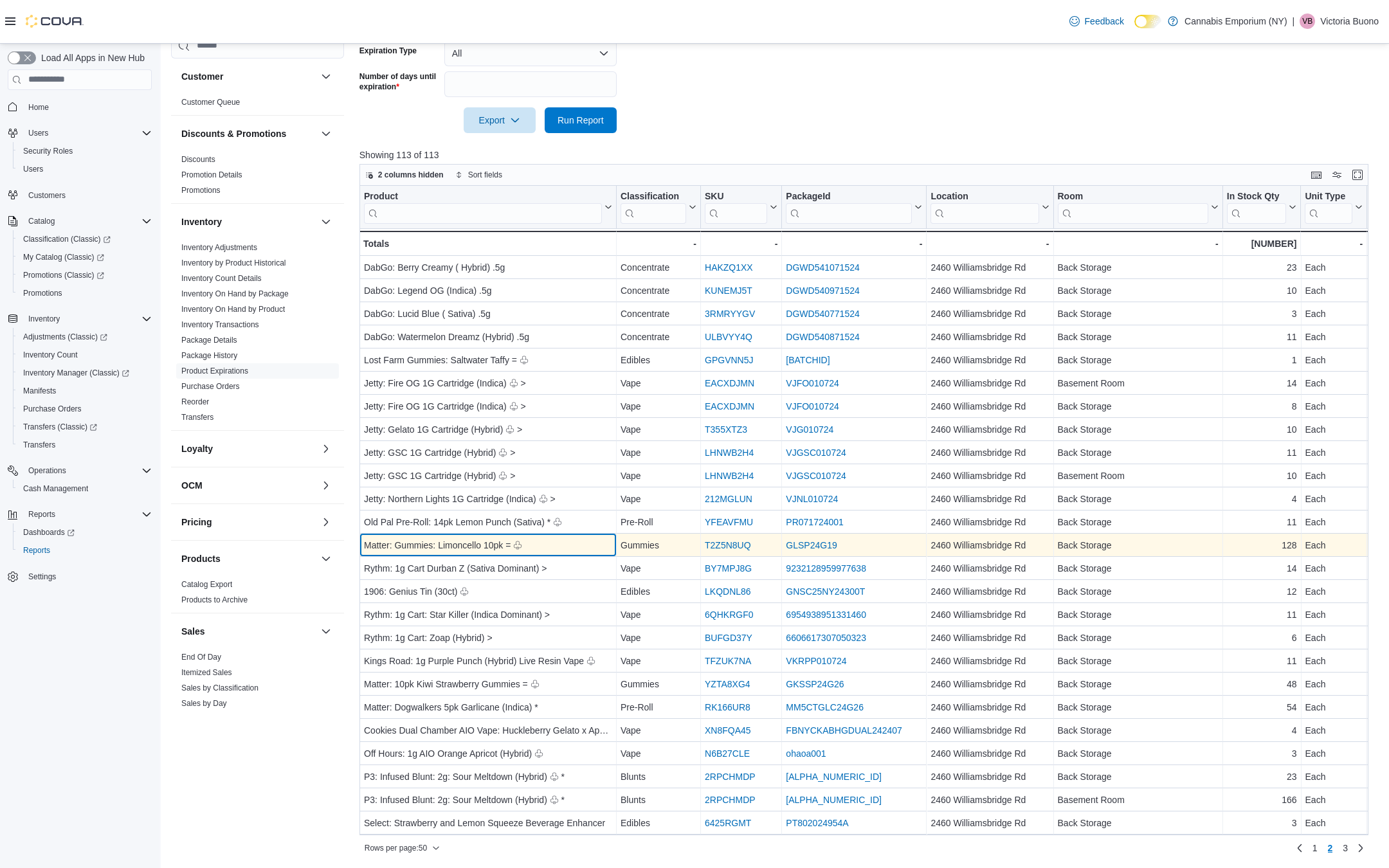 click on "Matter: Gummies: Limoncello 10pk = ♧" at bounding box center (488, 545) 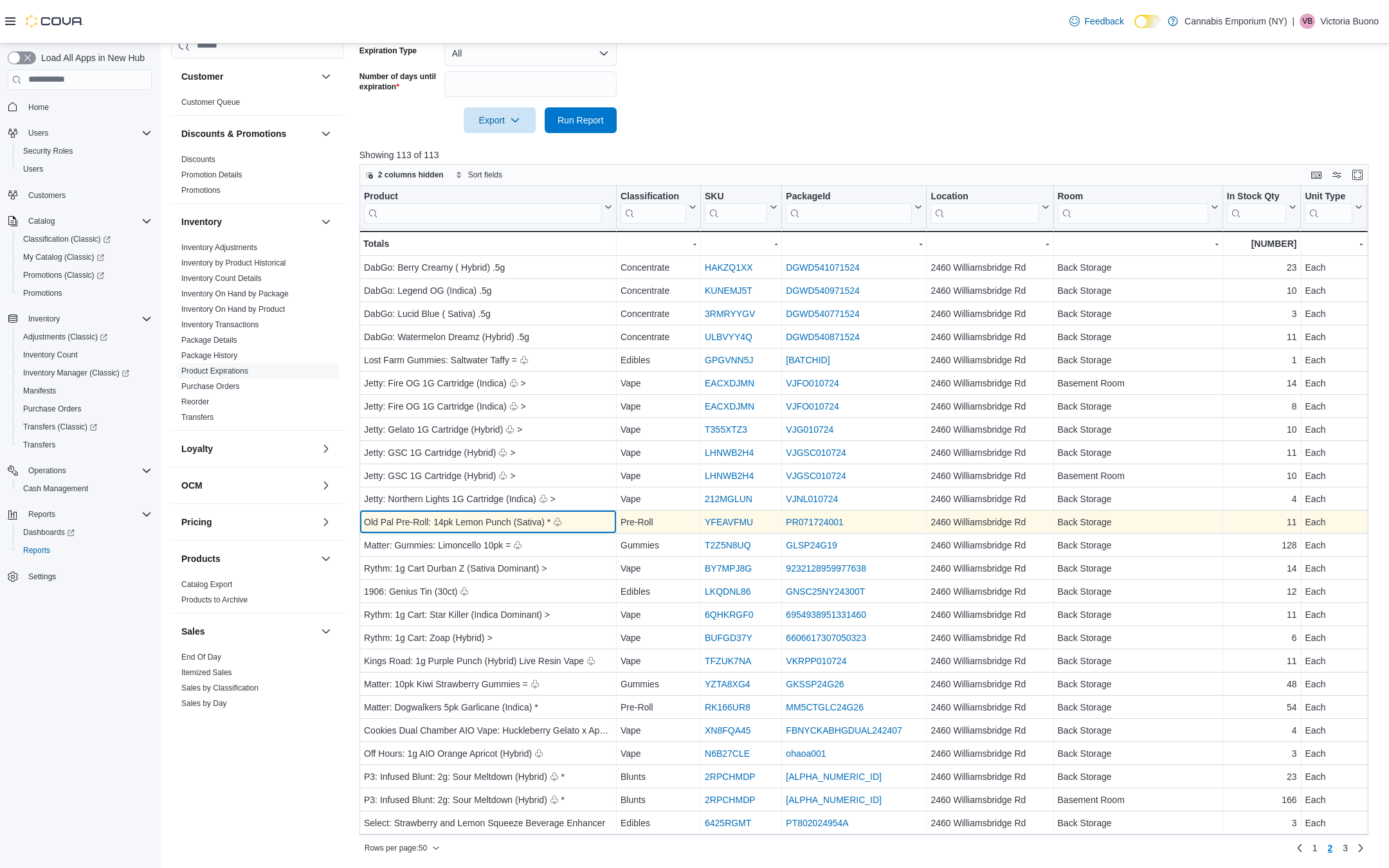 click on "Old Pal Pre-Roll: 14pk Lemon Punch (Sativa) * ♧" at bounding box center (488, 522) 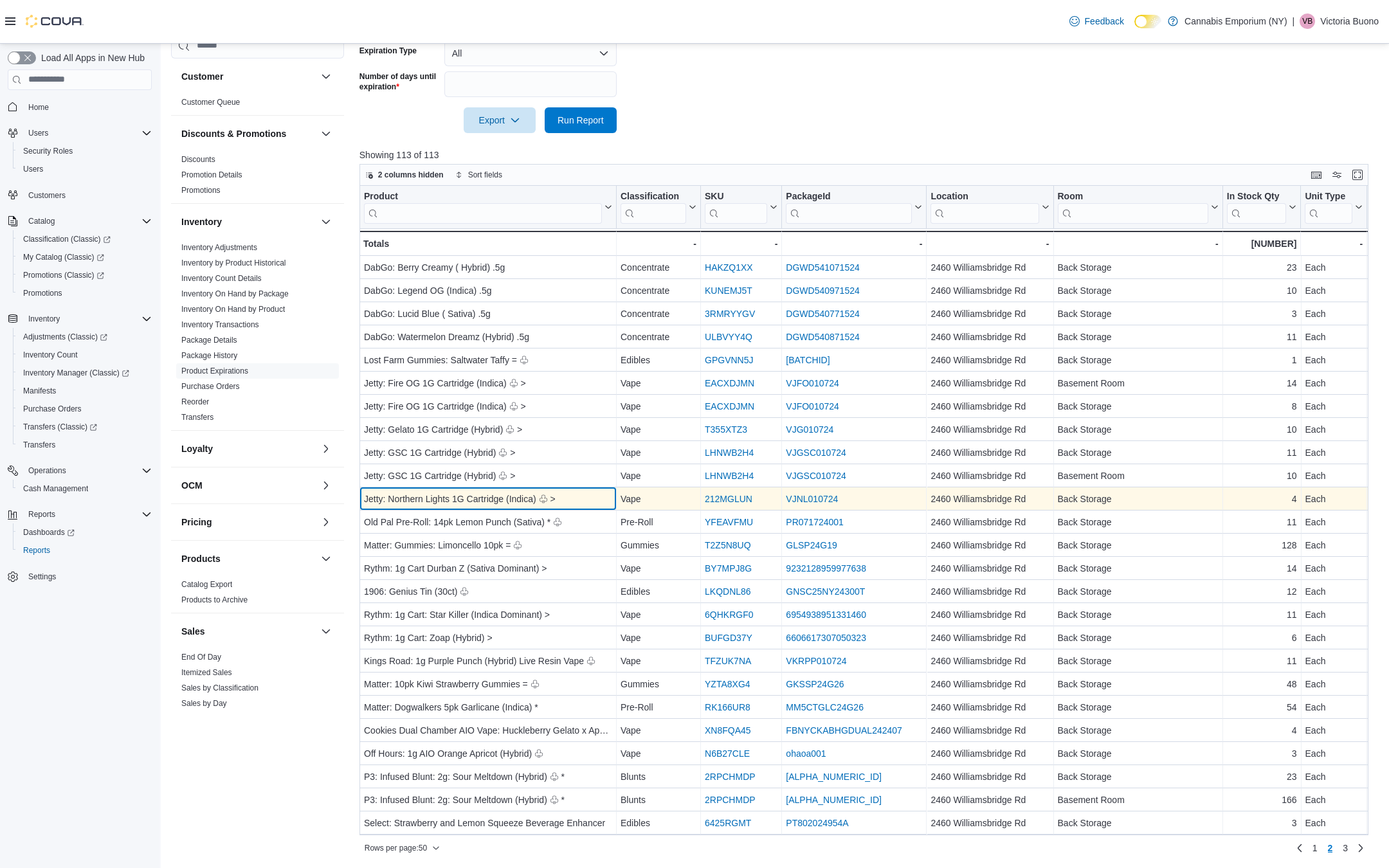 click on "Jetty: Northern Lights 1G Cartridge (Indica) ♧ >" at bounding box center (488, 499) 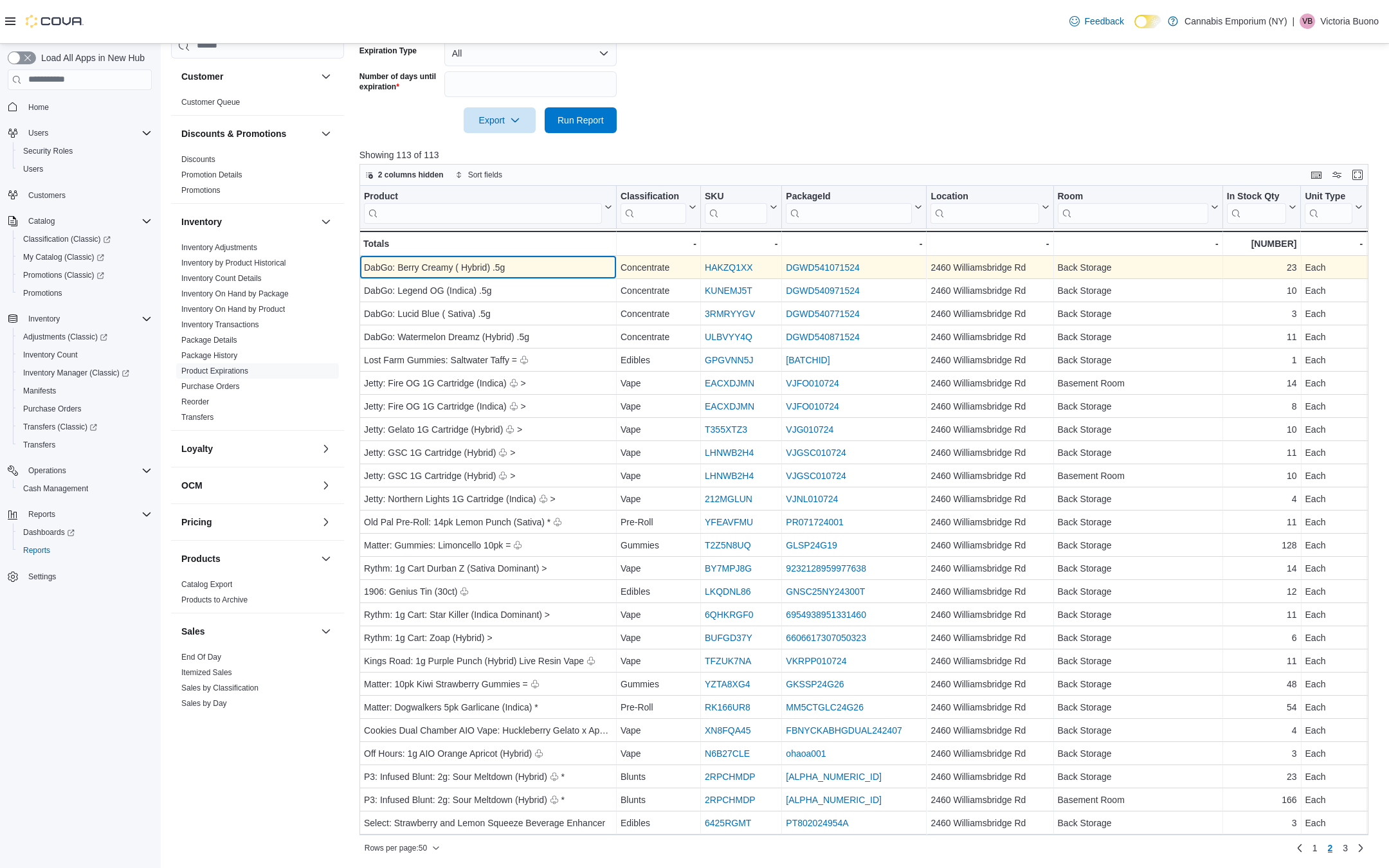 click on "DabGo: Berry Creamy ( Hybrid) .5g" at bounding box center (488, 267) 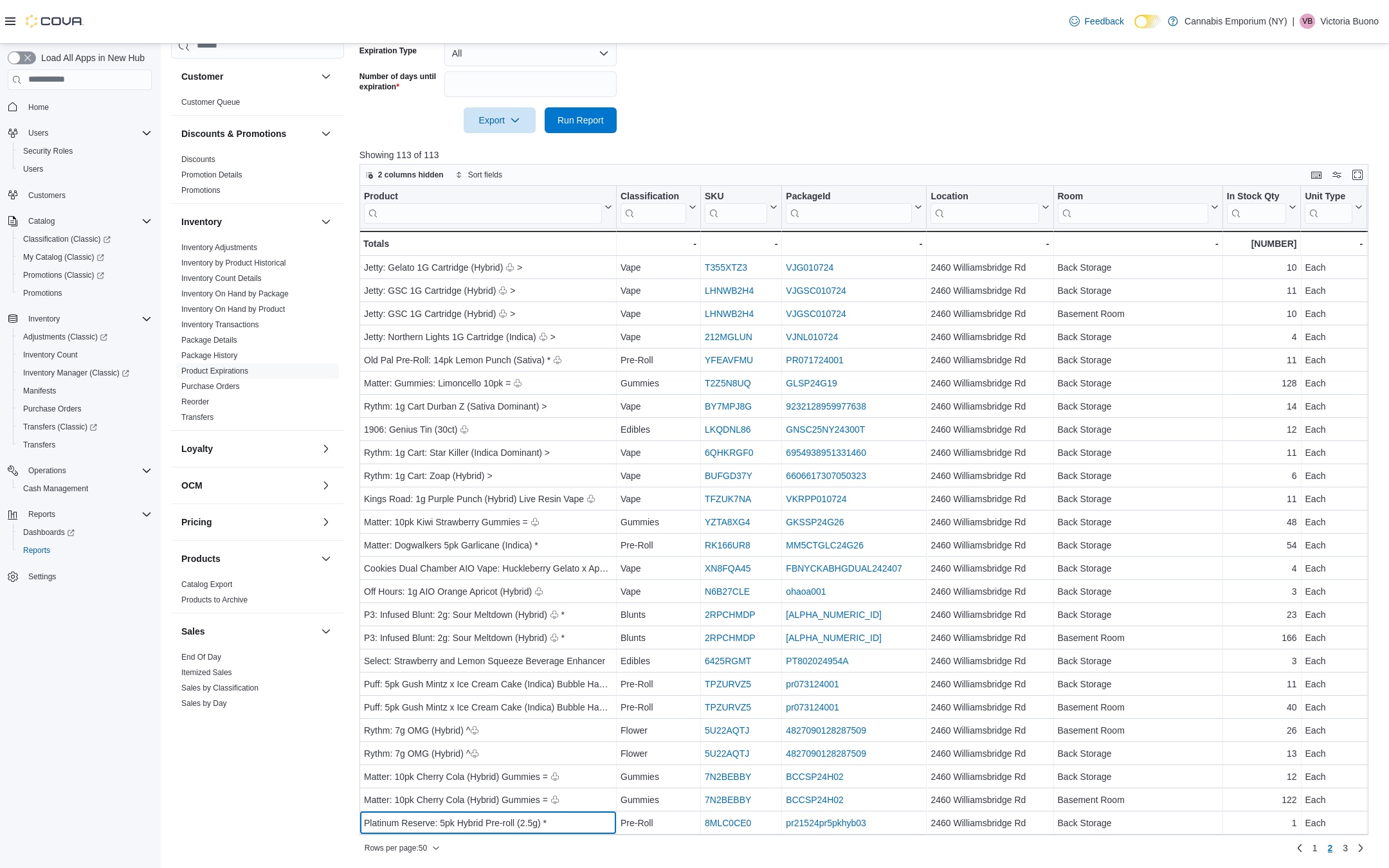 scroll, scrollTop: 185, scrollLeft: 0, axis: vertical 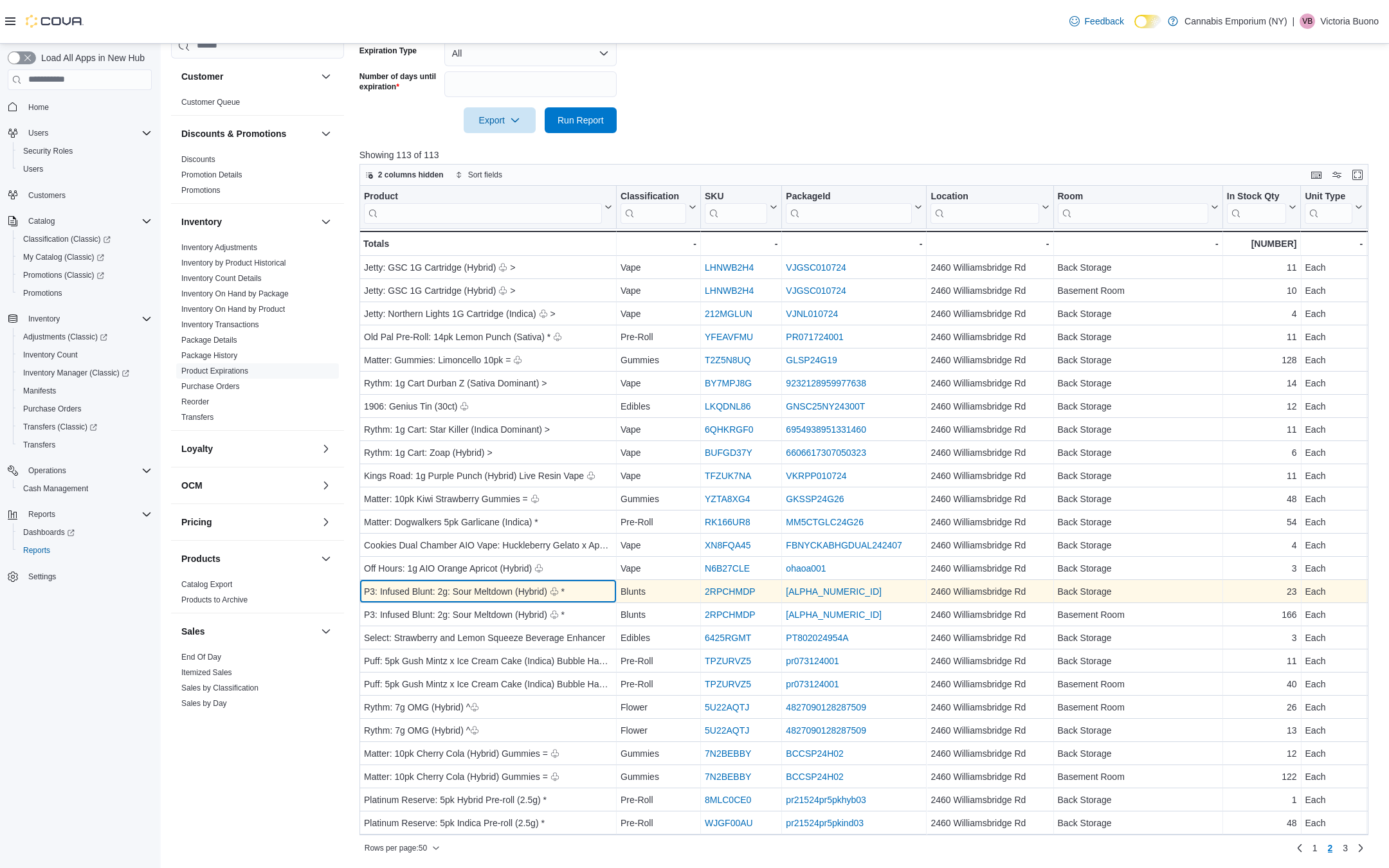 click on "P3: Infused Blunt: 2g: Sour Meltdown (Hybrid) ♧ *" at bounding box center (488, 592) 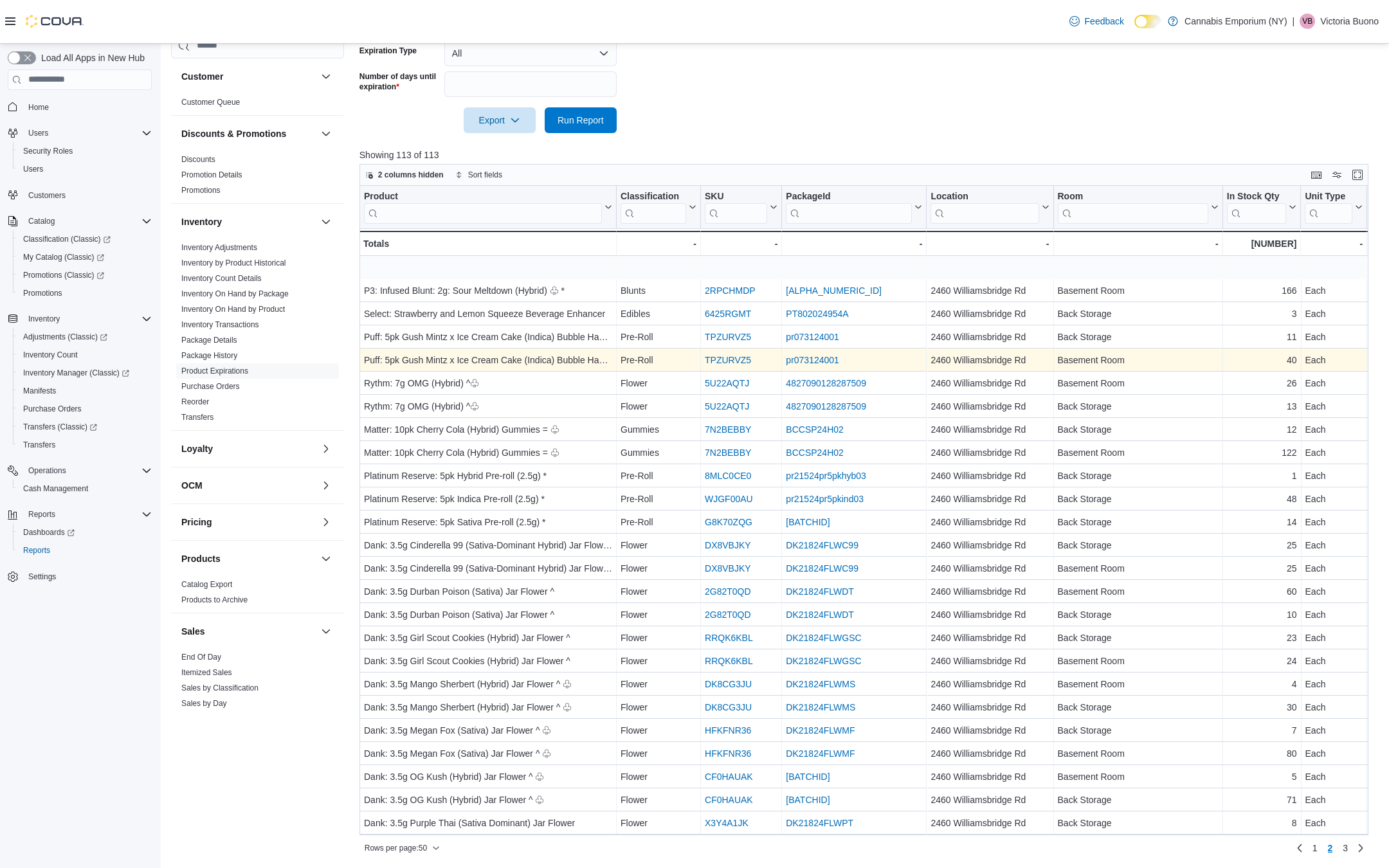 scroll, scrollTop: 578, scrollLeft: 0, axis: vertical 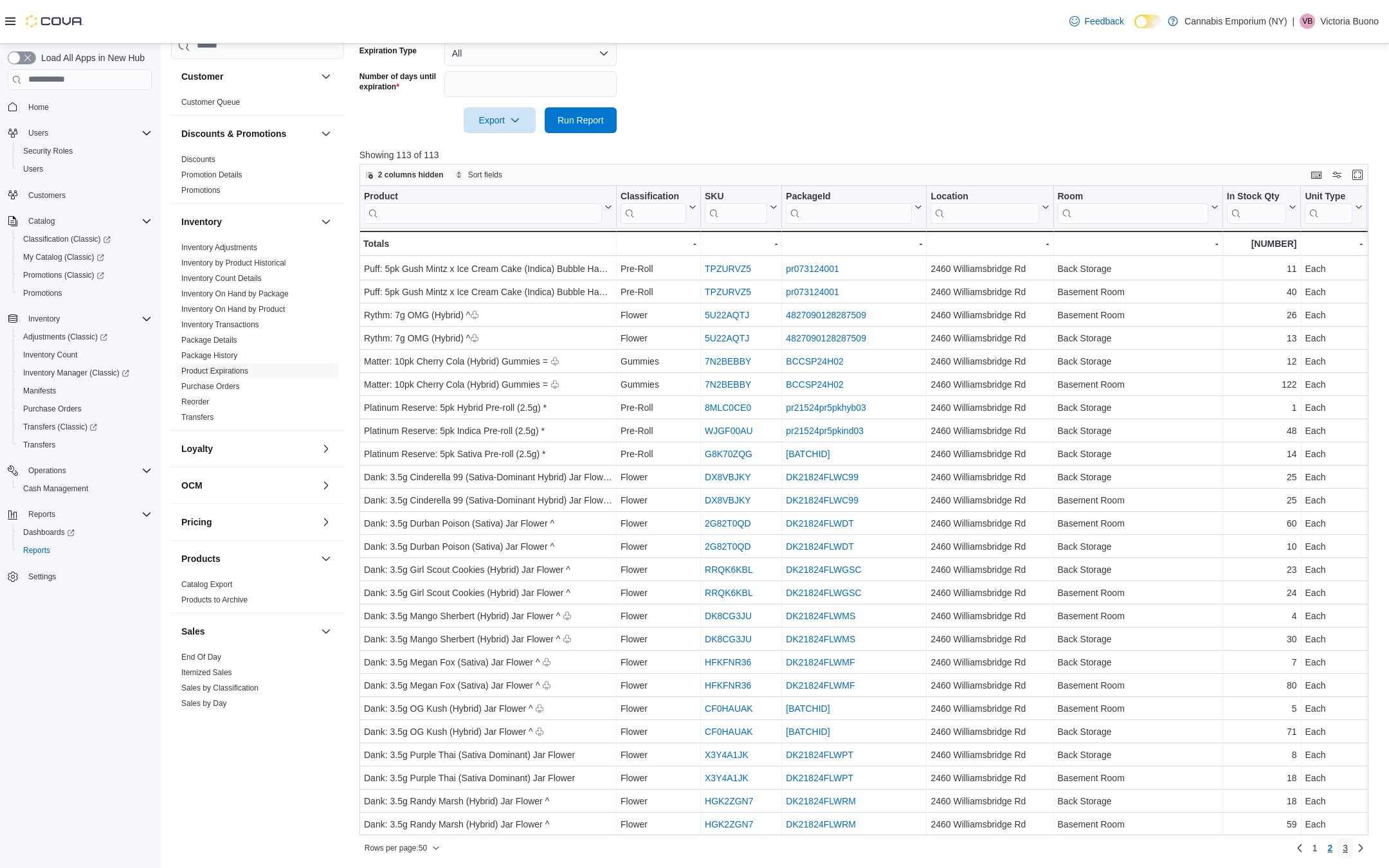 click on "3" at bounding box center [1345, 848] 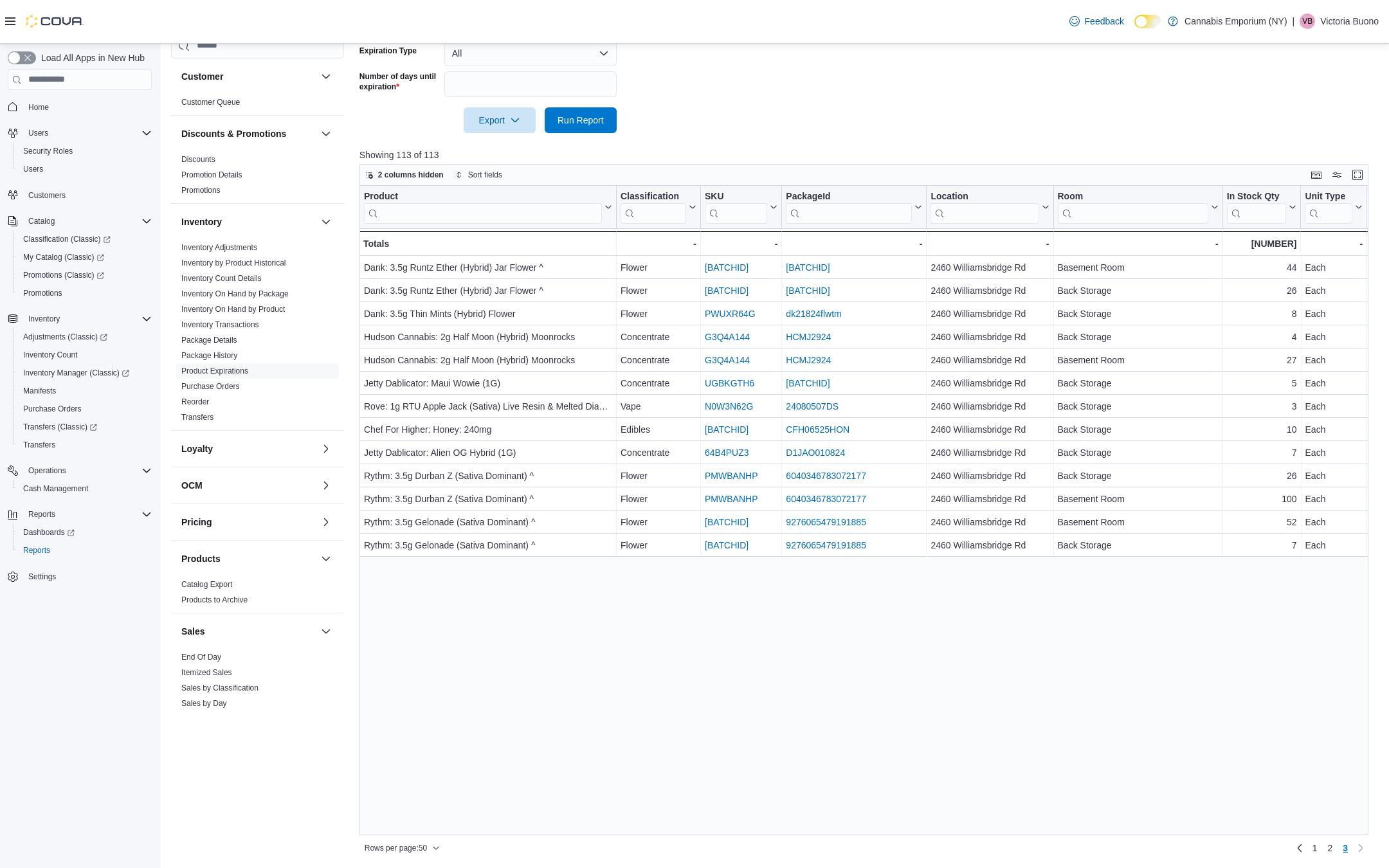 scroll, scrollTop: 0, scrollLeft: 0, axis: both 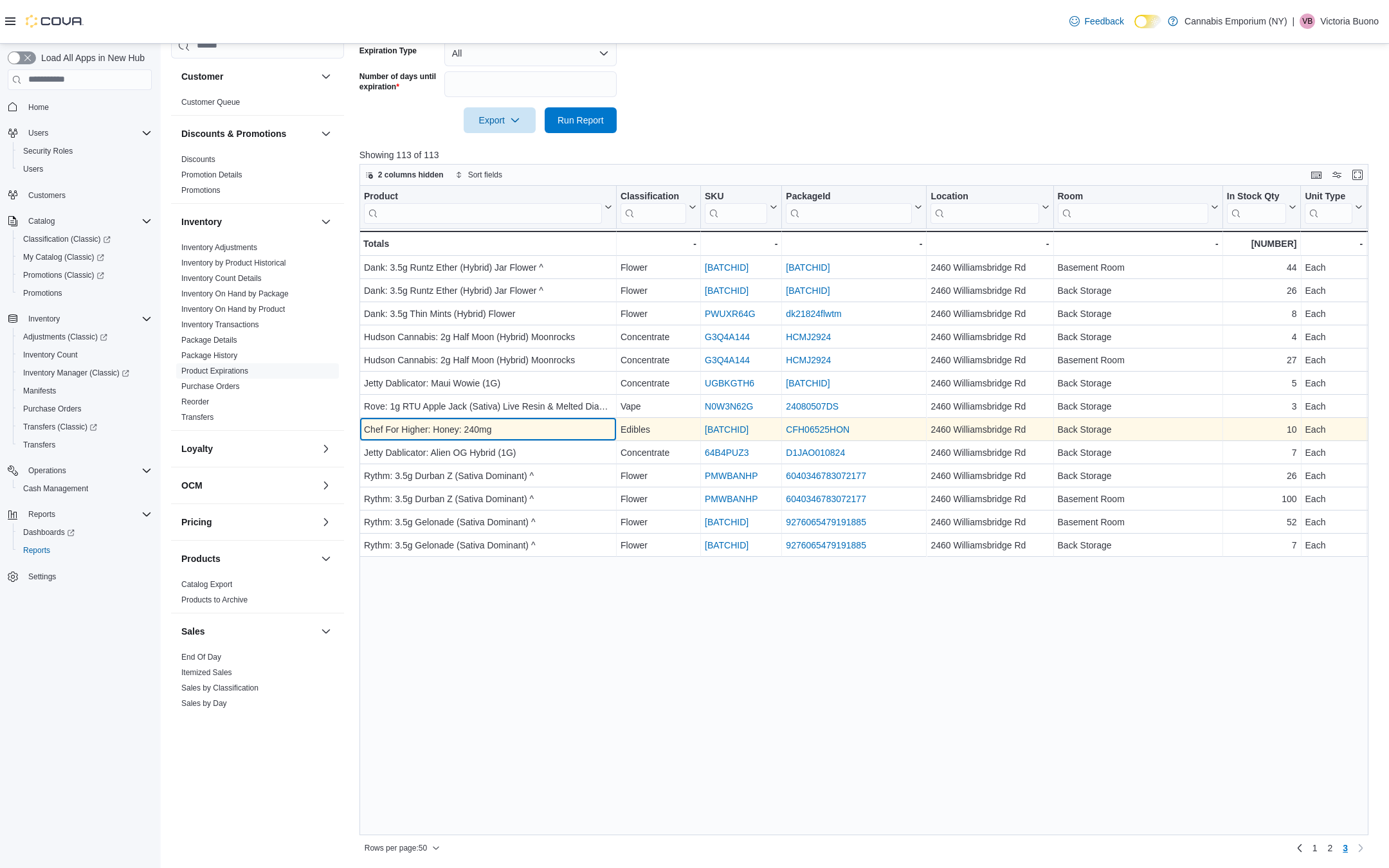 click on "Chef For Higher: Honey: 240mg" at bounding box center [488, 429] 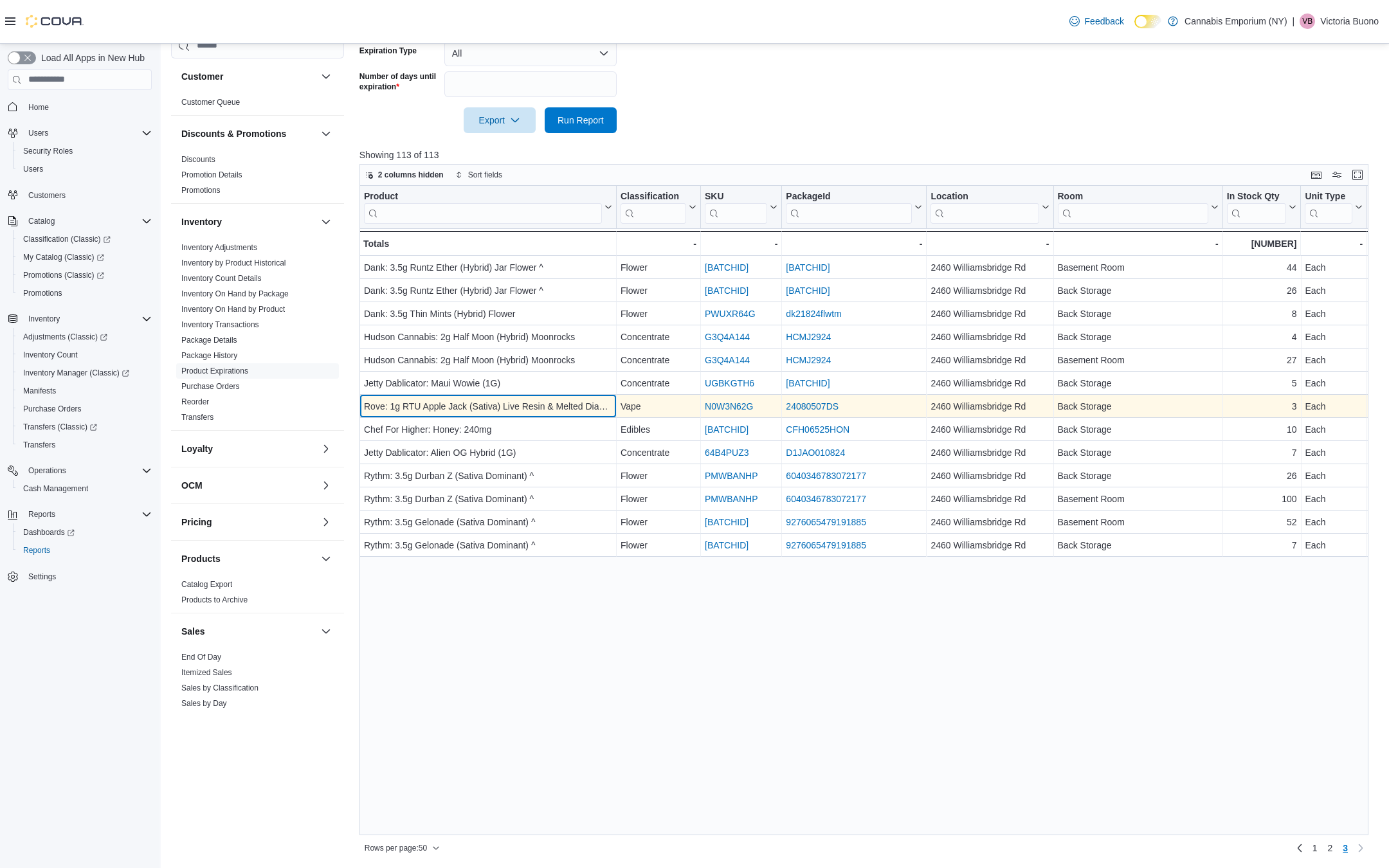 click on "Rove: 1g RTU Apple Jack (Sativa) Live Resin & Melted Diamonds" at bounding box center (488, 406) 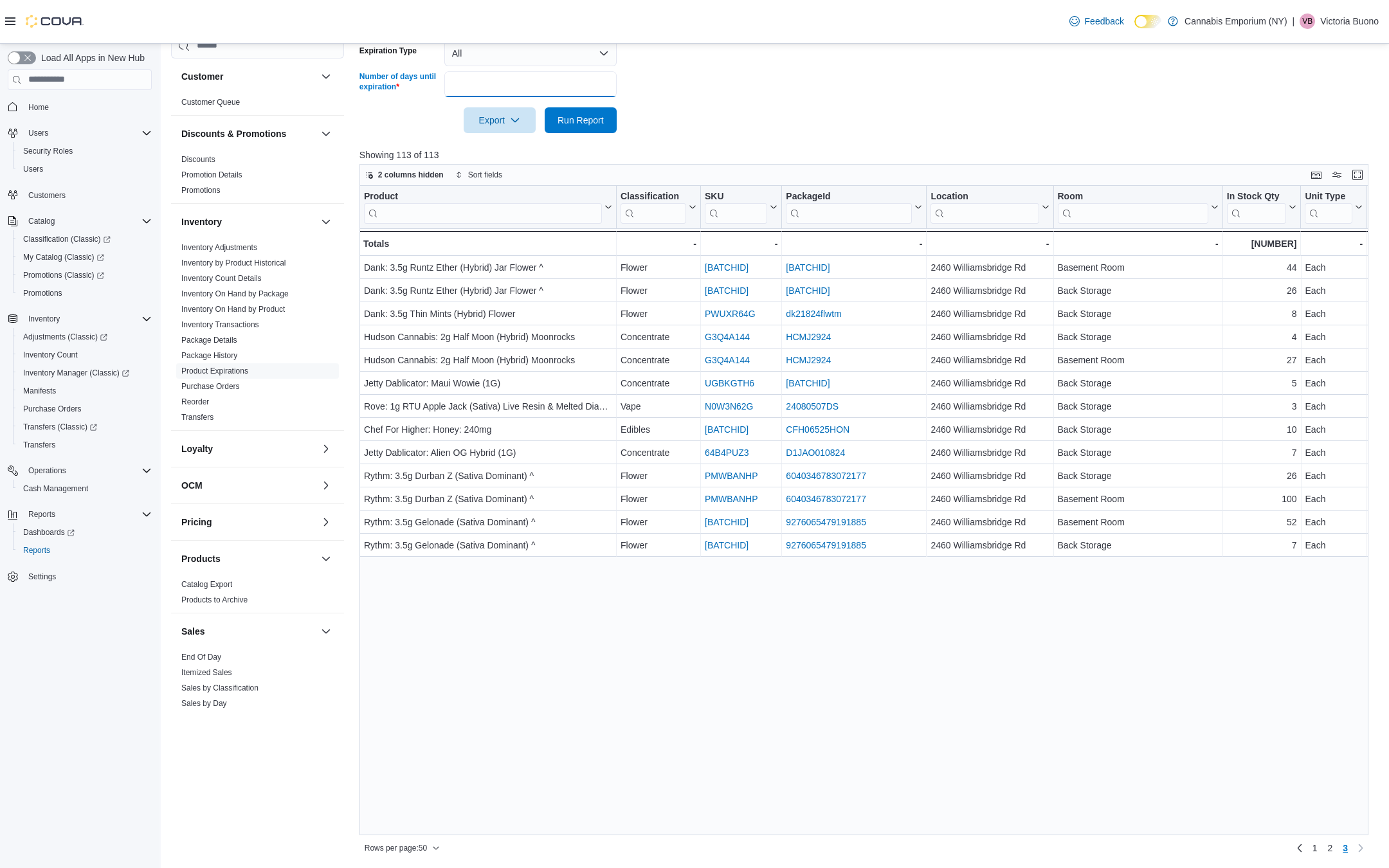 drag, startPoint x: 510, startPoint y: 82, endPoint x: 336, endPoint y: 71, distance: 174.34735 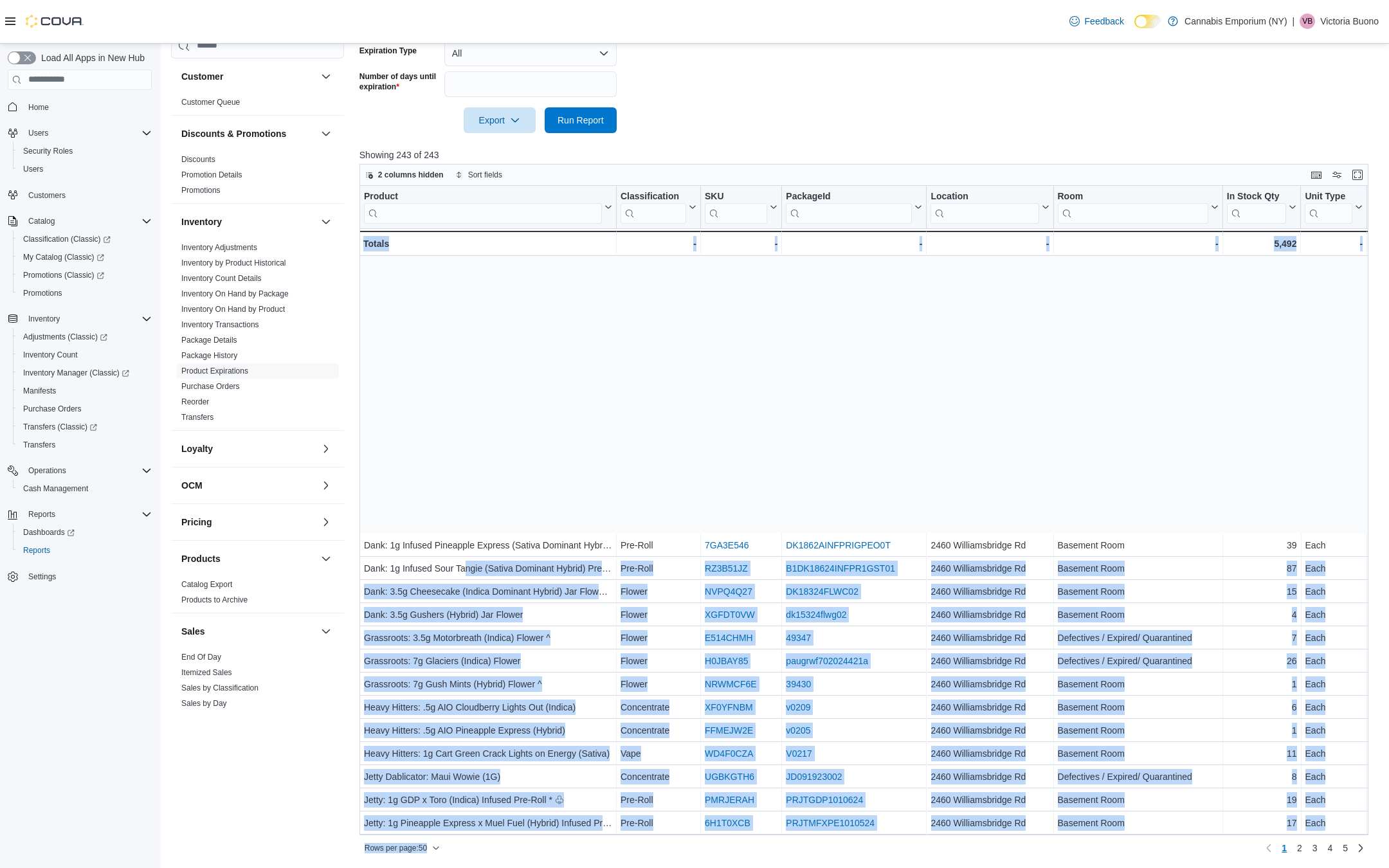 scroll, scrollTop: 578, scrollLeft: 0, axis: vertical 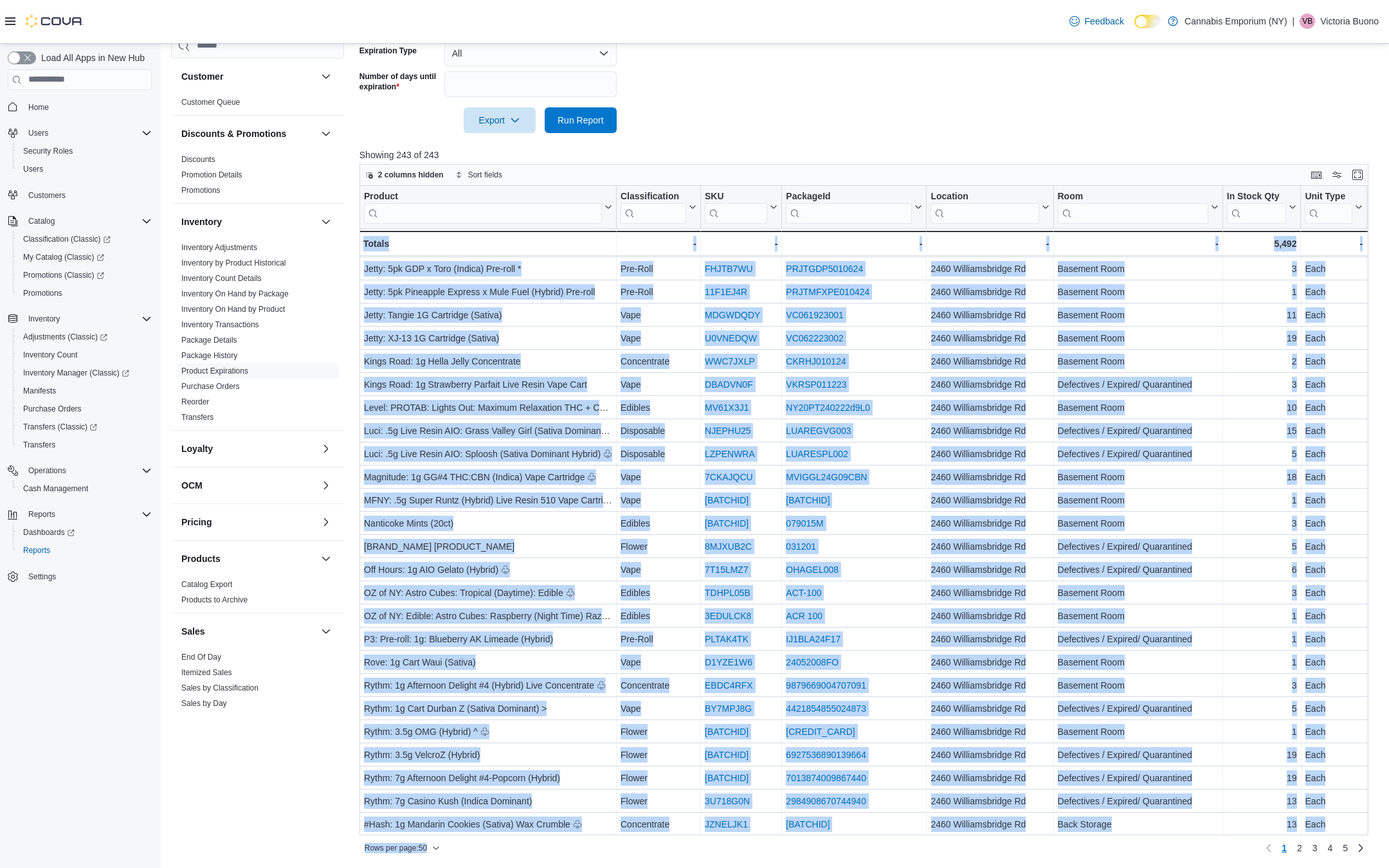 drag, startPoint x: 468, startPoint y: 567, endPoint x: 431, endPoint y: 867, distance: 302.2731 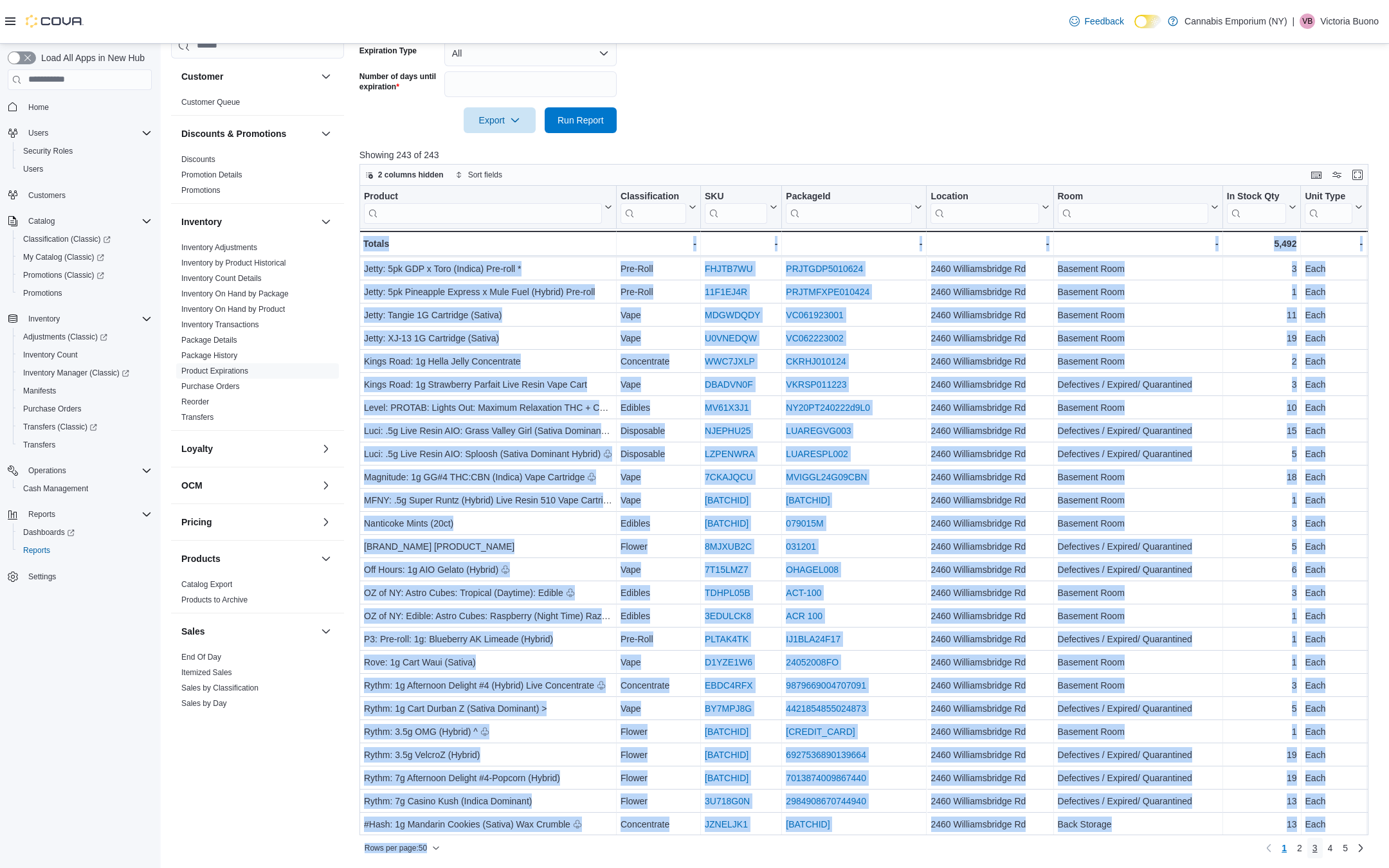 click on "3" at bounding box center (1315, 848) 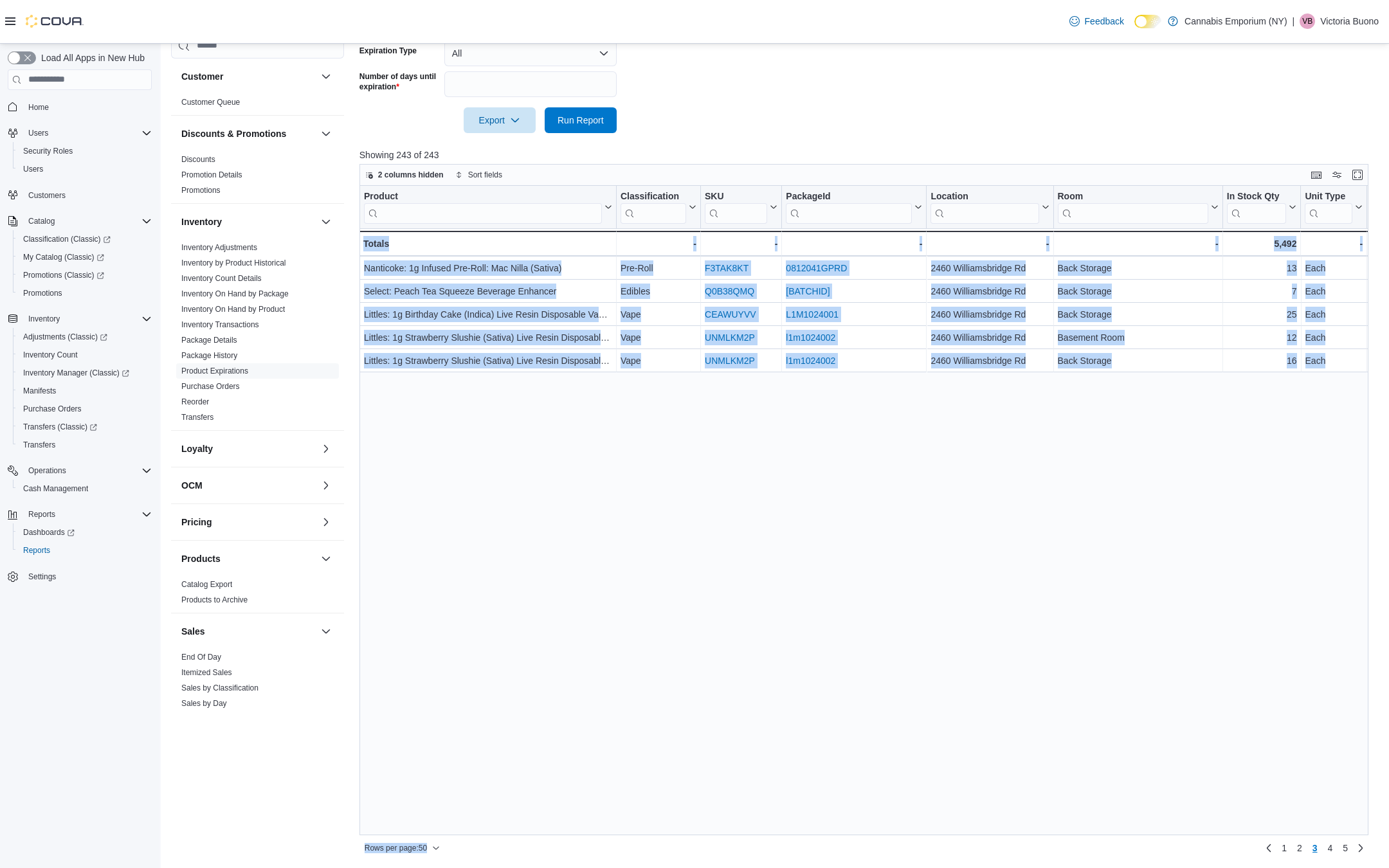 scroll, scrollTop: 0, scrollLeft: 0, axis: both 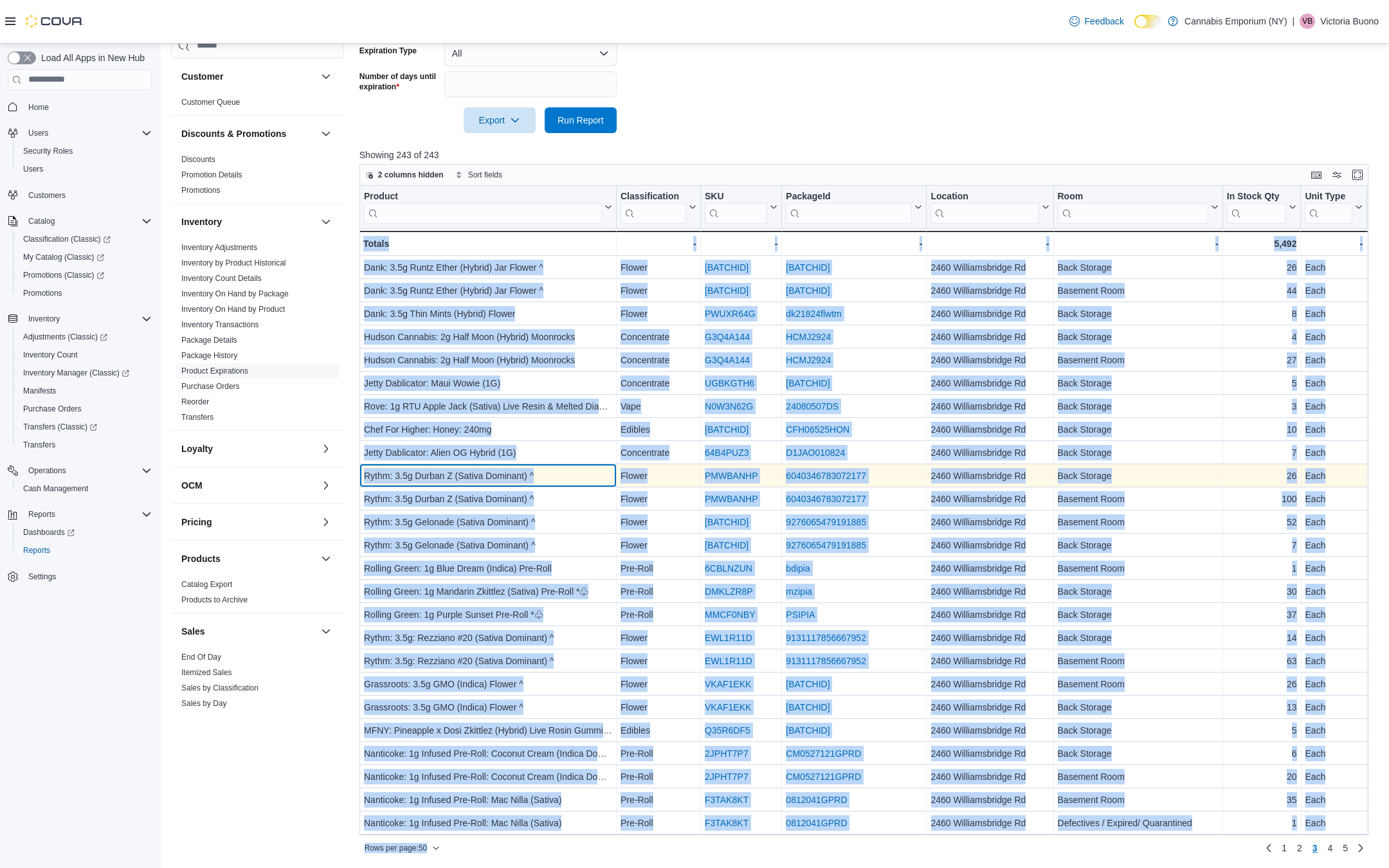 click on "Rythm: 3.5g Durban Z (Sativa Dominant) ^" at bounding box center (488, 476) 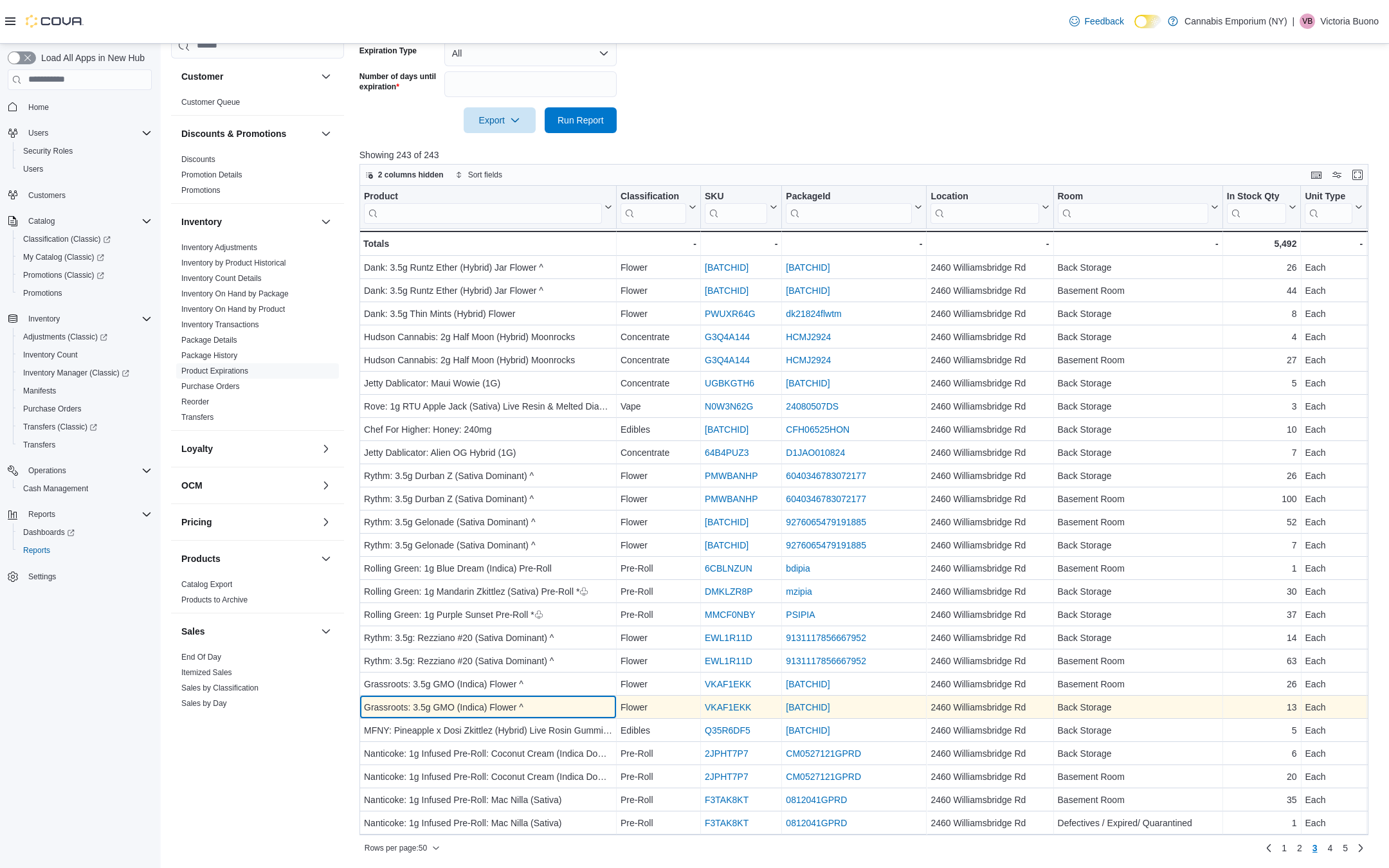 click on "Grassroots: 3.5g GMO (Indica) Flower ^ -  Product, column 1, row 120" at bounding box center [488, 707] 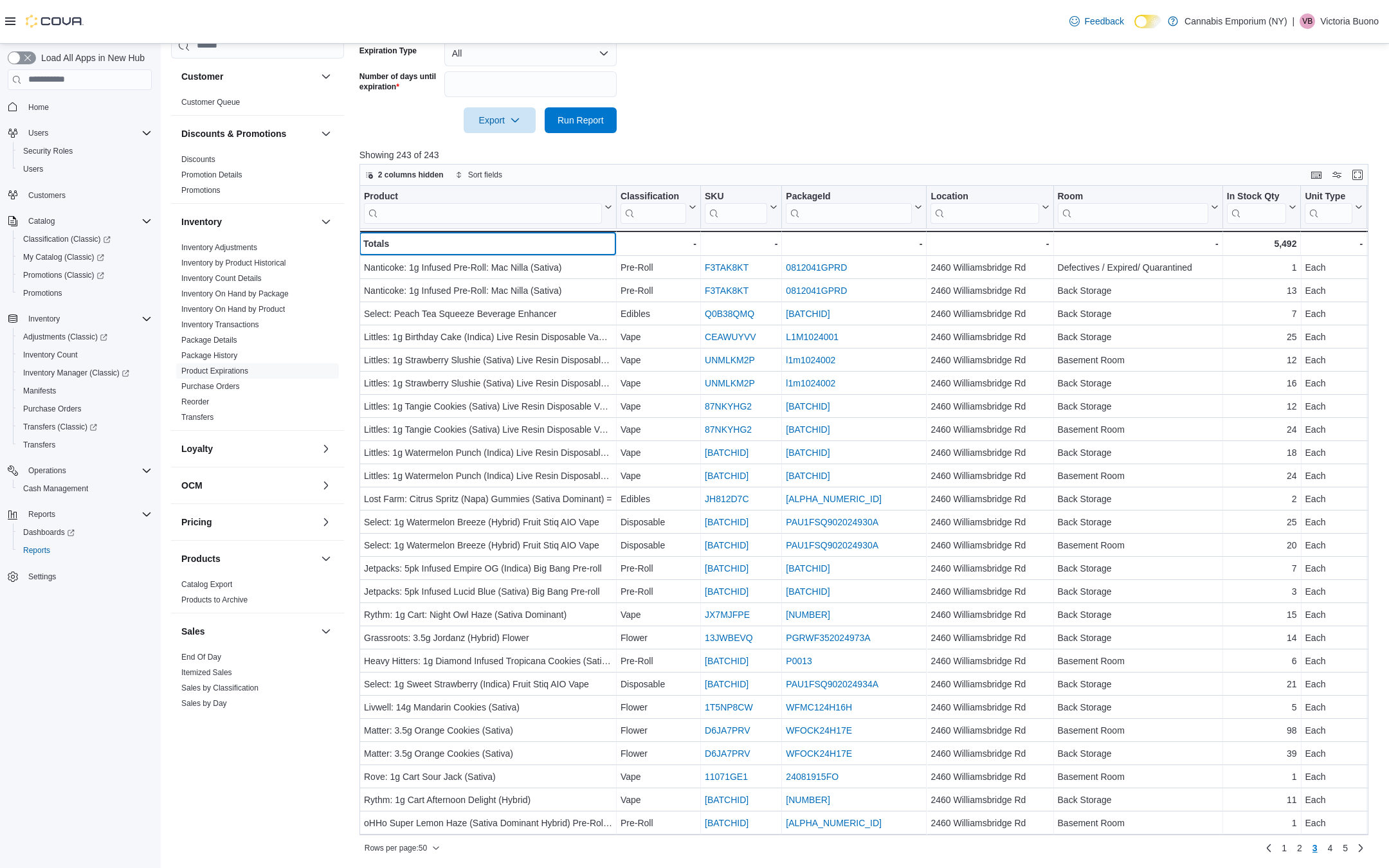 scroll, scrollTop: 578, scrollLeft: 0, axis: vertical 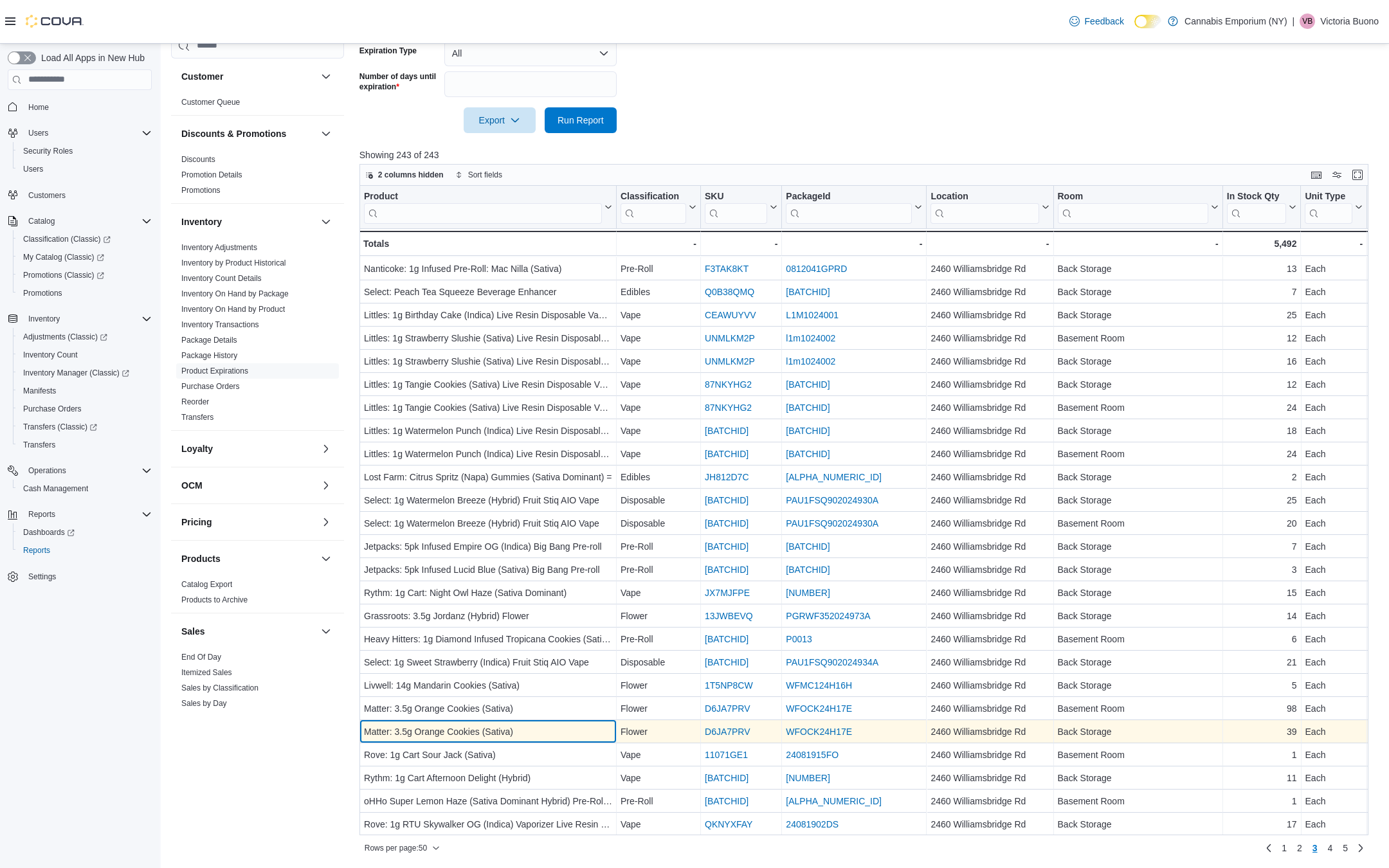 click on "Matter: 3.5g Orange Cookies (Sativa)" at bounding box center (488, 732) 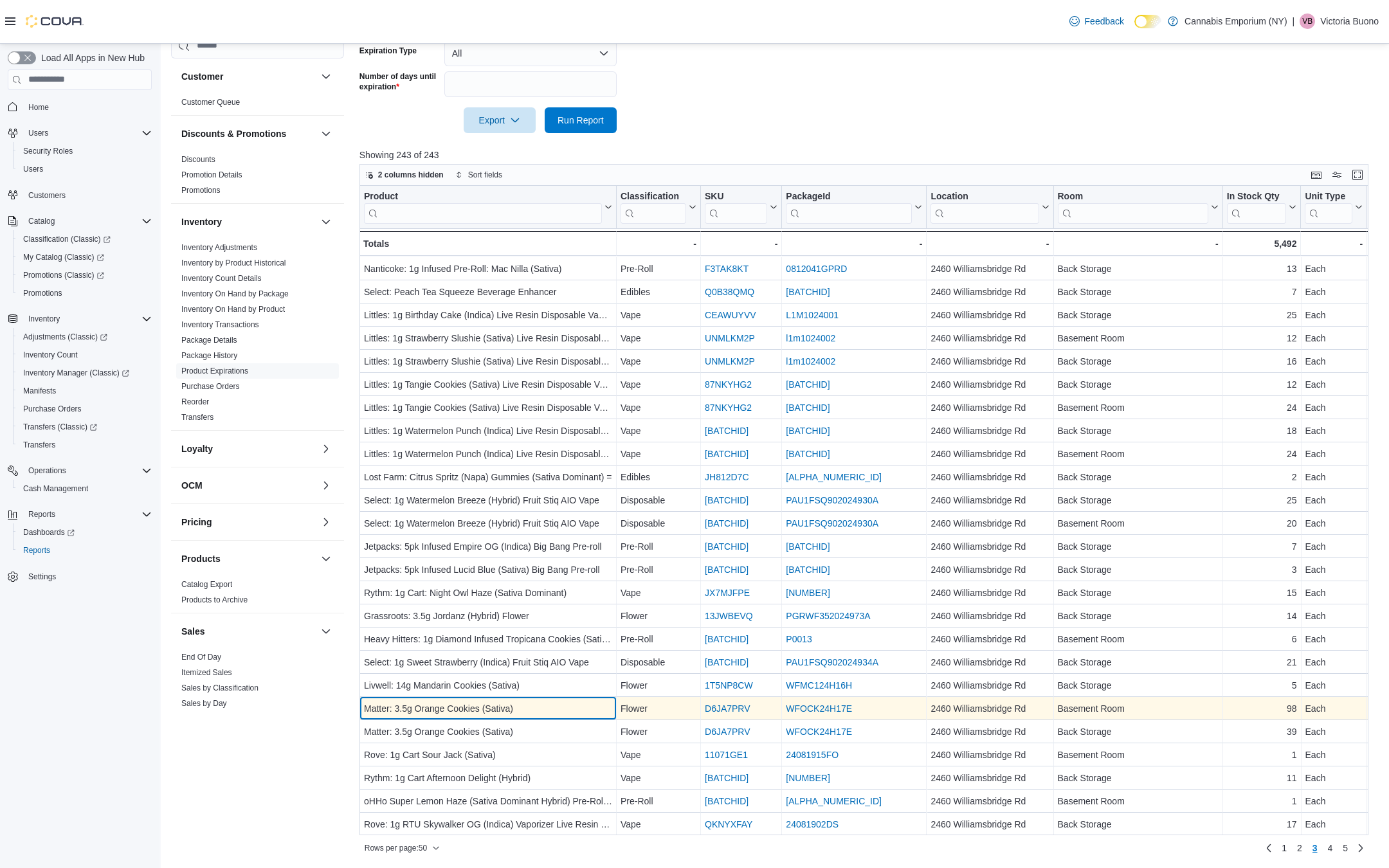 click on "Matter: 3.5g Orange Cookies (Sativa)" at bounding box center [488, 709] 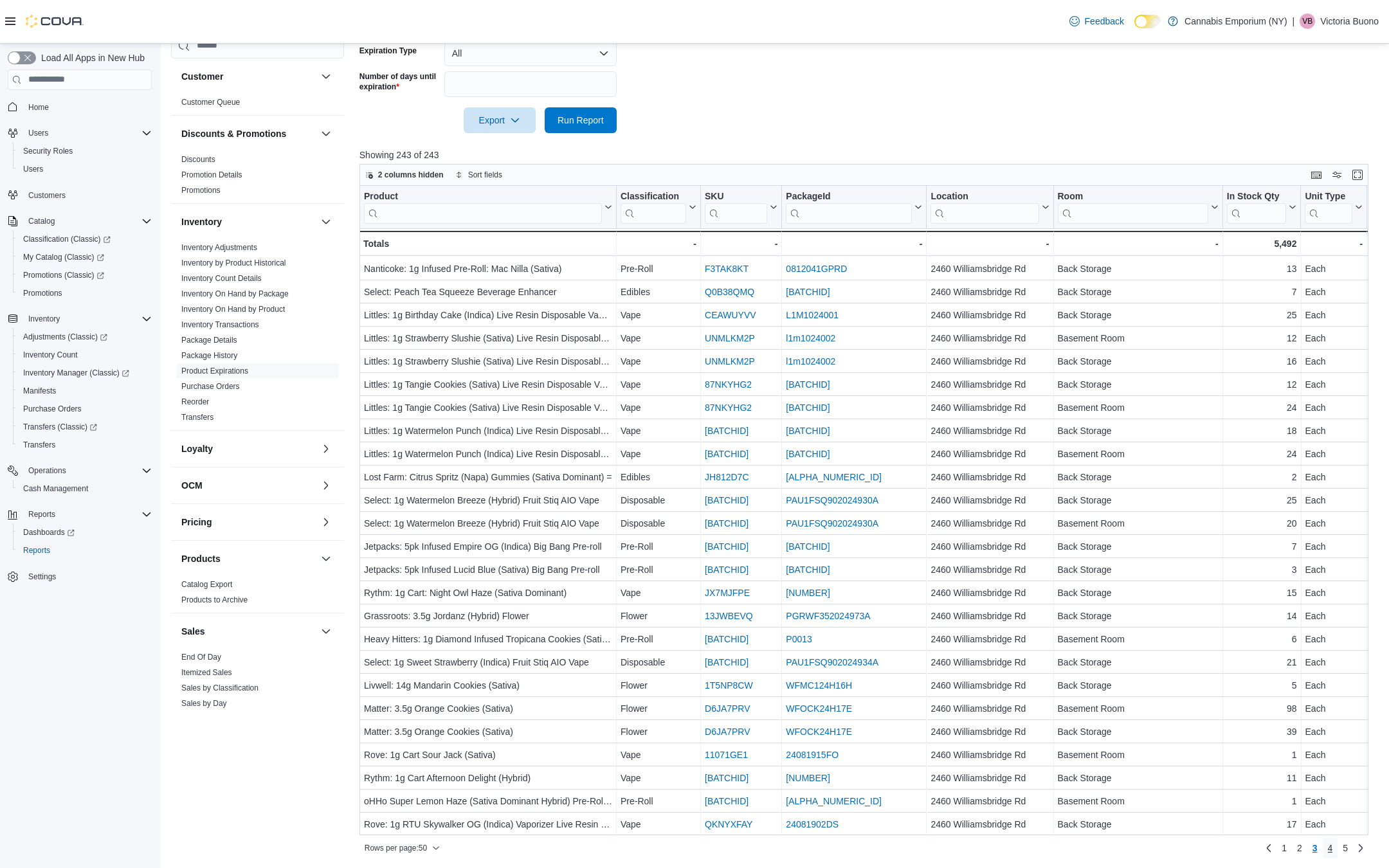 click on "4" at bounding box center [1330, 848] 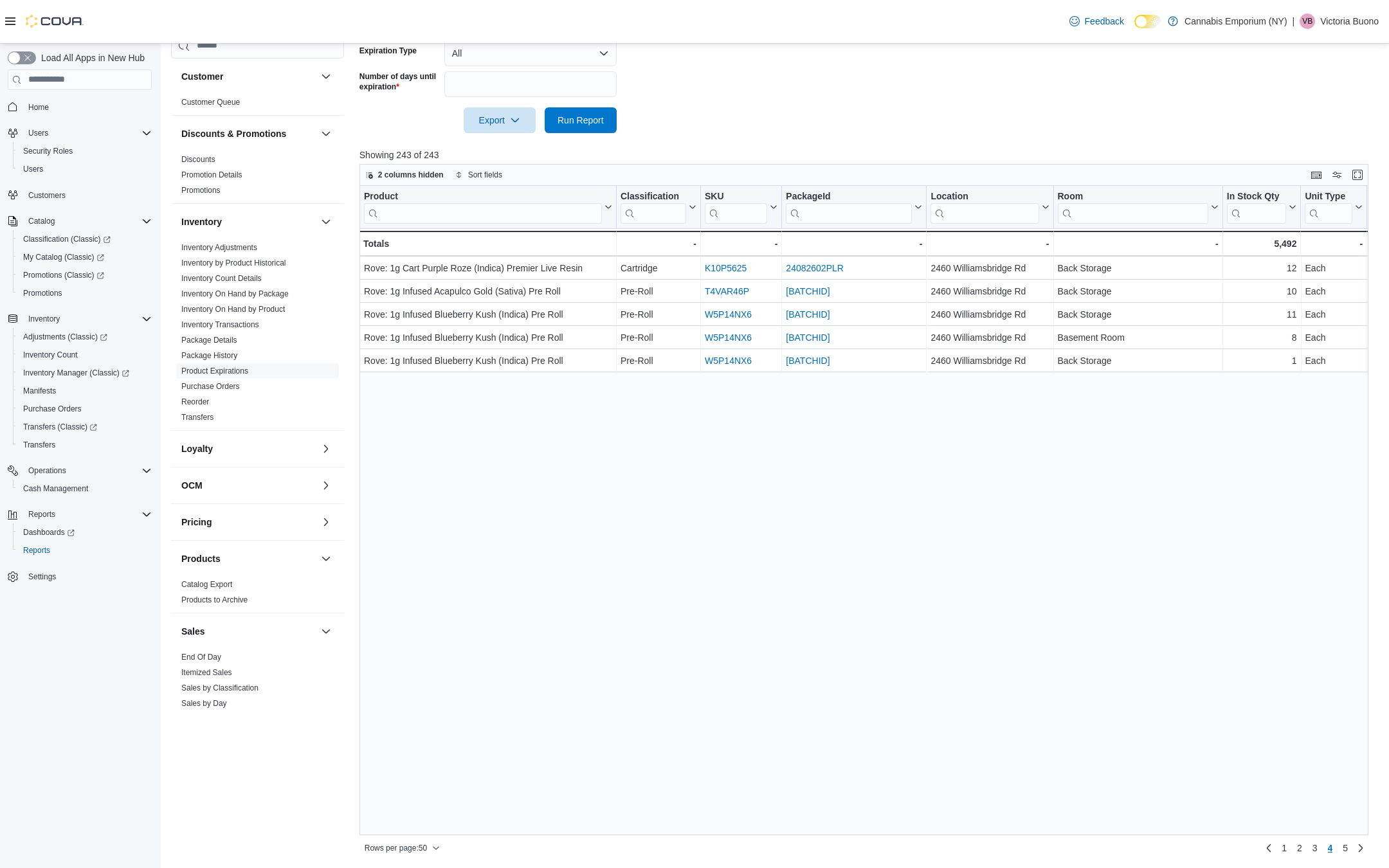 scroll, scrollTop: 0, scrollLeft: 0, axis: both 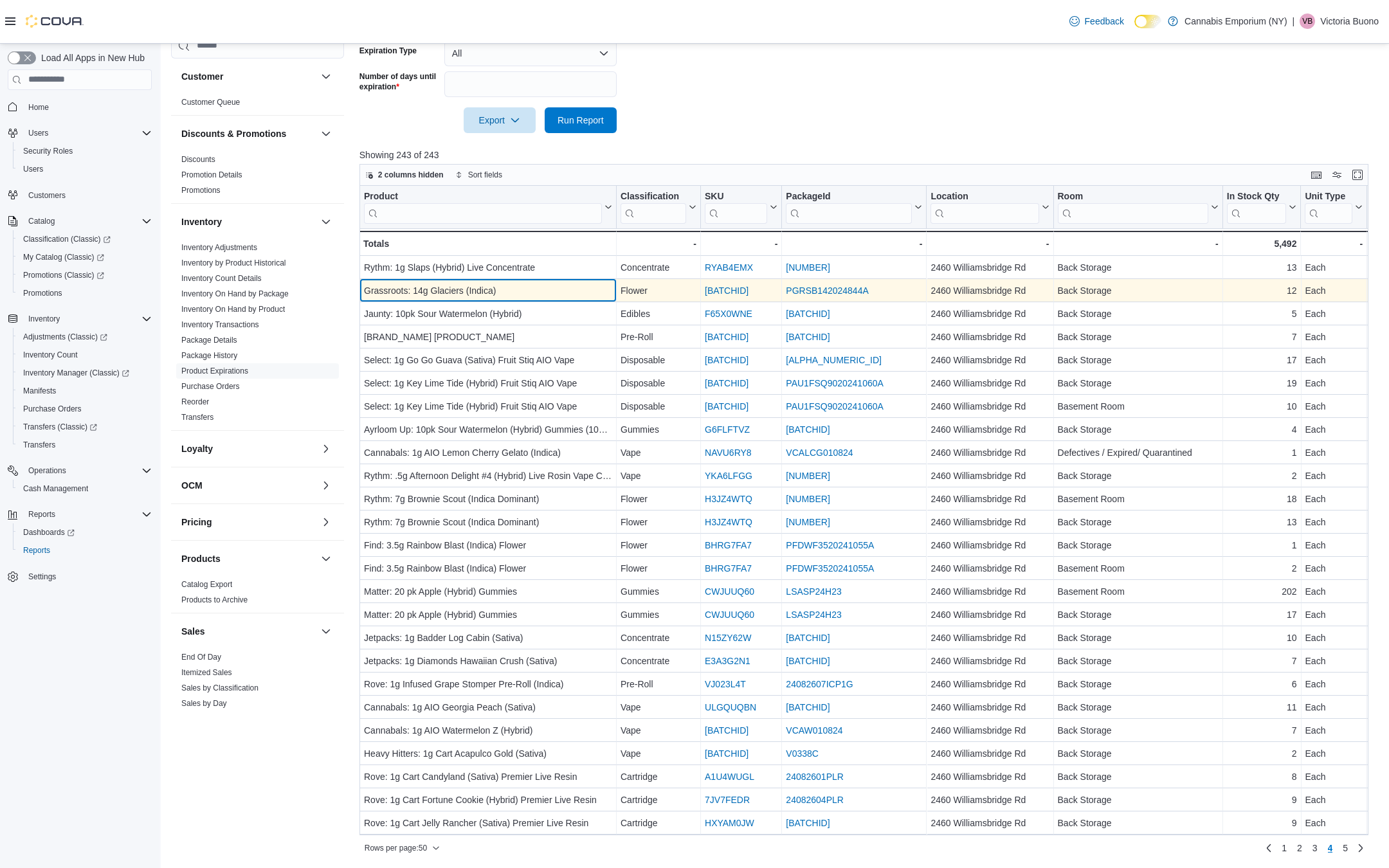 click on "Grassroots: 14g Glaciers (Indica)" at bounding box center (488, 291) 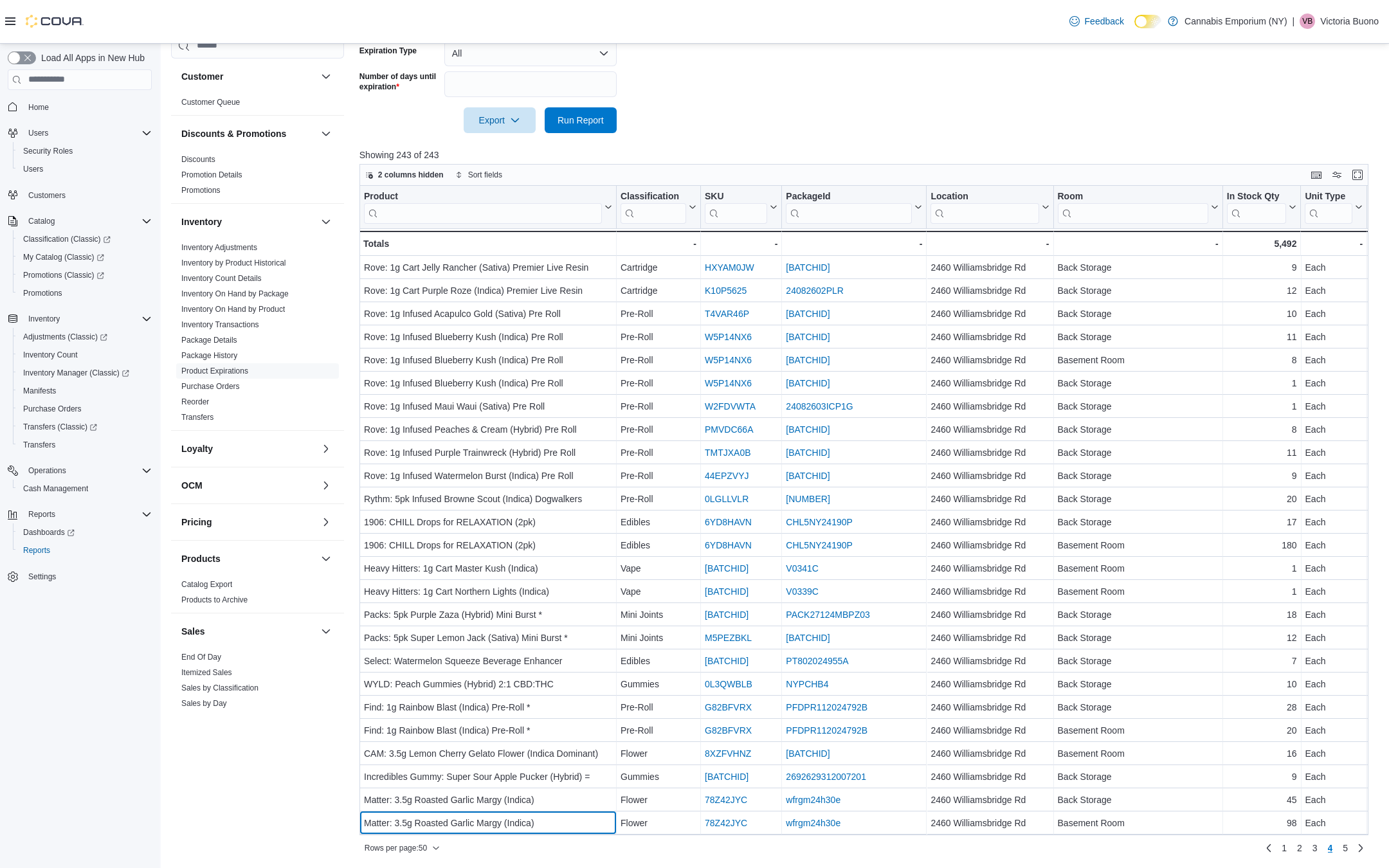 scroll, scrollTop: 578, scrollLeft: 0, axis: vertical 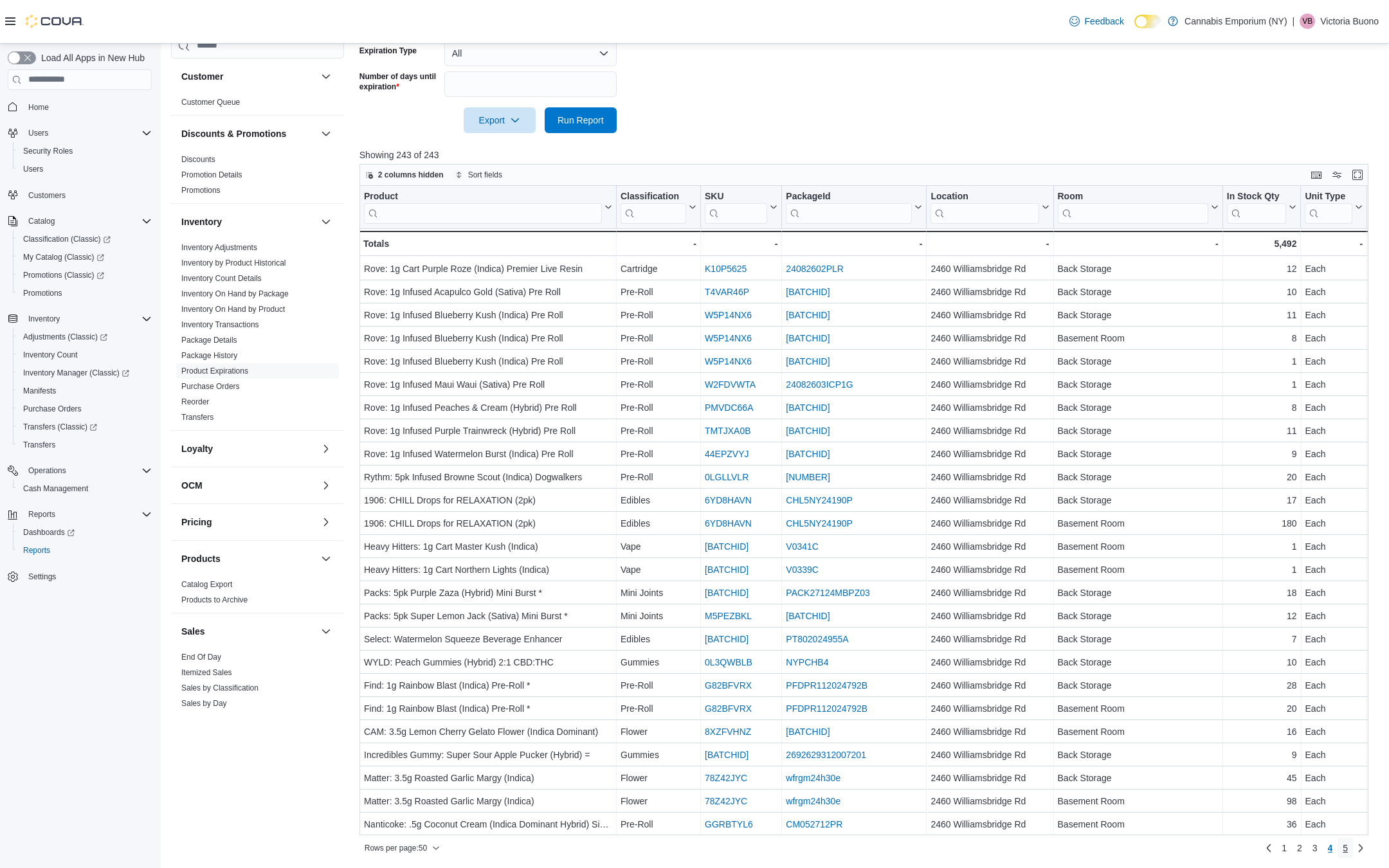 click on "5" at bounding box center [1345, 848] 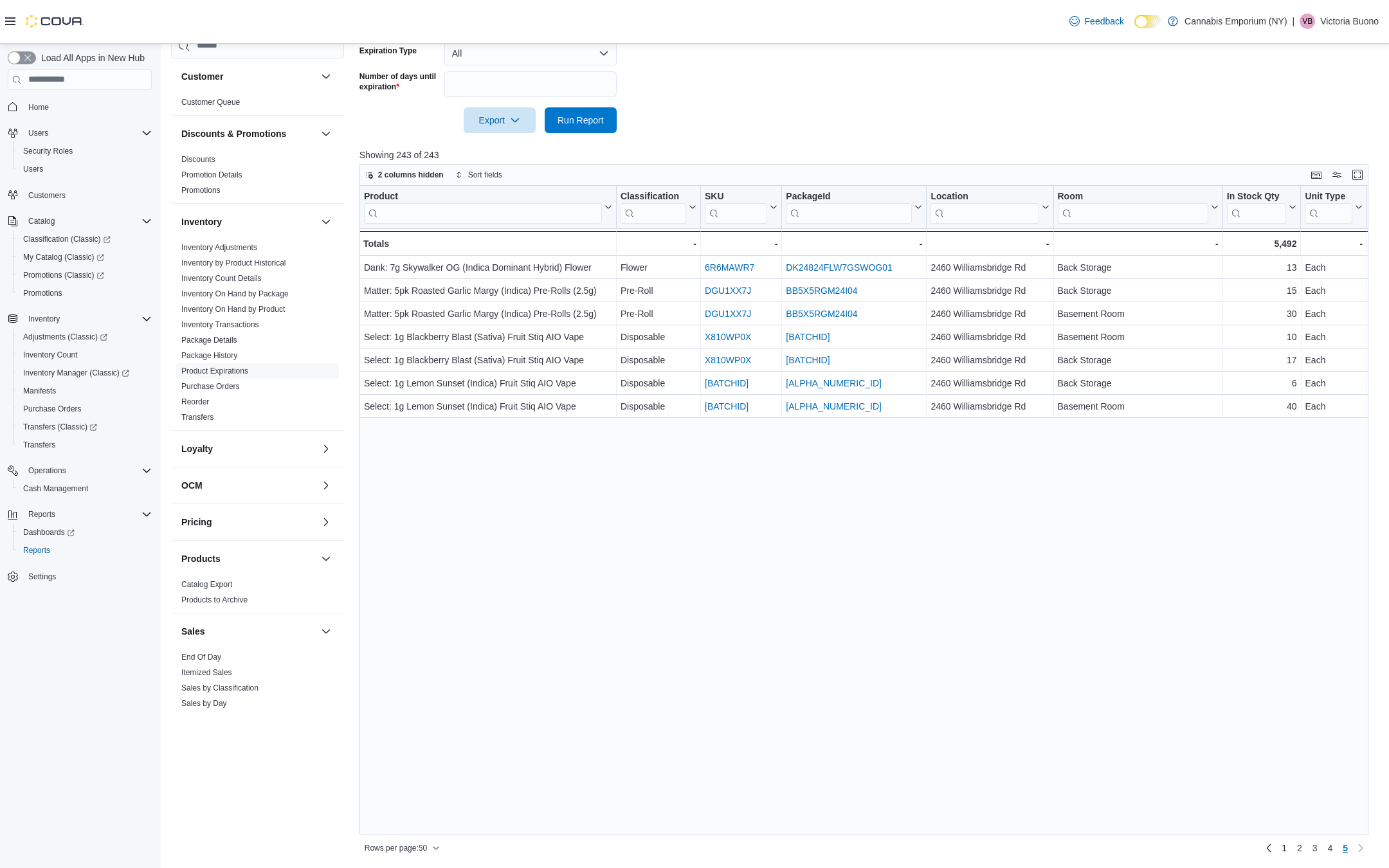 scroll, scrollTop: 0, scrollLeft: 0, axis: both 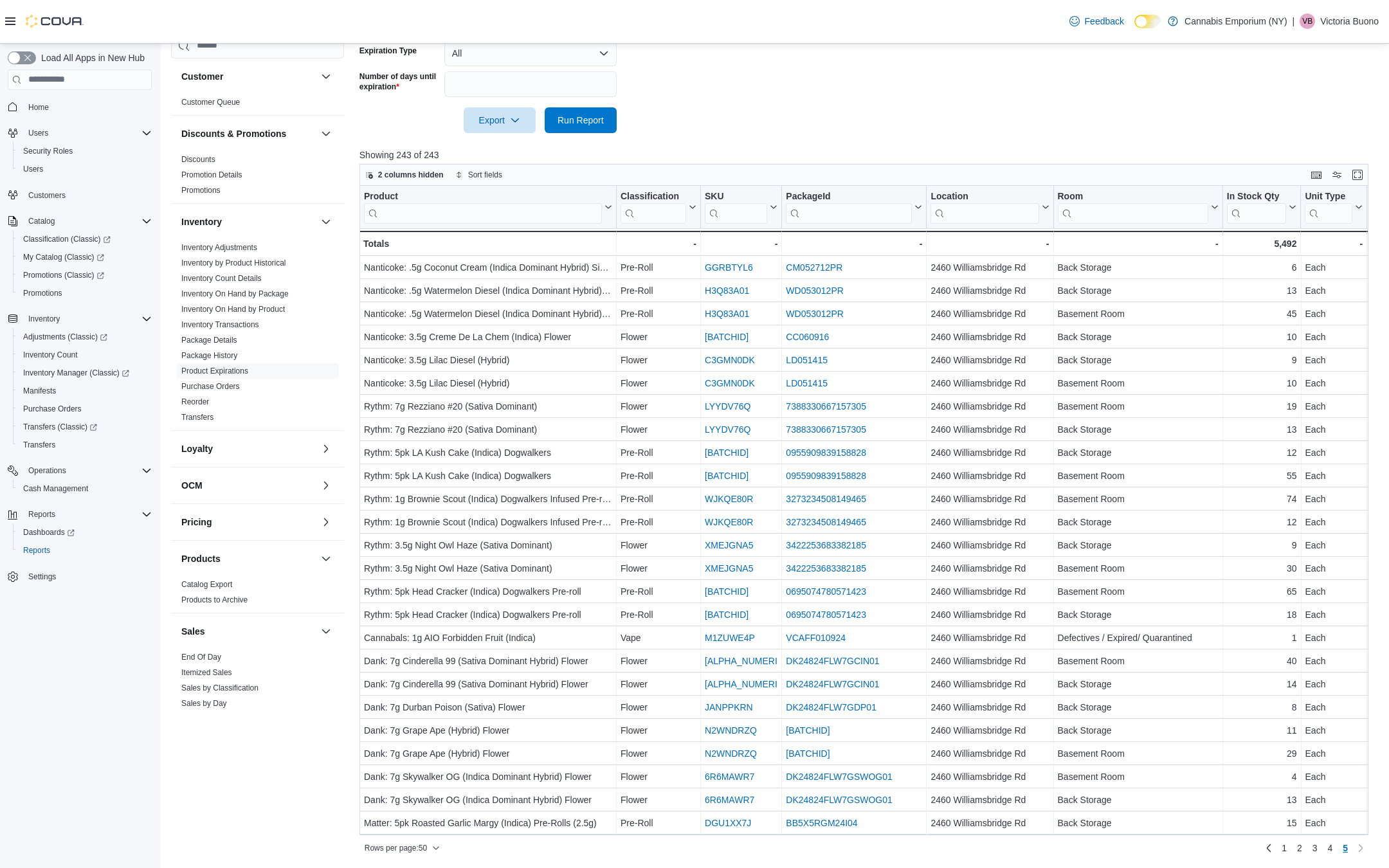 click on "Rows per page :  50 Page 5 of 5 1 2 3 4 5" at bounding box center (864, 848) 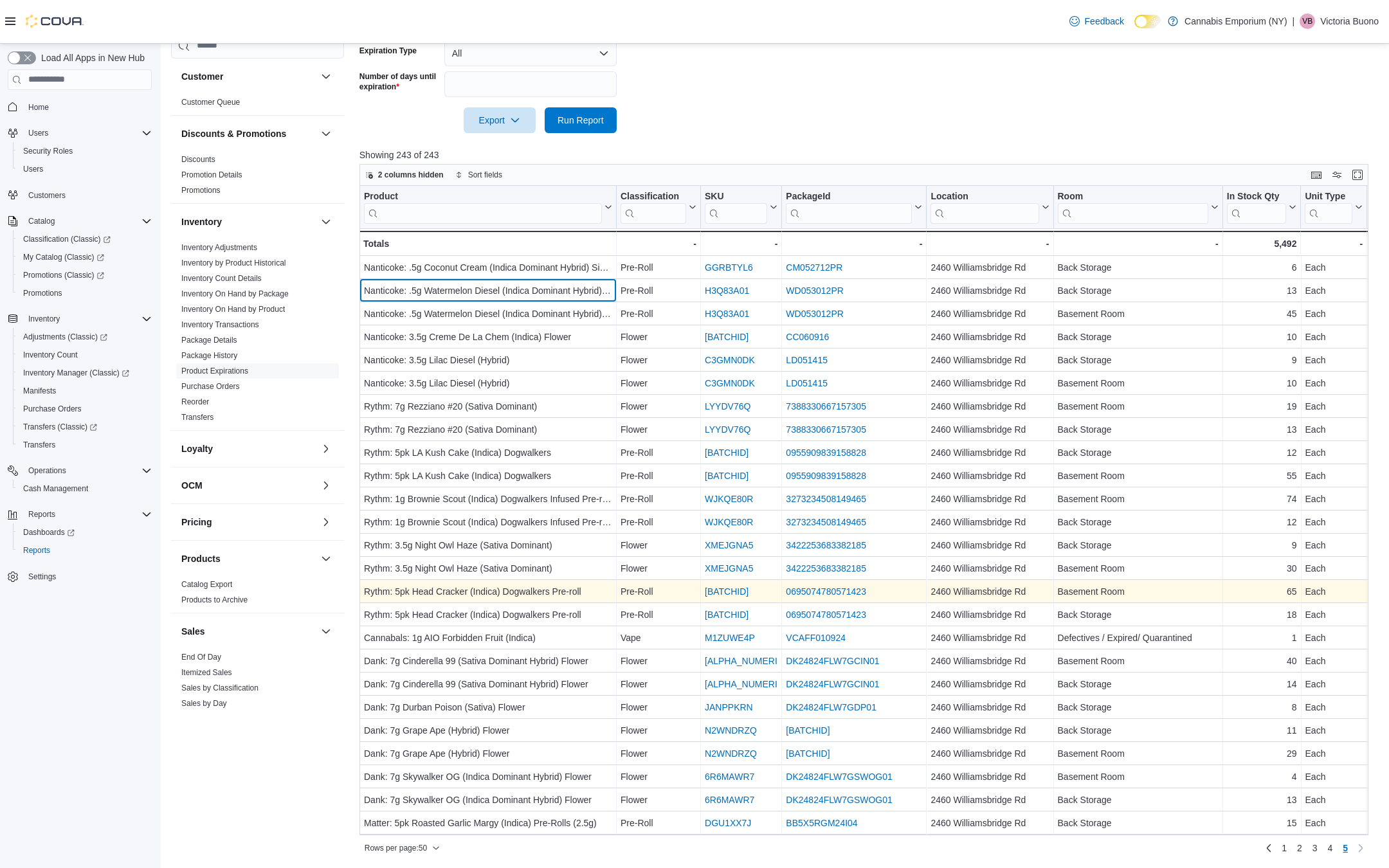 drag, startPoint x: 505, startPoint y: 278, endPoint x: 504, endPoint y: 594, distance: 316.002 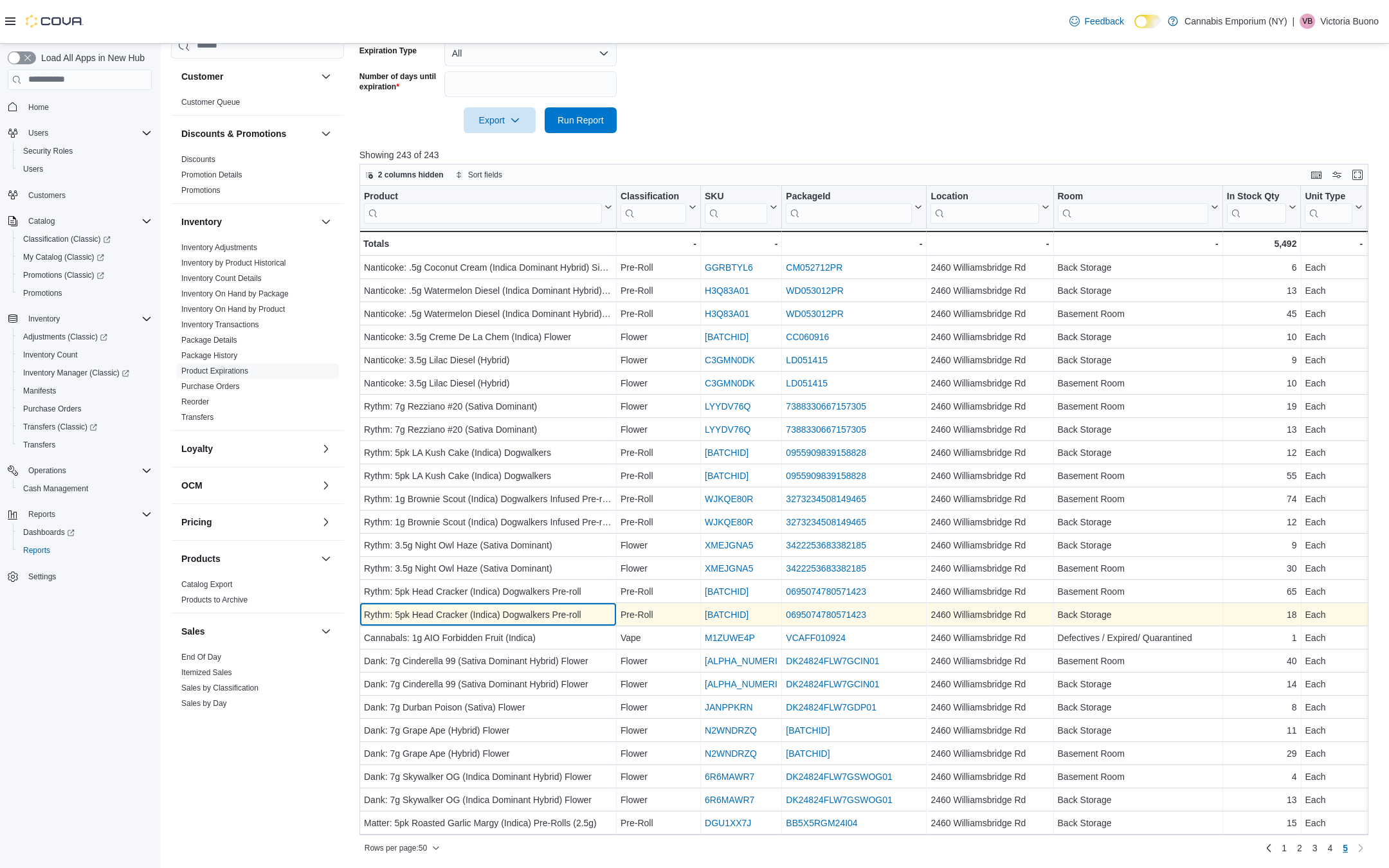 click on "Rythm: 5pk Head Cracker (Indica) Dogwalkers Pre-roll" at bounding box center (488, 615) 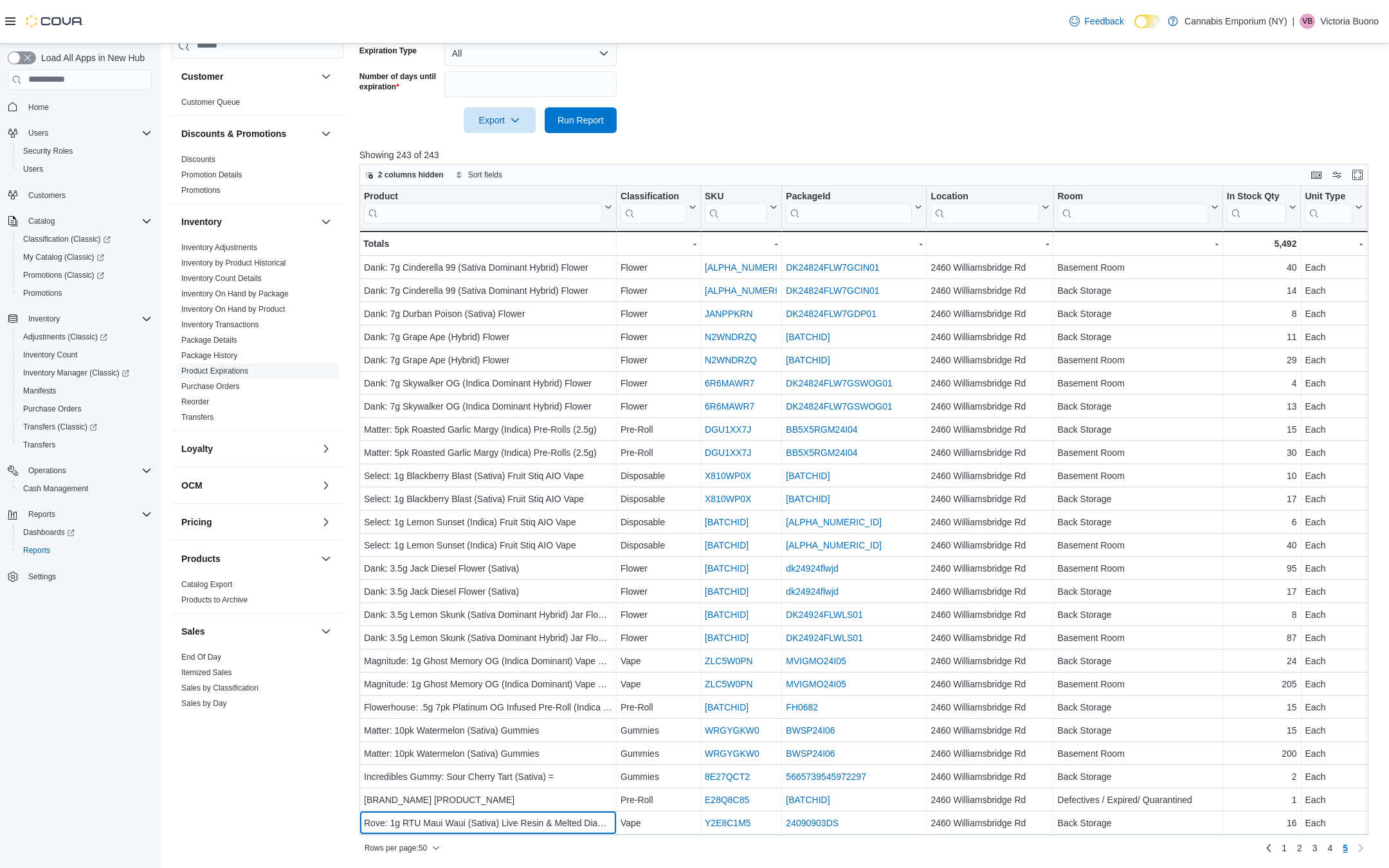 scroll, scrollTop: 416, scrollLeft: 0, axis: vertical 